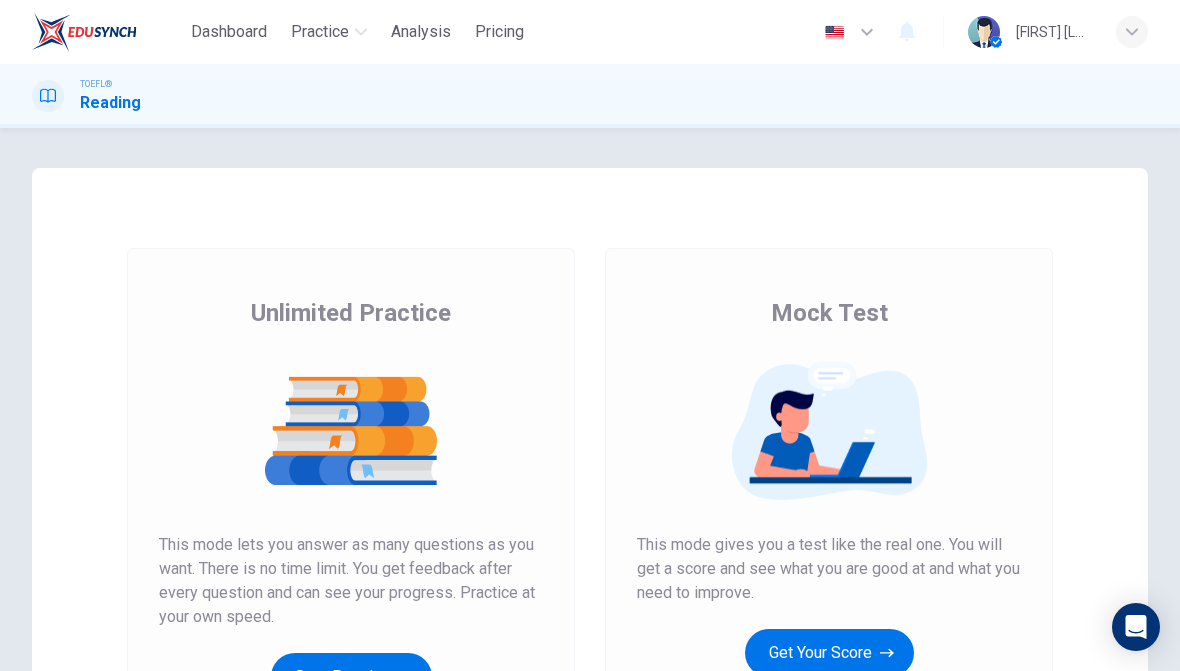 scroll, scrollTop: 0, scrollLeft: 0, axis: both 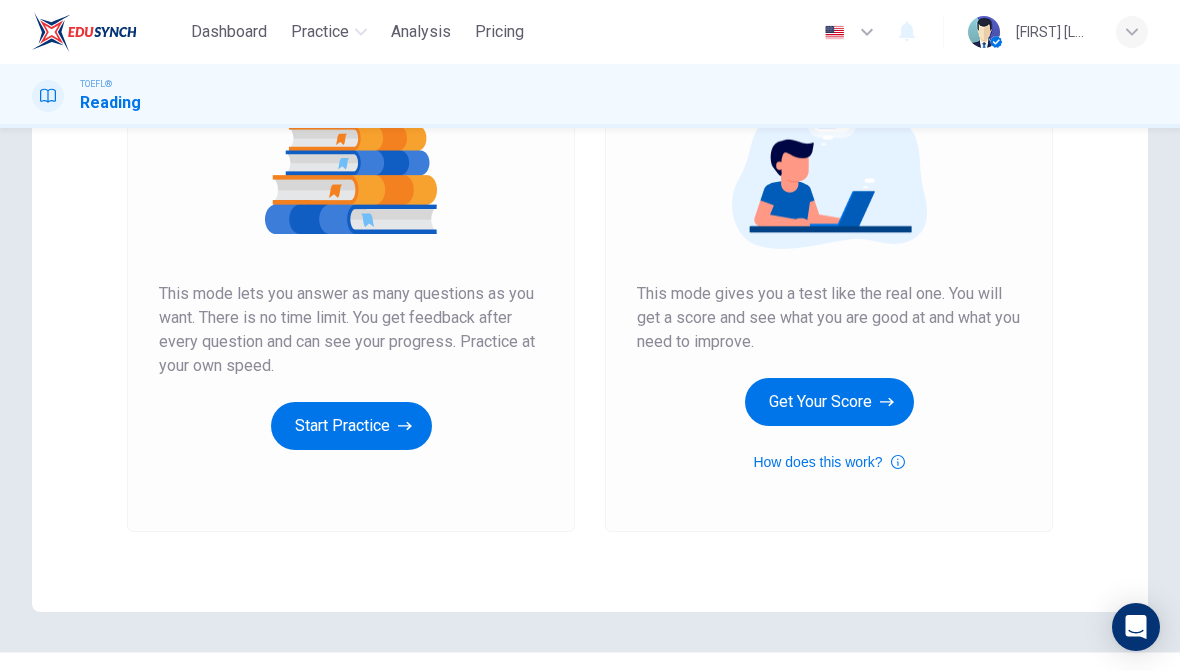 click on "Get Your Score" at bounding box center [829, 402] 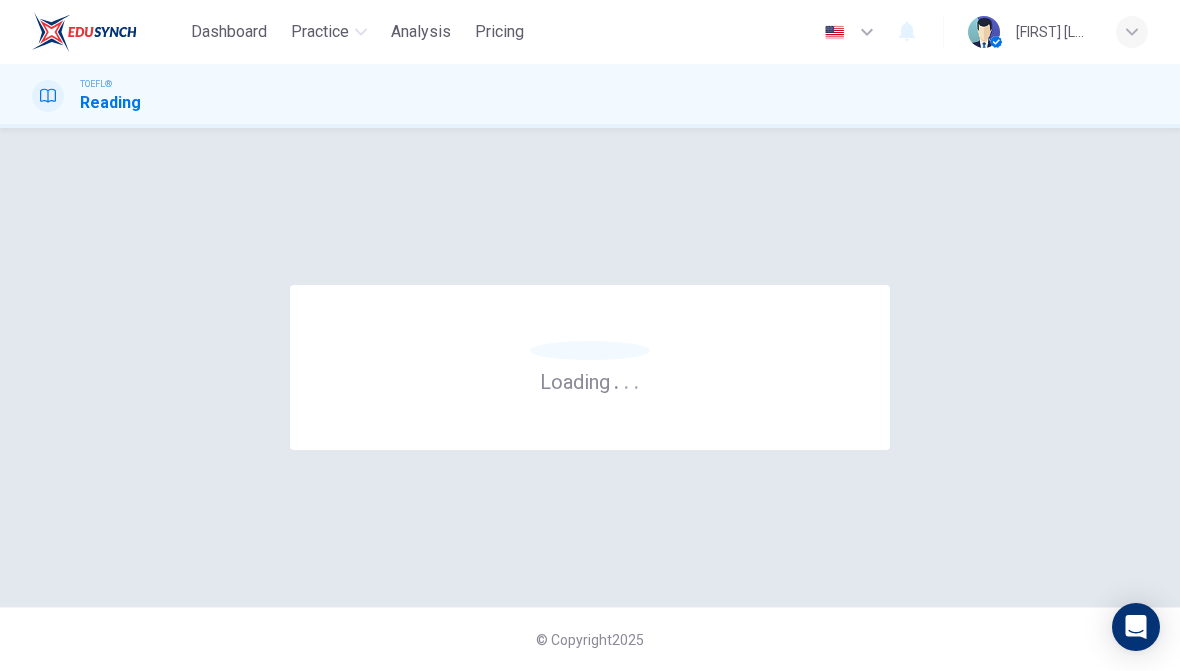 scroll, scrollTop: 0, scrollLeft: 0, axis: both 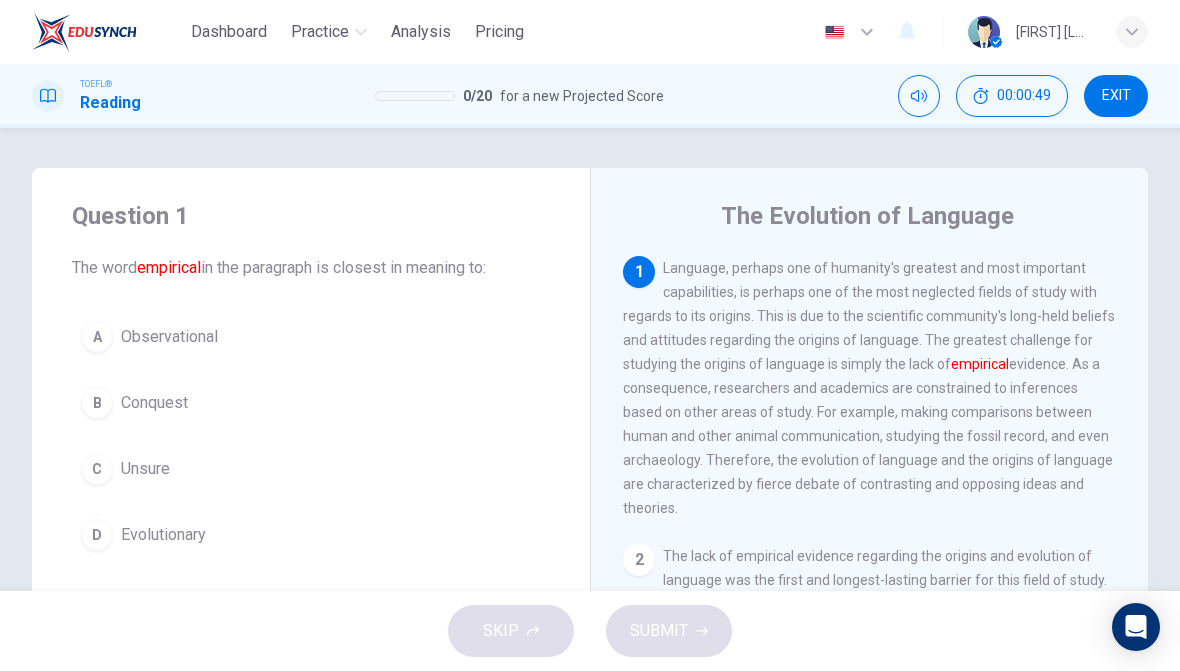 click on "D" at bounding box center [97, 535] 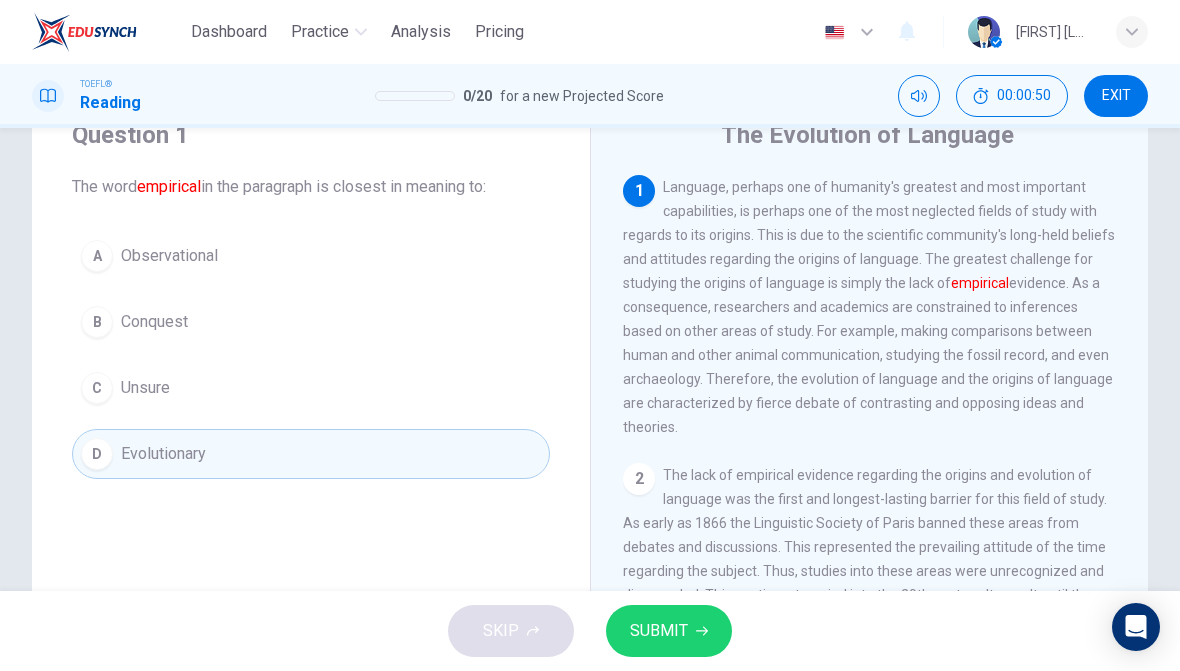 scroll, scrollTop: 121, scrollLeft: 0, axis: vertical 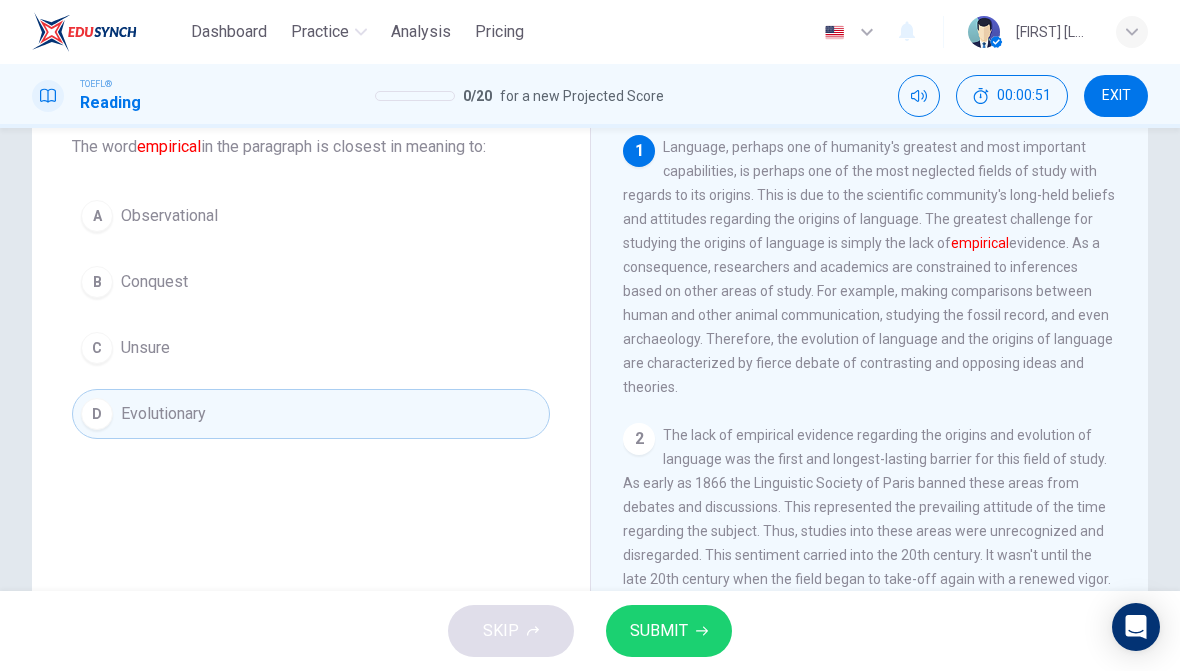 click on "SUBMIT" at bounding box center [659, 631] 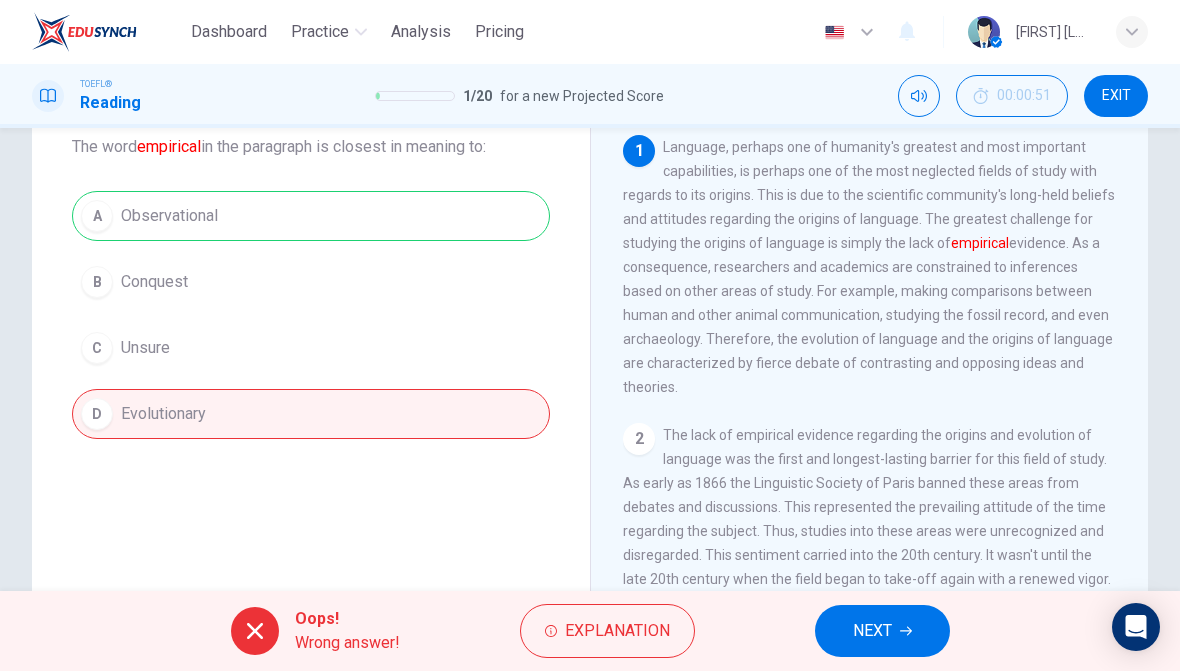 click on "NEXT" at bounding box center [882, 631] 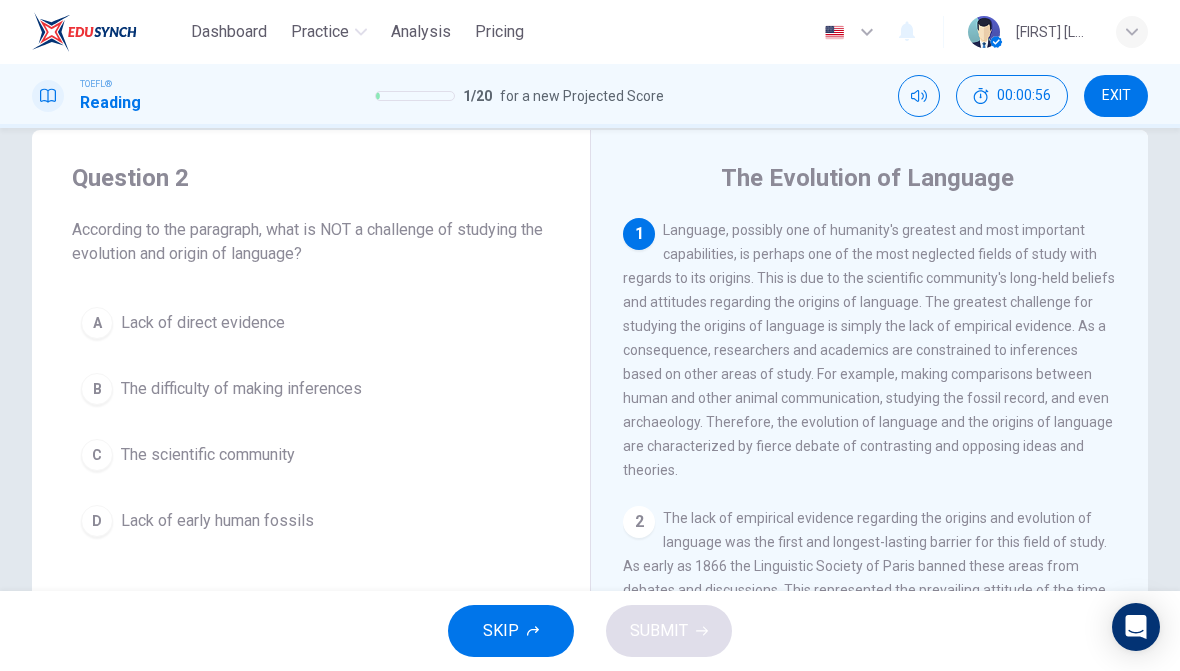 scroll, scrollTop: 39, scrollLeft: 0, axis: vertical 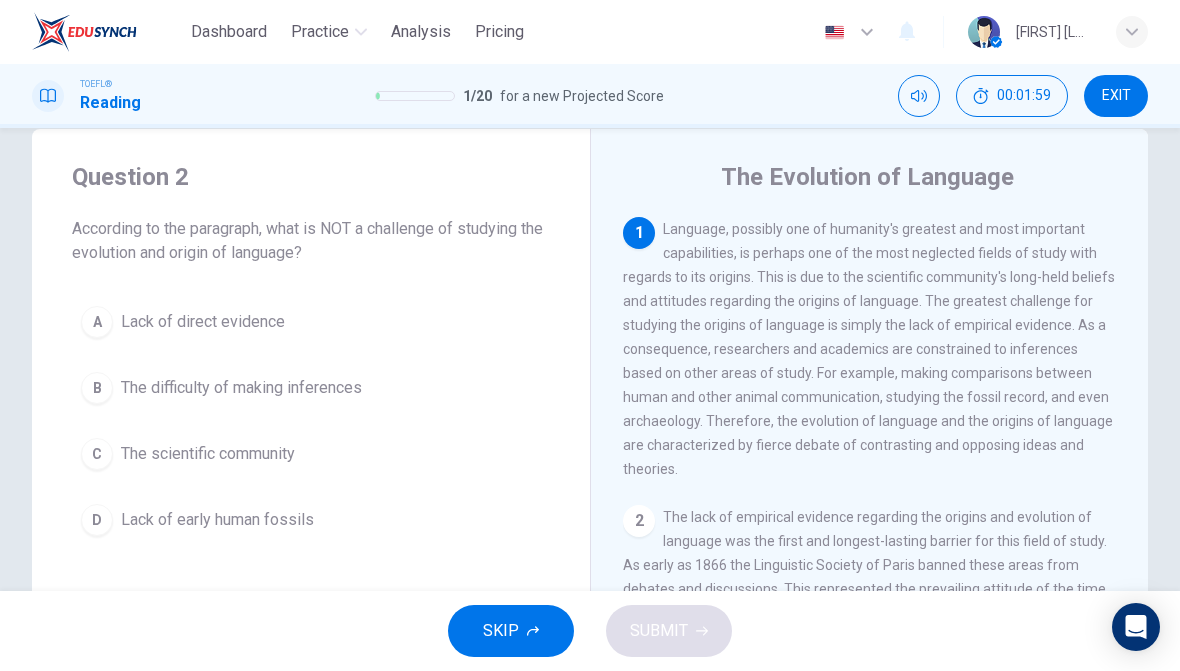 click on "D" at bounding box center [97, 520] 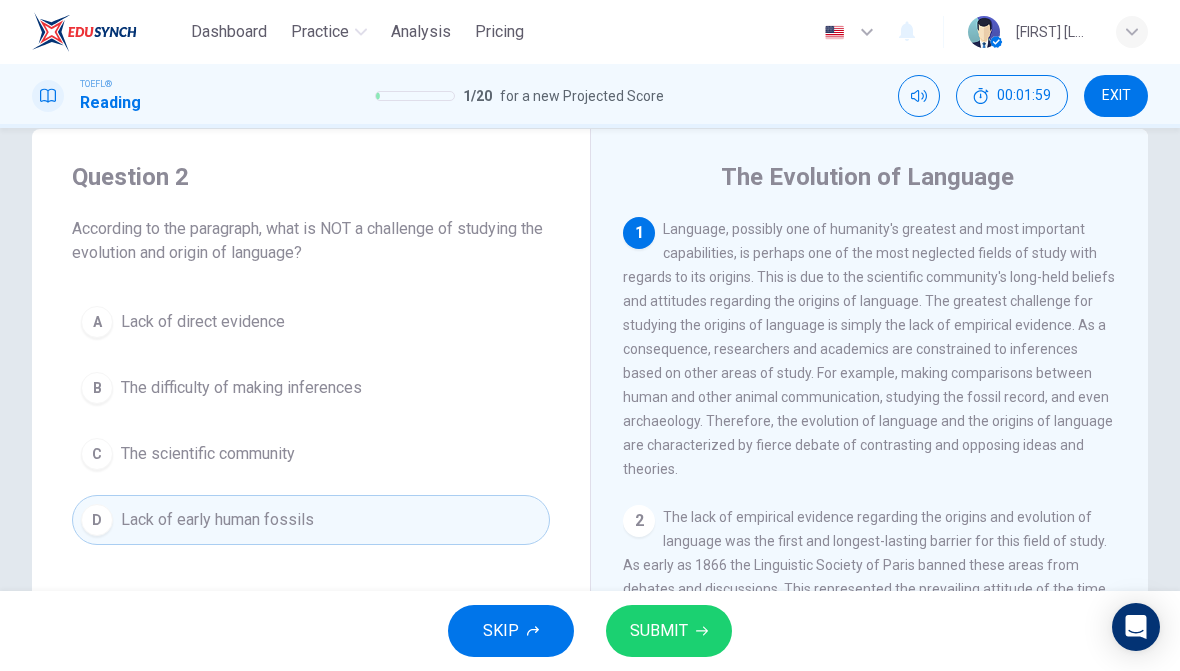 click on "SUBMIT" at bounding box center [669, 631] 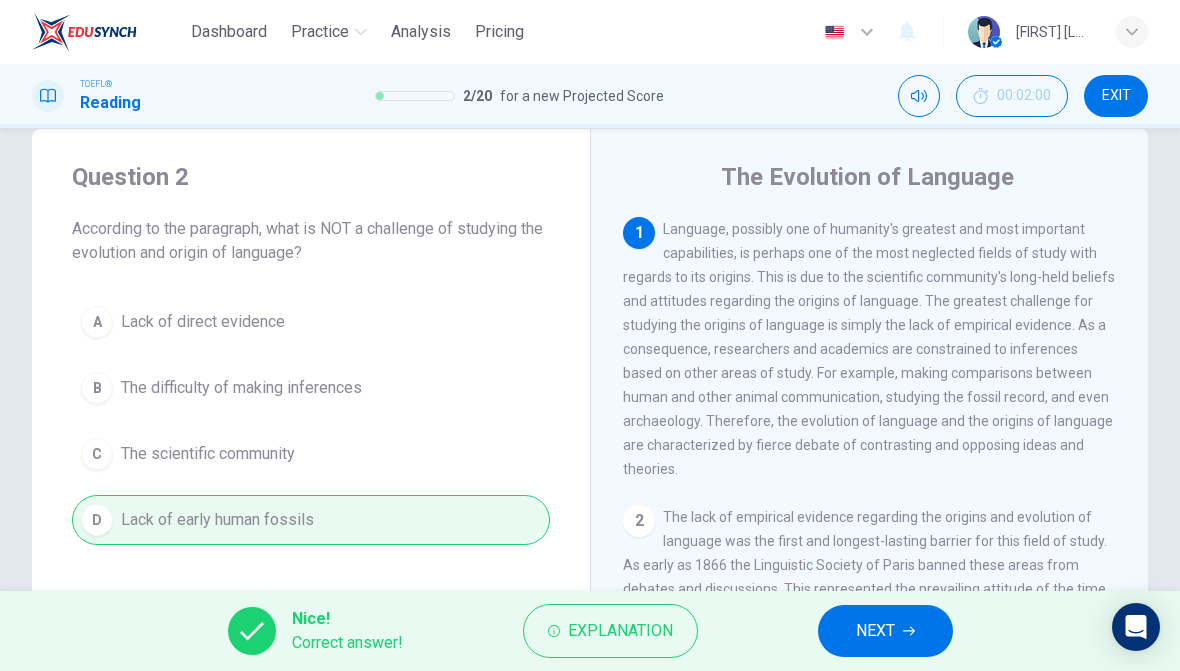 click on "NEXT" at bounding box center [885, 631] 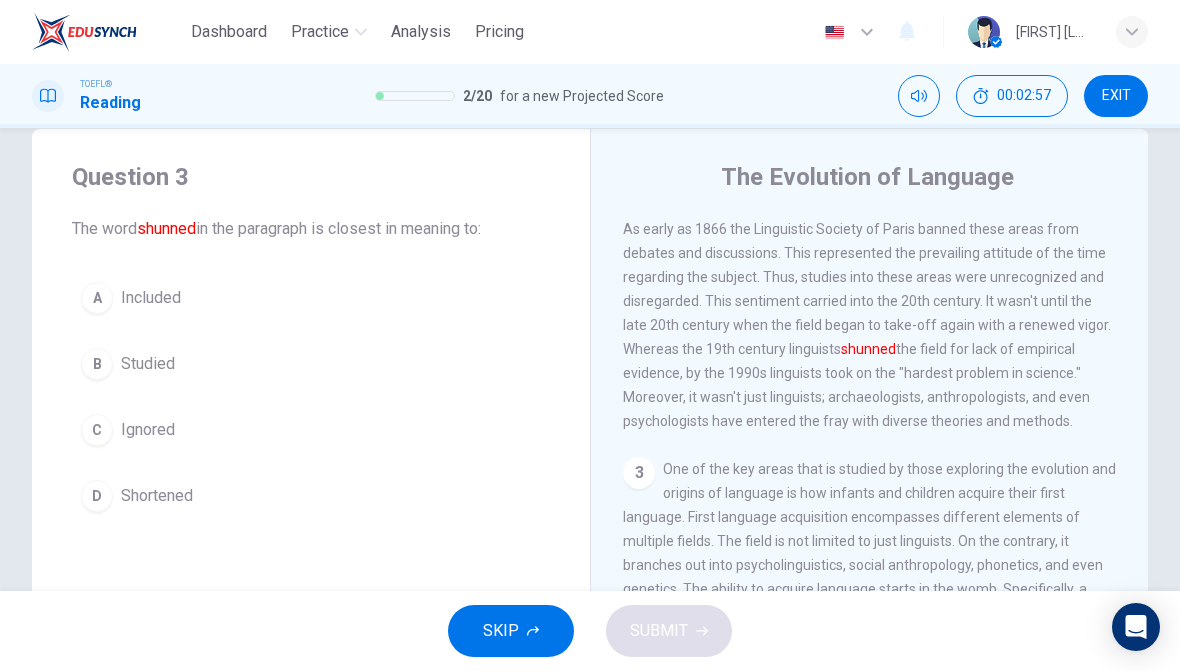 scroll, scrollTop: 336, scrollLeft: 0, axis: vertical 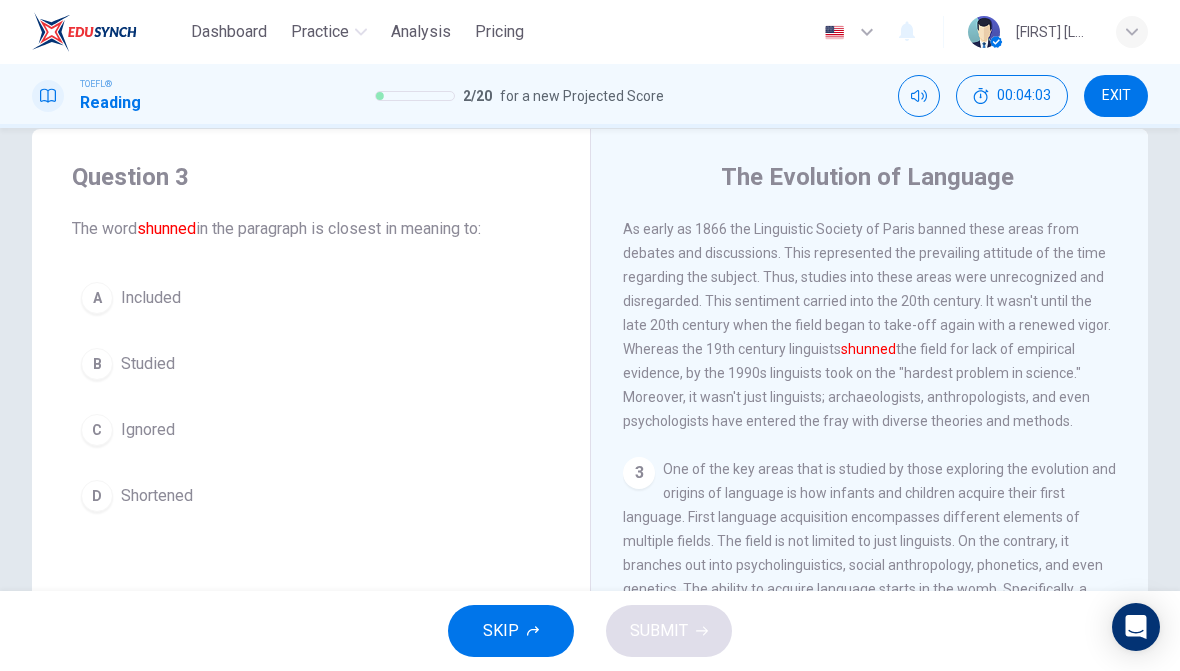 click on "C" at bounding box center (97, 430) 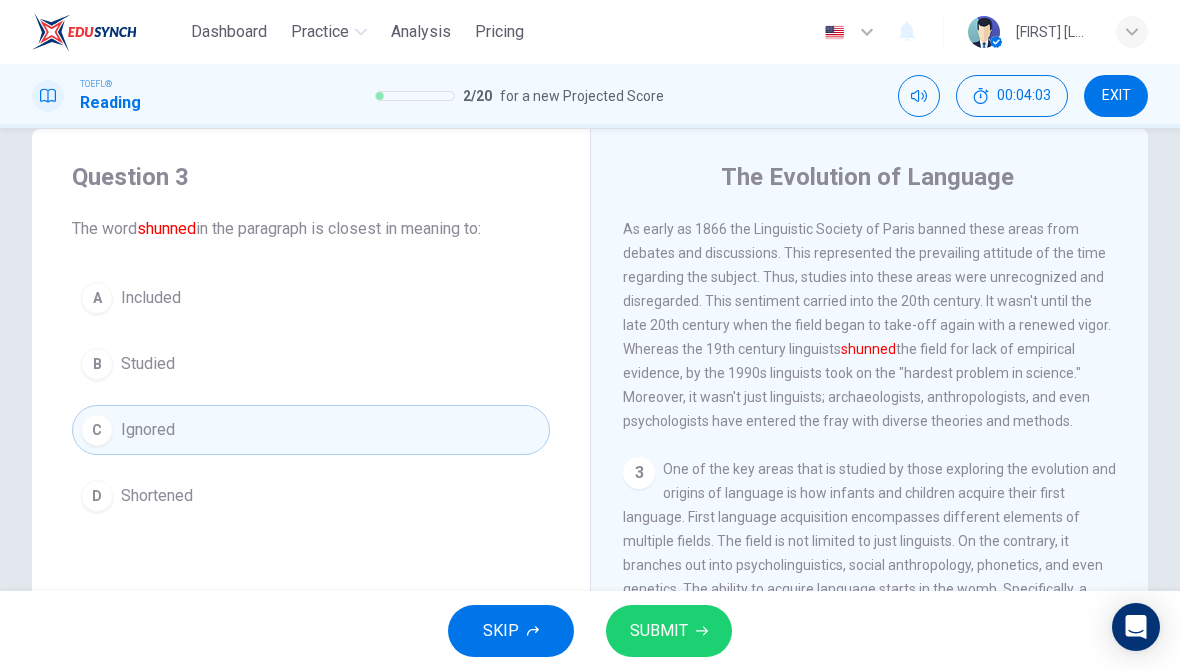 click on "SUBMIT" at bounding box center [669, 631] 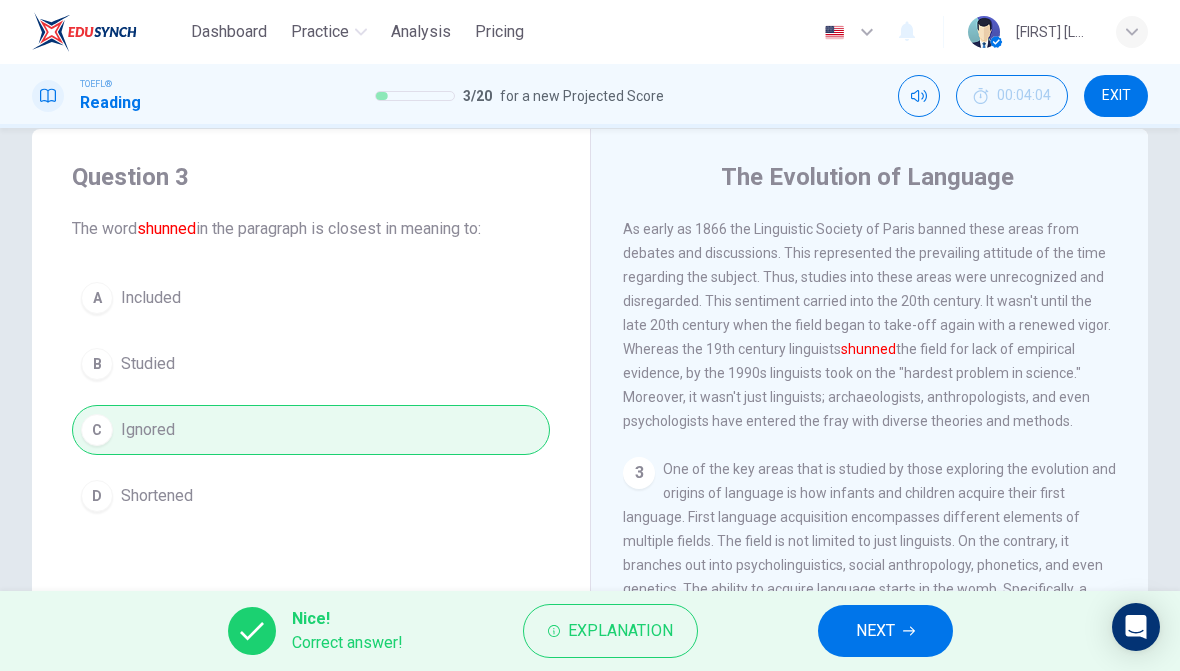 click on "NEXT" at bounding box center [875, 631] 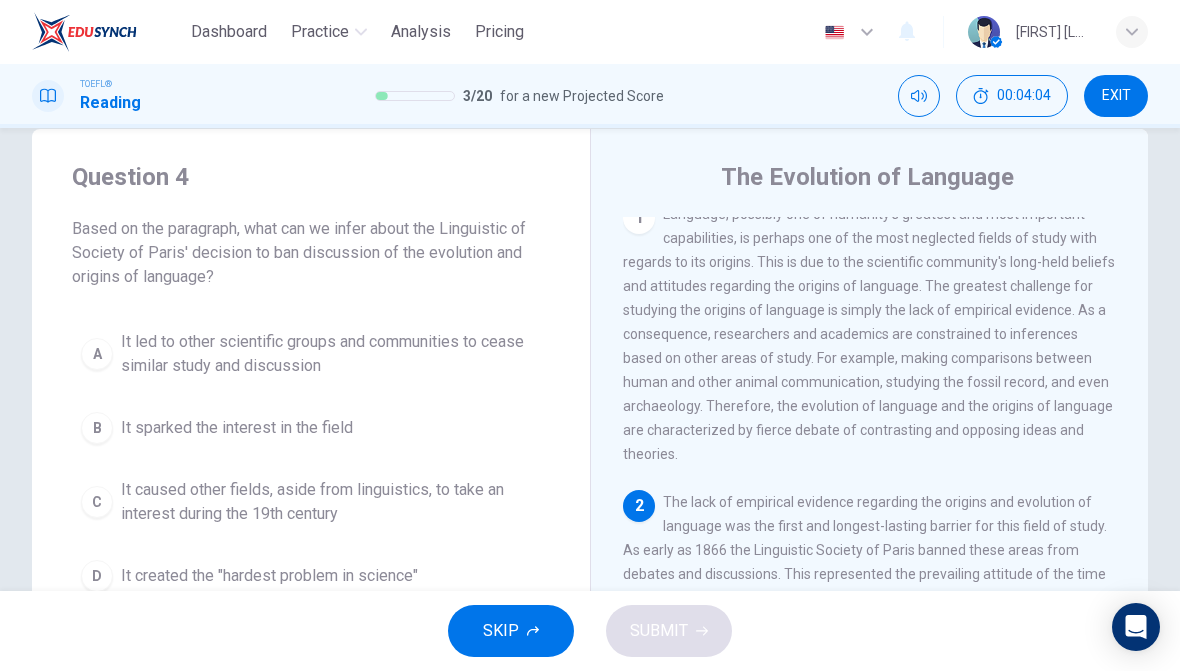 scroll, scrollTop: 0, scrollLeft: 0, axis: both 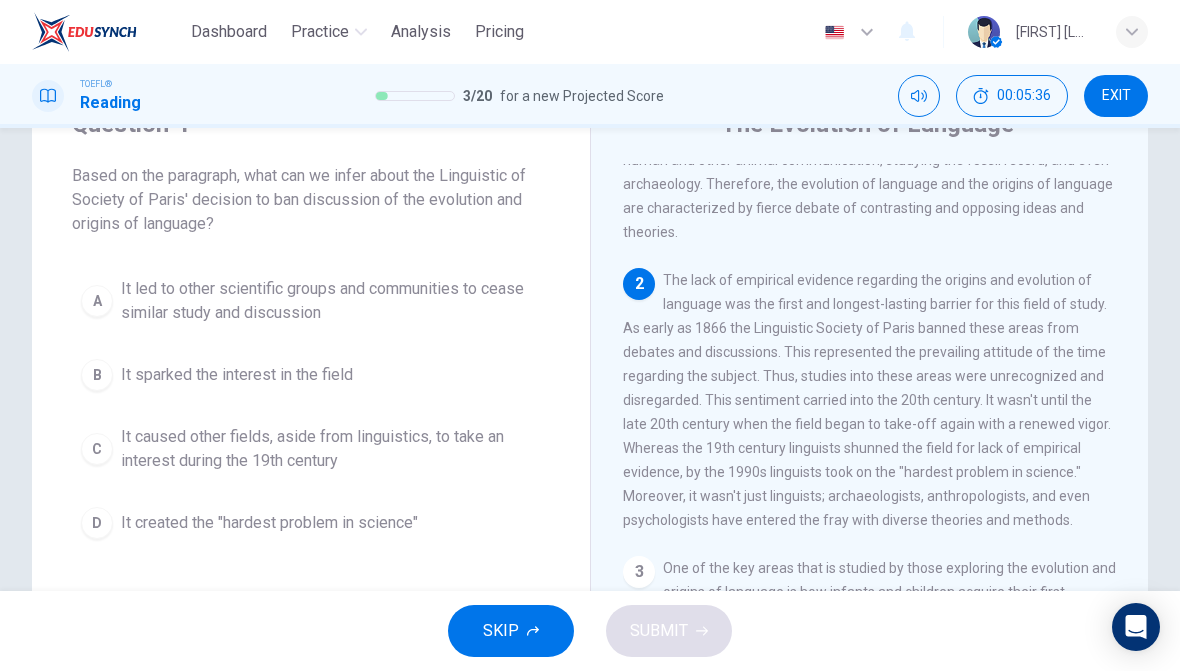 click on "A It led to other scientific groups and communities to cease similar study and discussion" at bounding box center (311, 301) 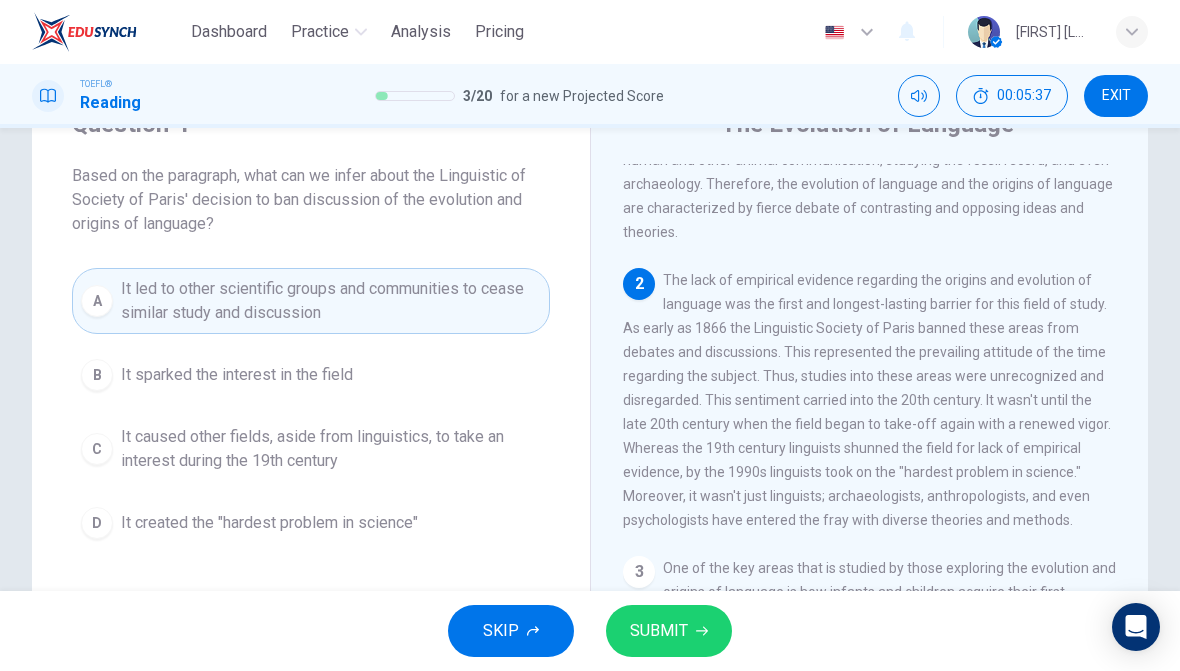 click on "SUBMIT" at bounding box center [669, 631] 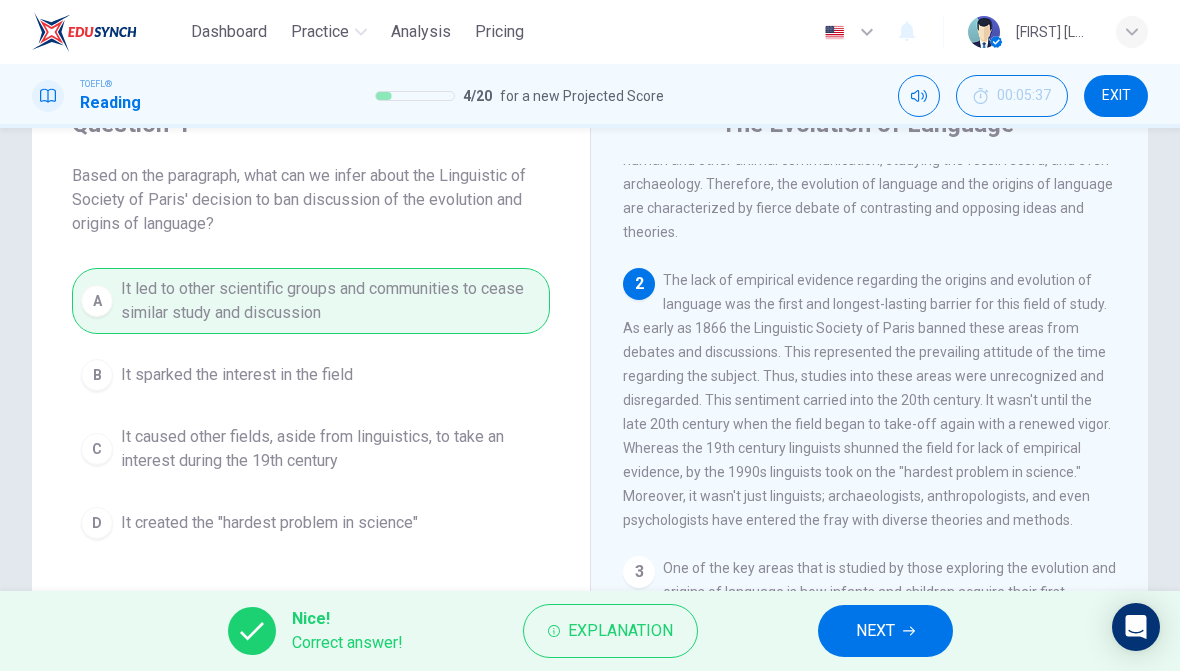 click on "NEXT" at bounding box center [885, 631] 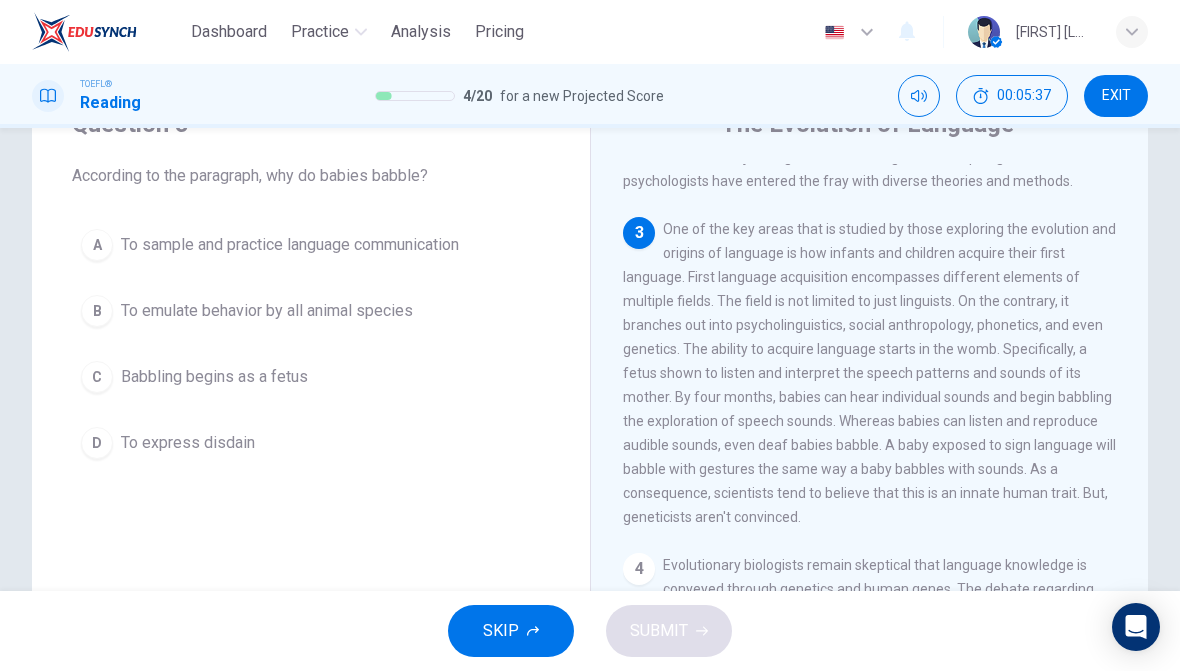 scroll, scrollTop: 523, scrollLeft: 0, axis: vertical 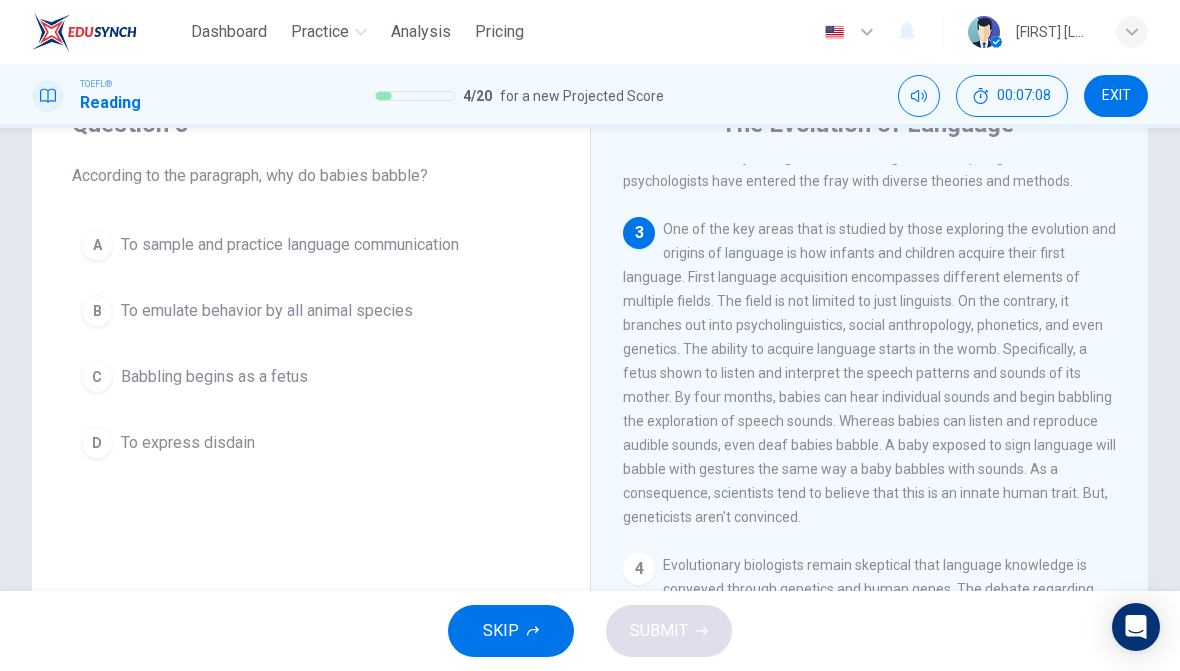 click on "To sample and practice language communication" at bounding box center (290, 245) 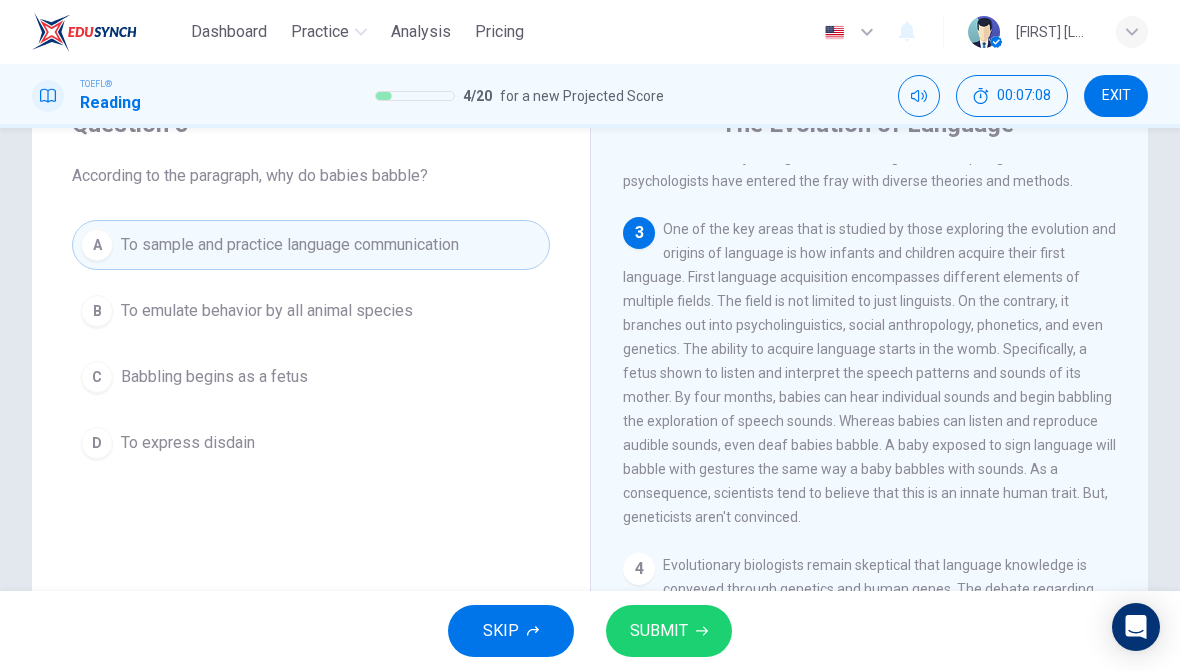 click on "SUBMIT" at bounding box center (669, 631) 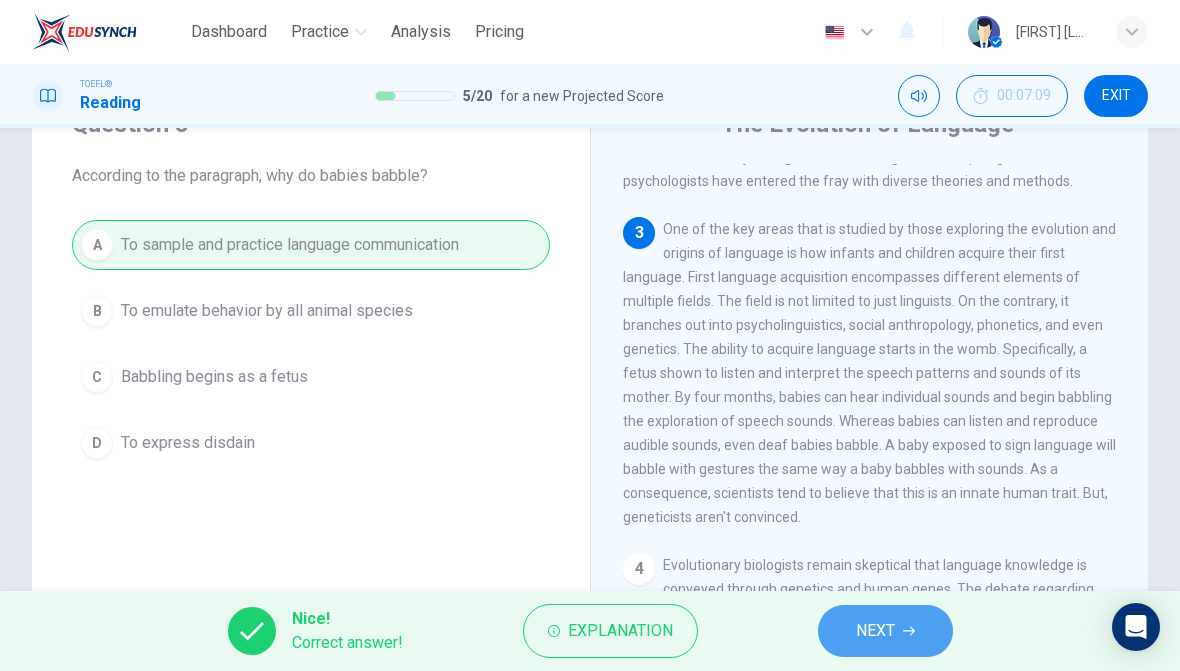 click on "NEXT" at bounding box center (875, 631) 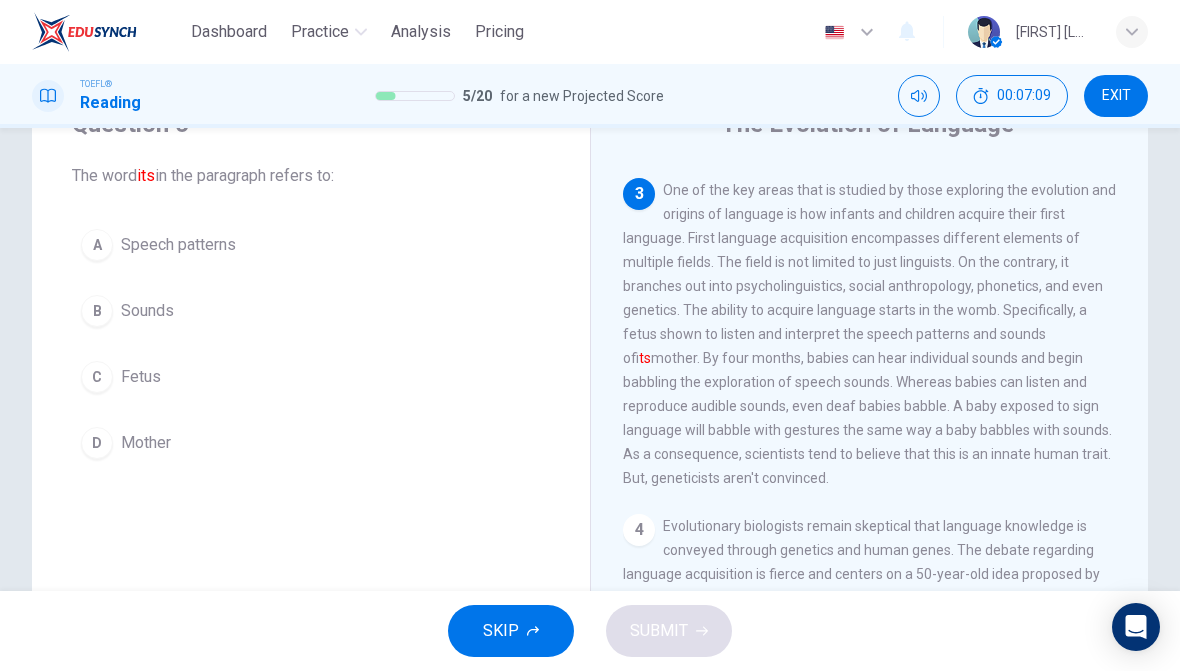 scroll, scrollTop: 573, scrollLeft: 0, axis: vertical 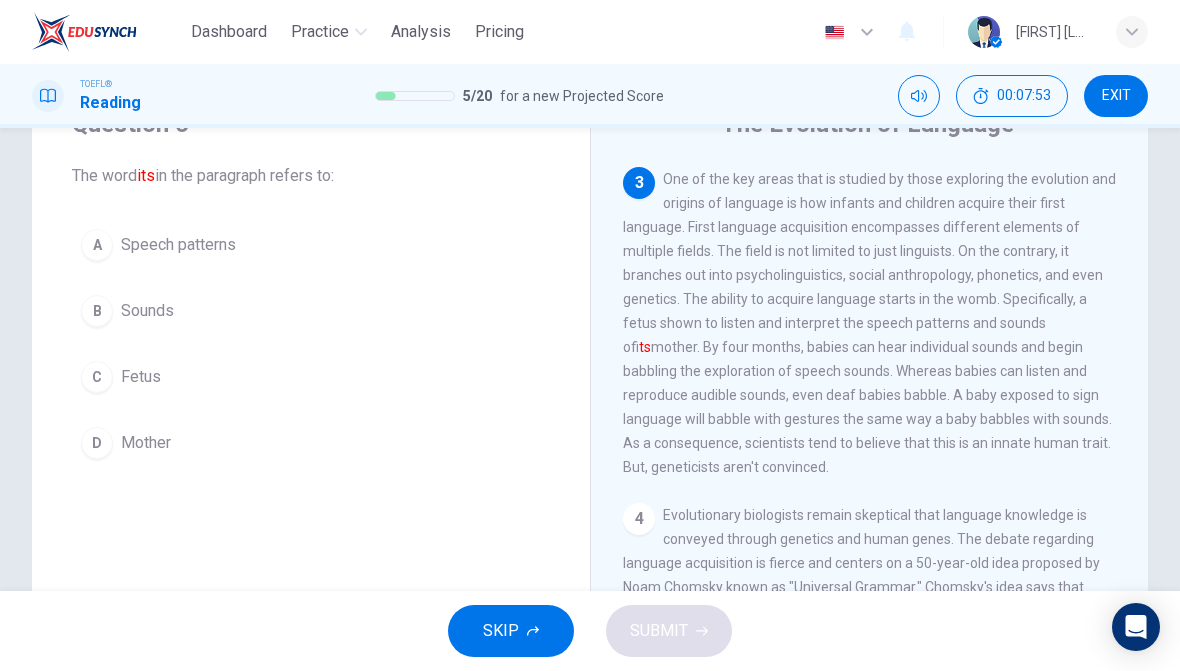 click on "D" at bounding box center (97, 443) 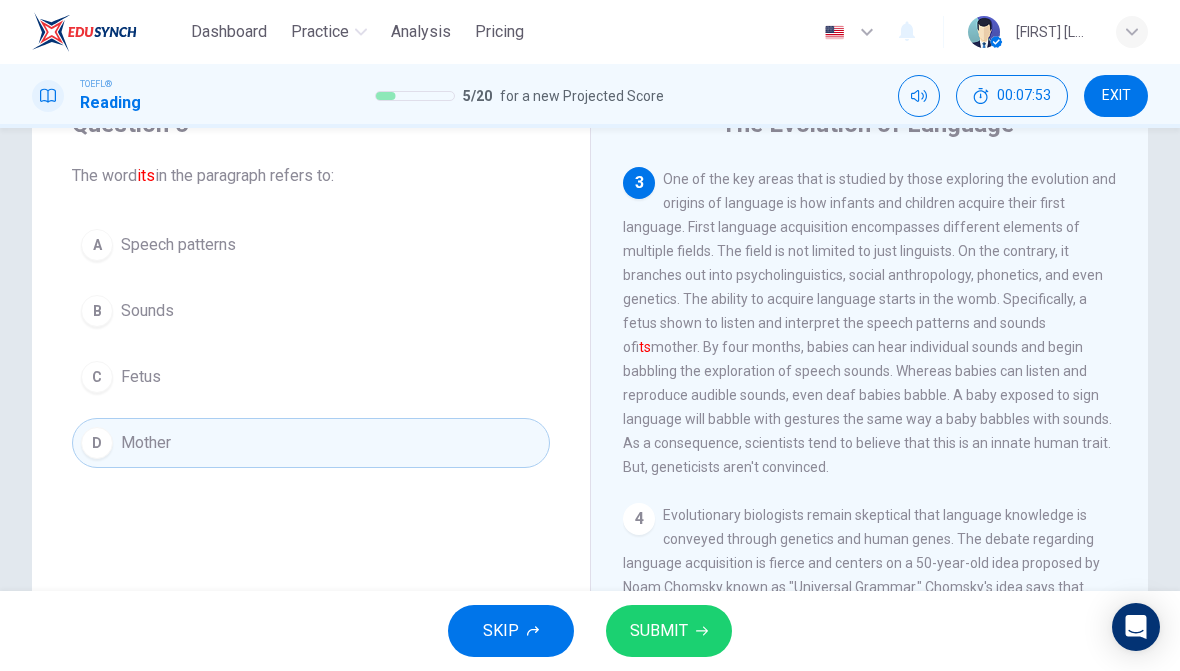 click 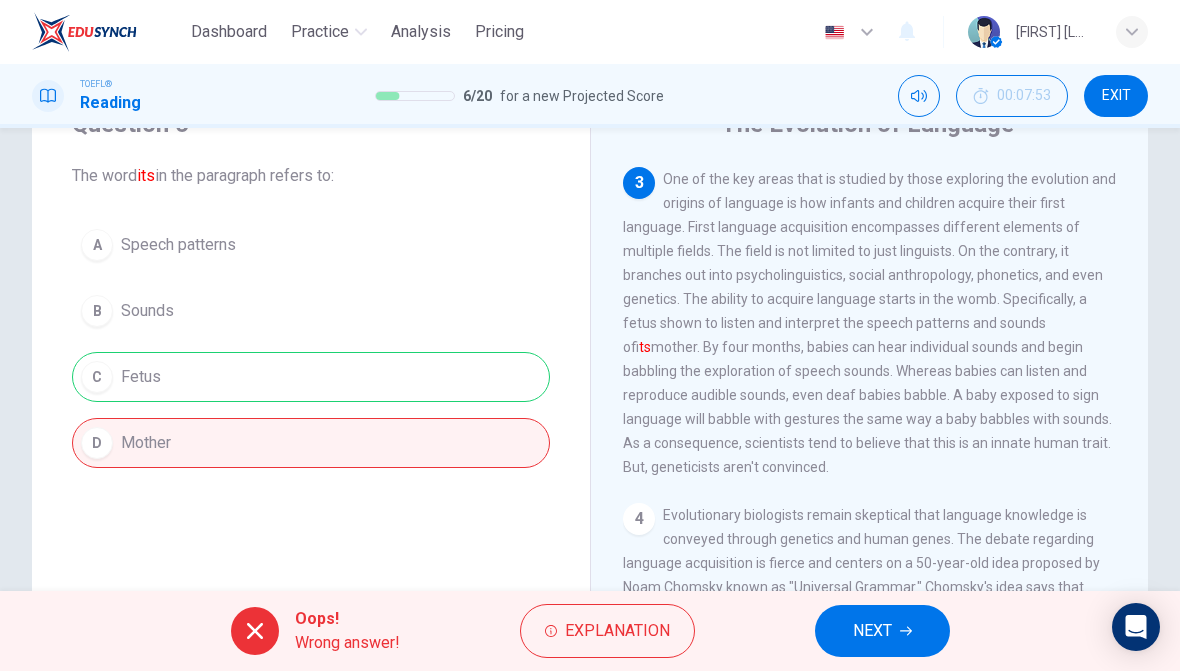 click 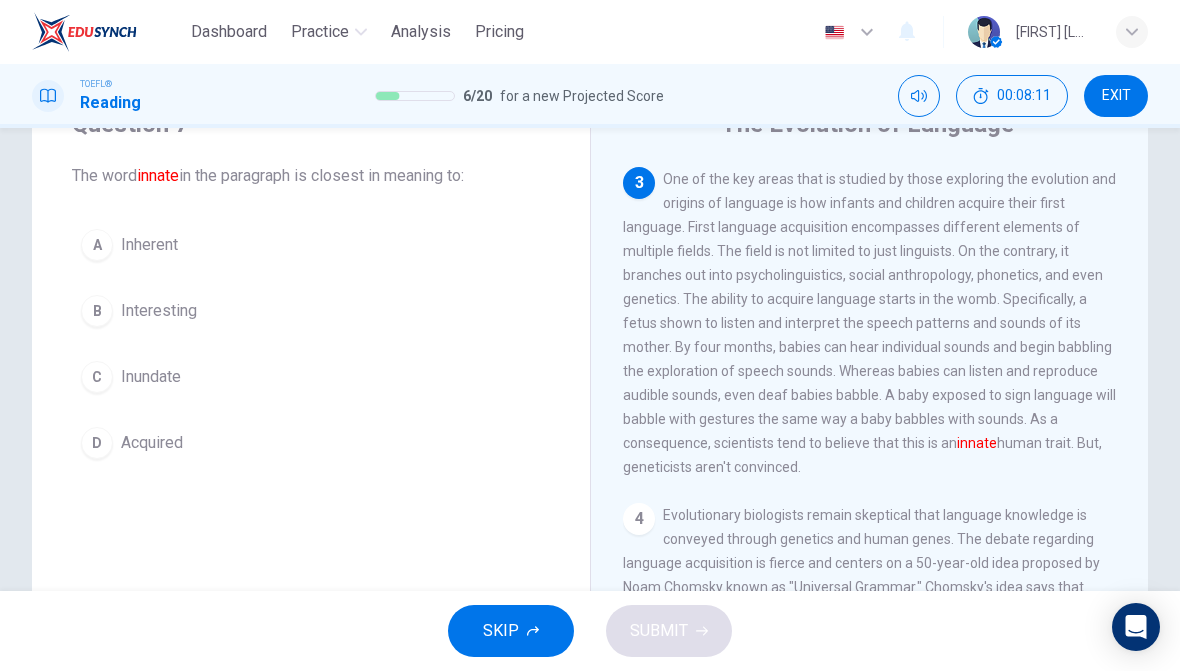 click on "B Interesting" at bounding box center (311, 311) 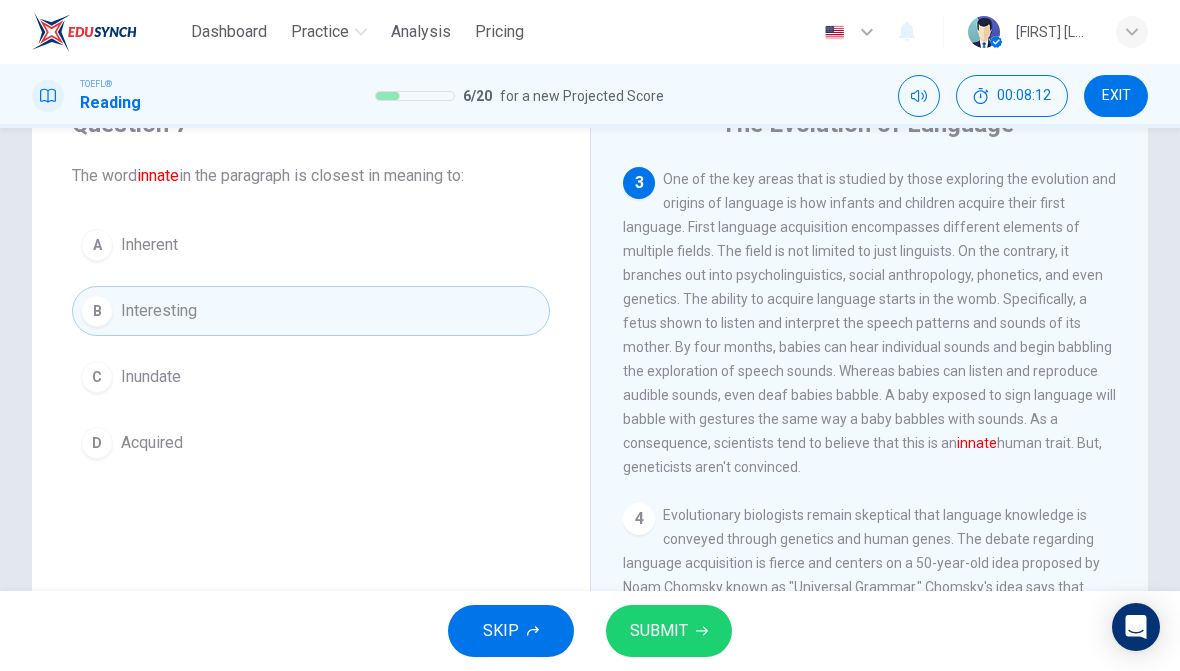 click on "SUBMIT" at bounding box center (669, 631) 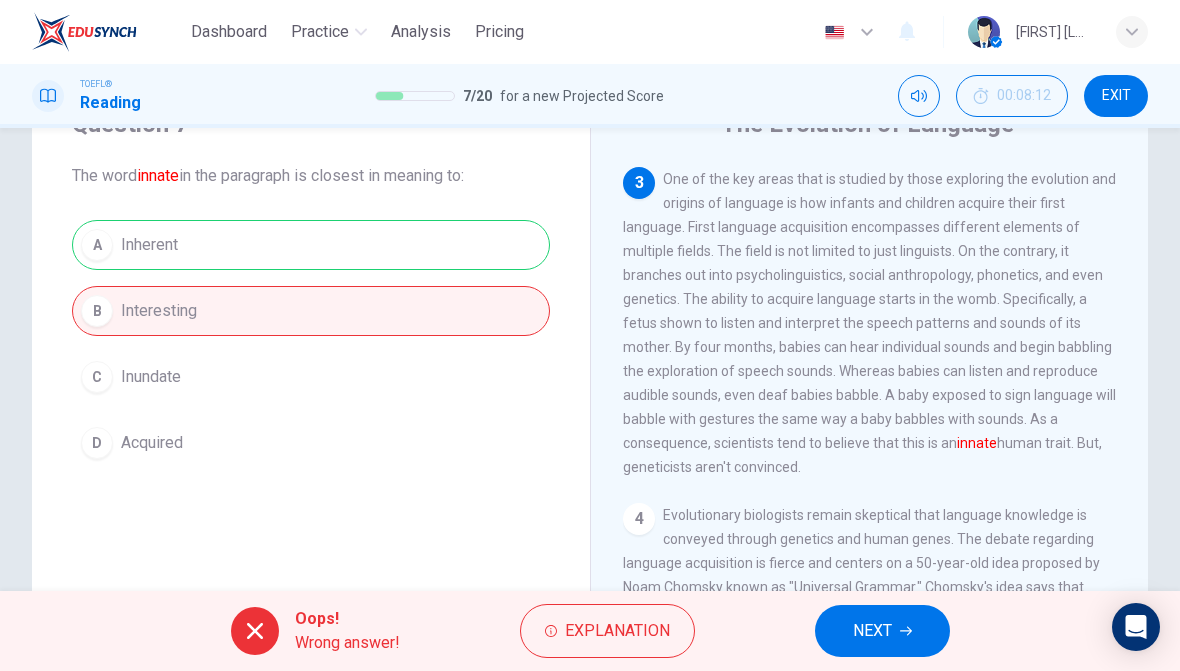 click on "NEXT" at bounding box center (882, 631) 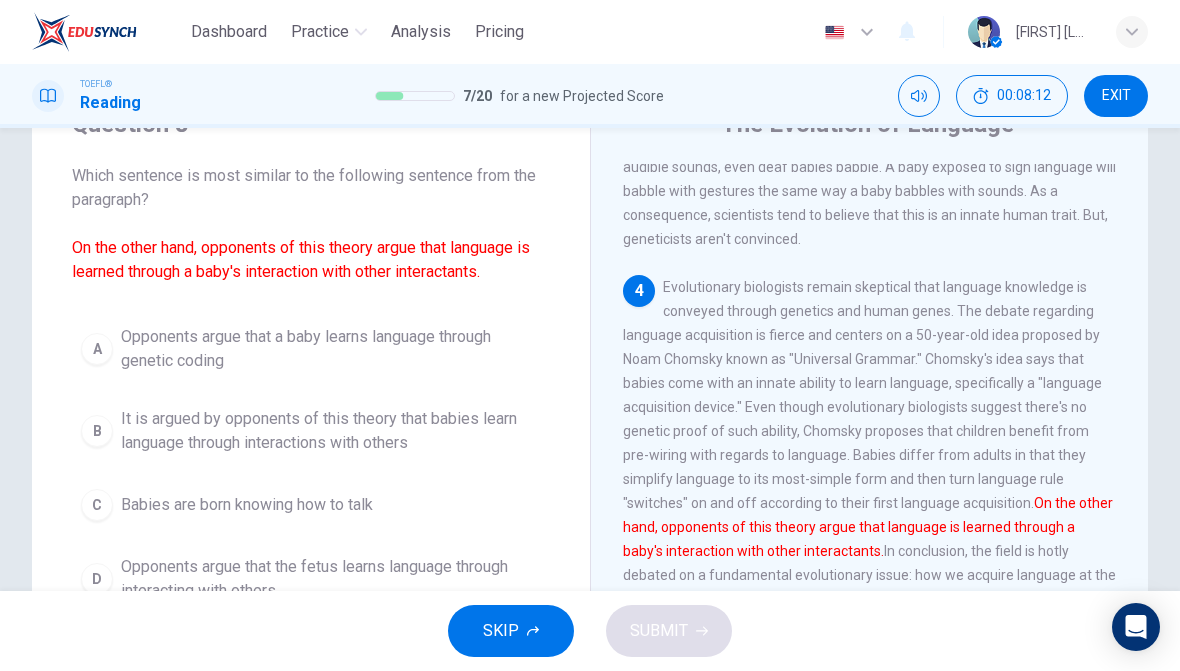 scroll, scrollTop: 872, scrollLeft: 0, axis: vertical 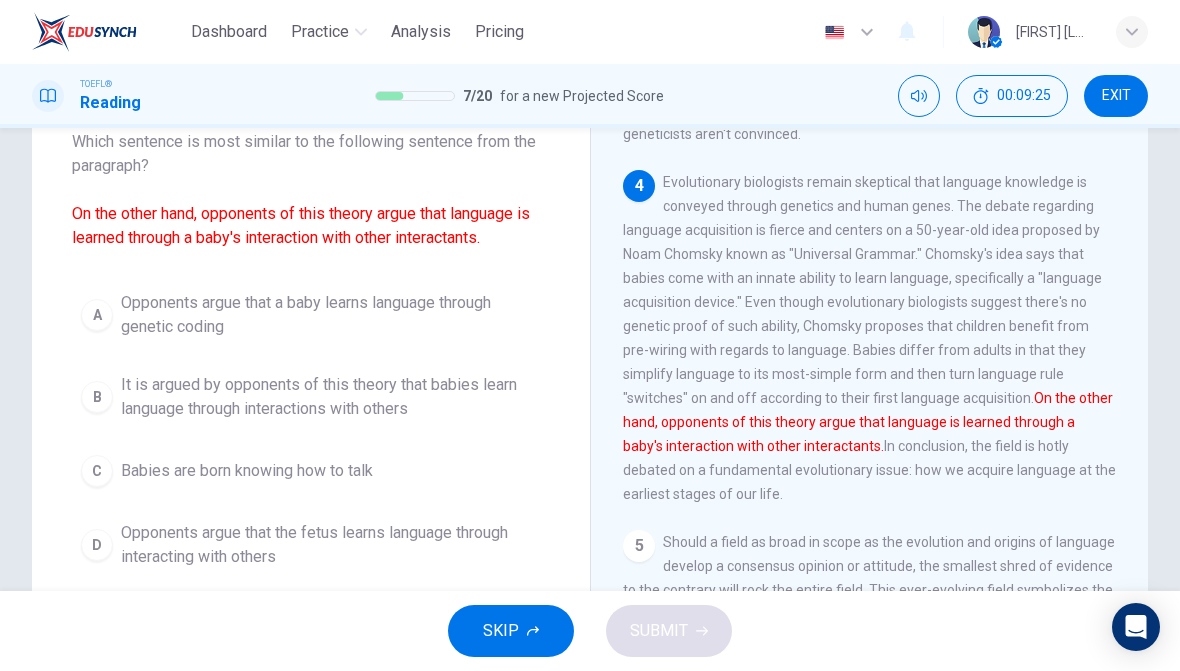 click on "Opponents argue that the fetus learns language through interacting with others" at bounding box center (331, 545) 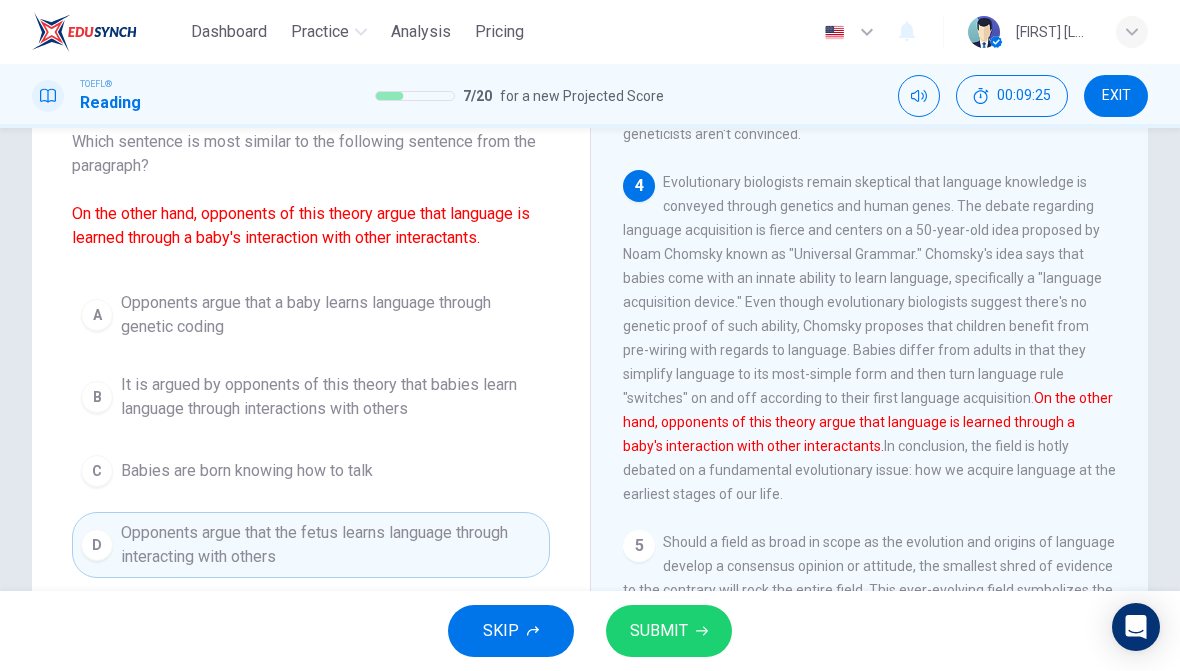 click on "SUBMIT" at bounding box center [659, 631] 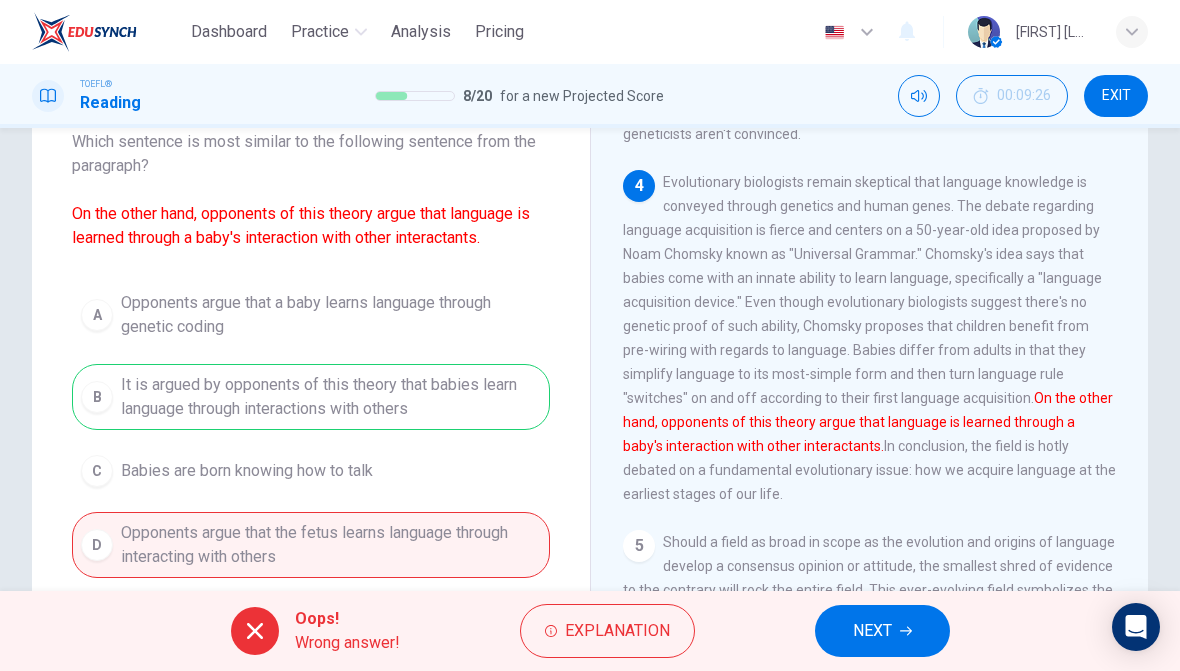 click on "NEXT" at bounding box center [882, 631] 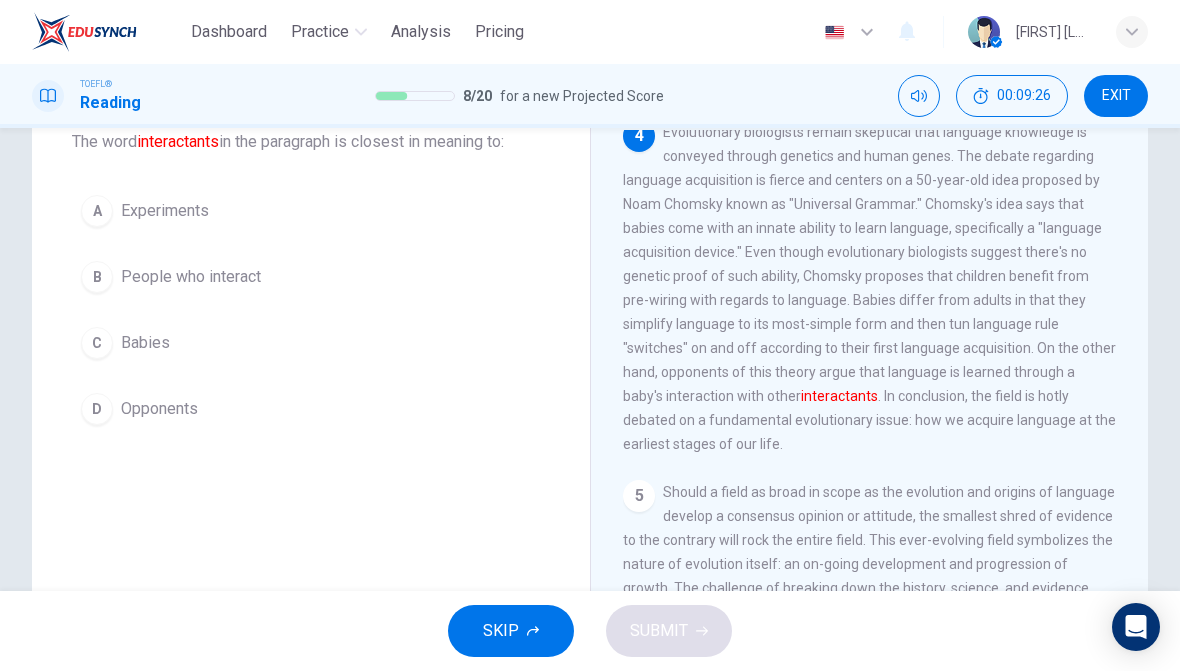 scroll, scrollTop: 922, scrollLeft: 0, axis: vertical 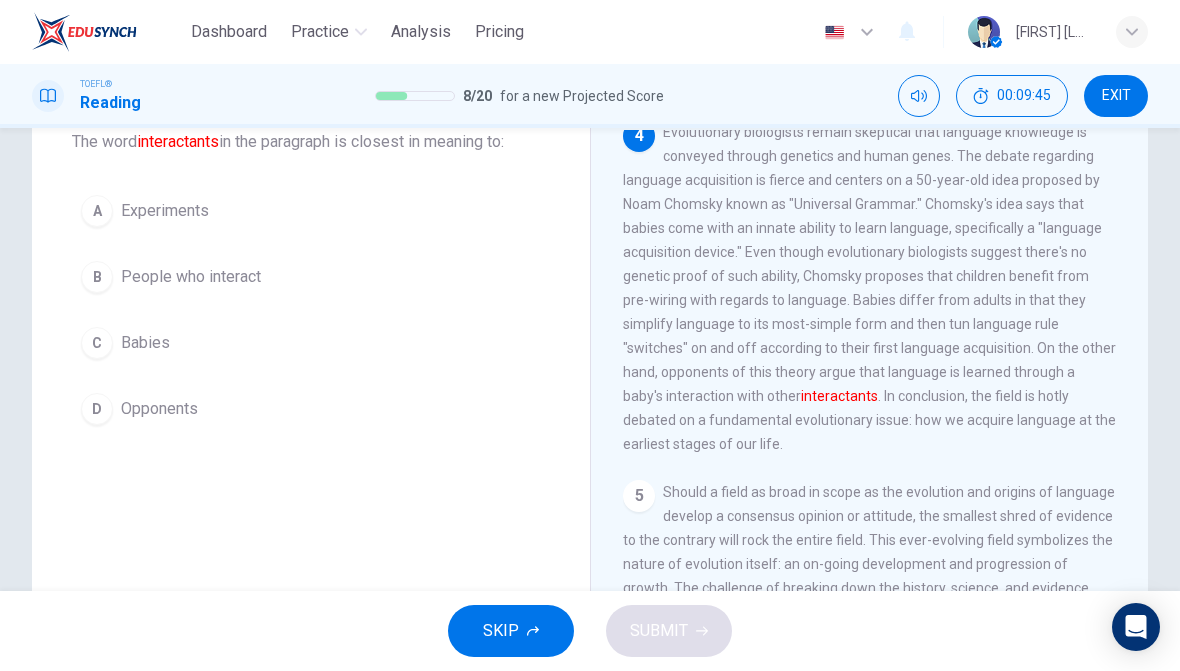 click on "C Babies" at bounding box center [311, 343] 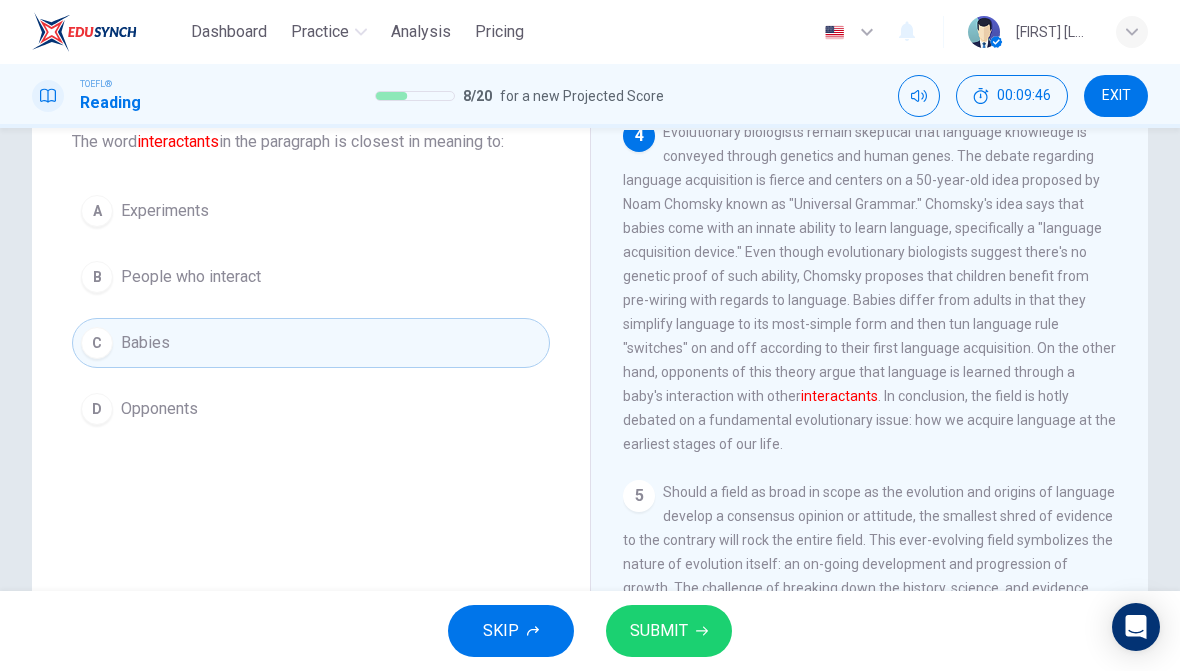 click on "SUBMIT" at bounding box center [659, 631] 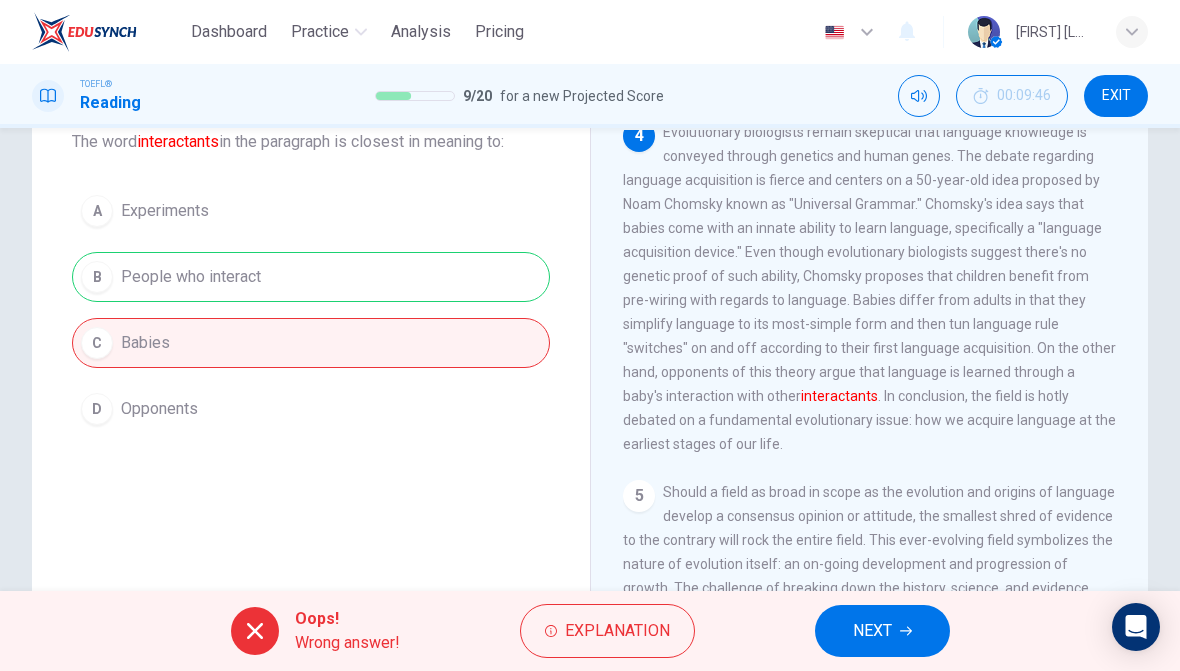 click on "NEXT" at bounding box center [882, 631] 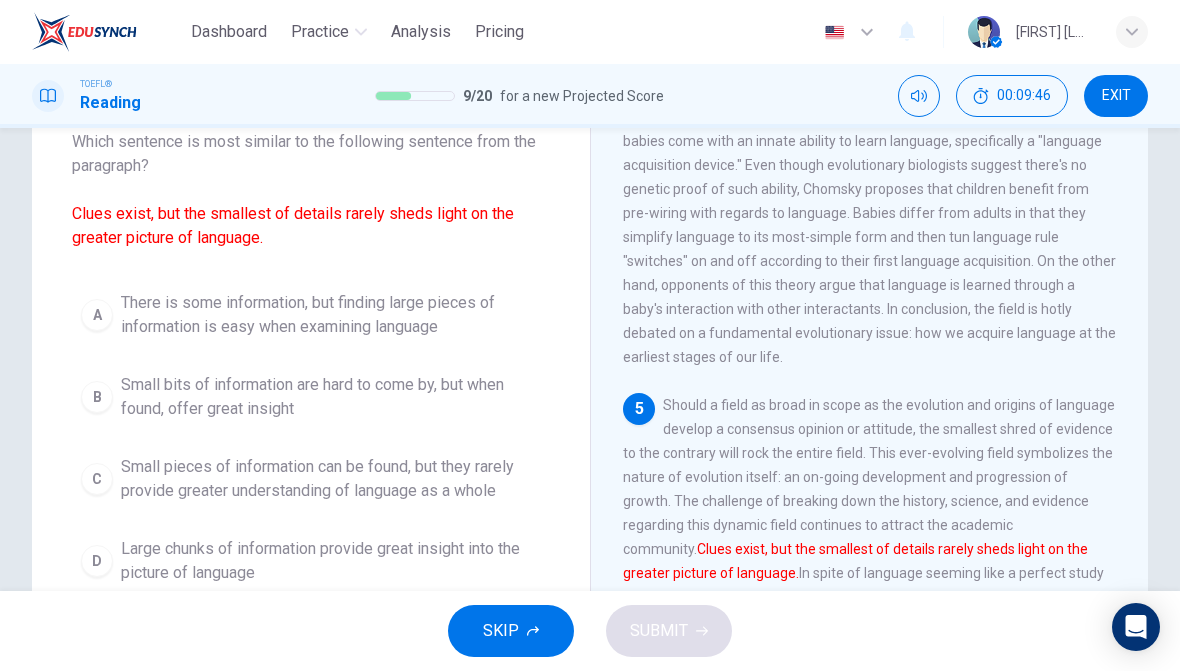 scroll, scrollTop: 1020, scrollLeft: 0, axis: vertical 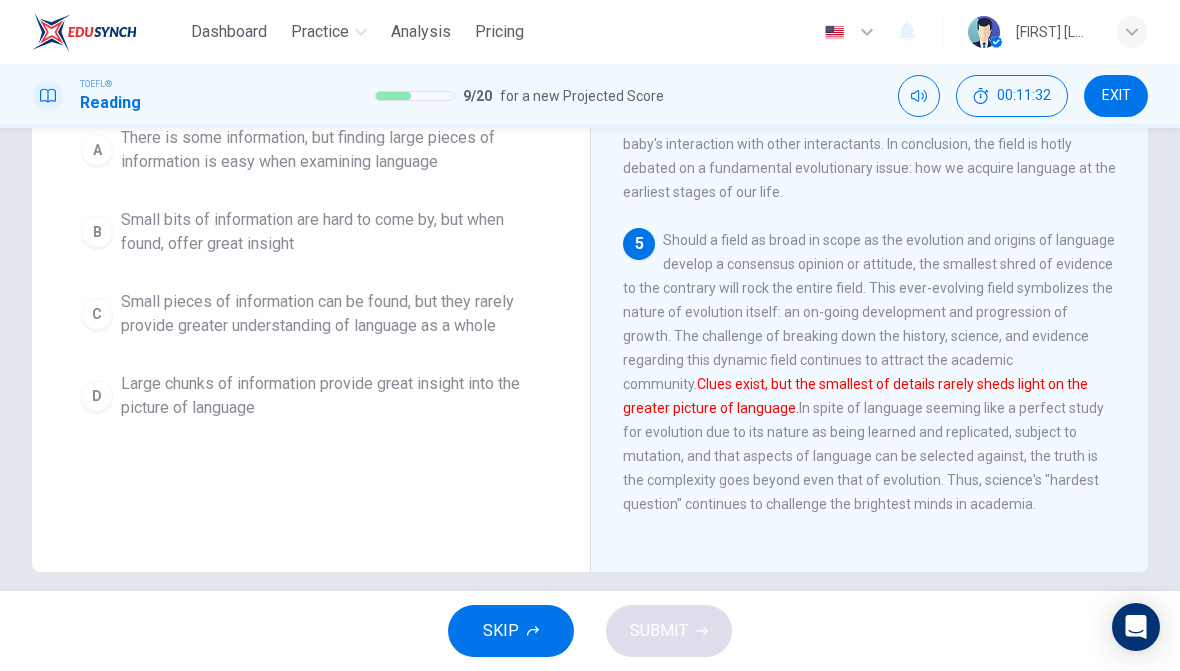 click on "C" at bounding box center [97, 314] 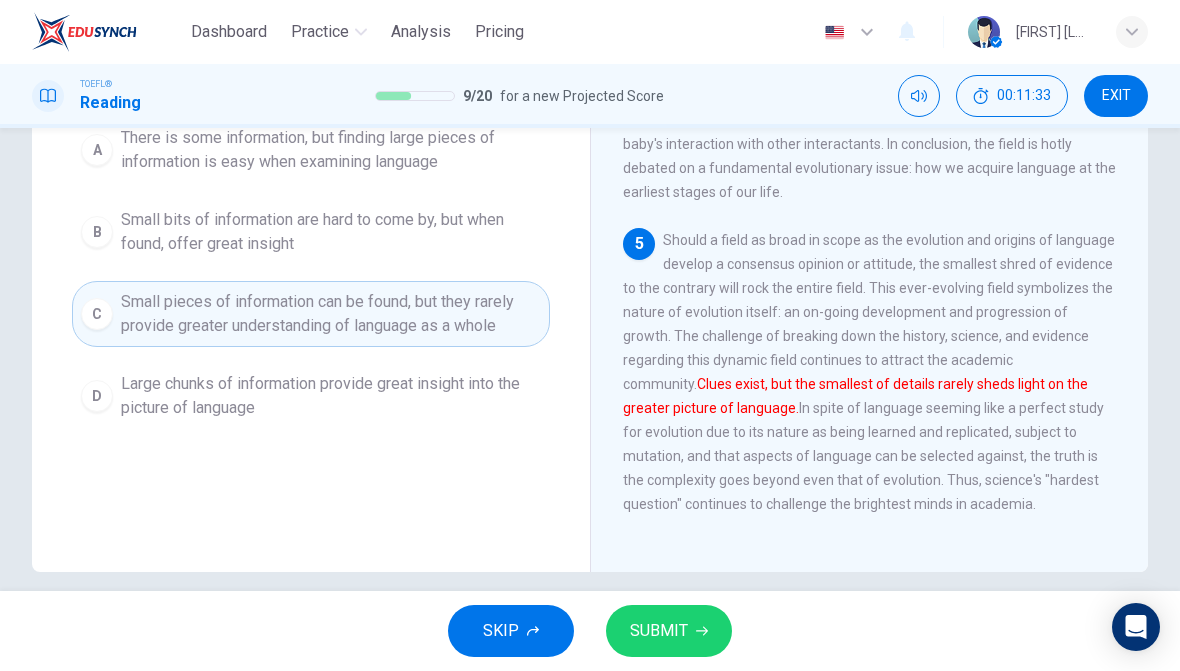 click on "SUBMIT" at bounding box center [669, 631] 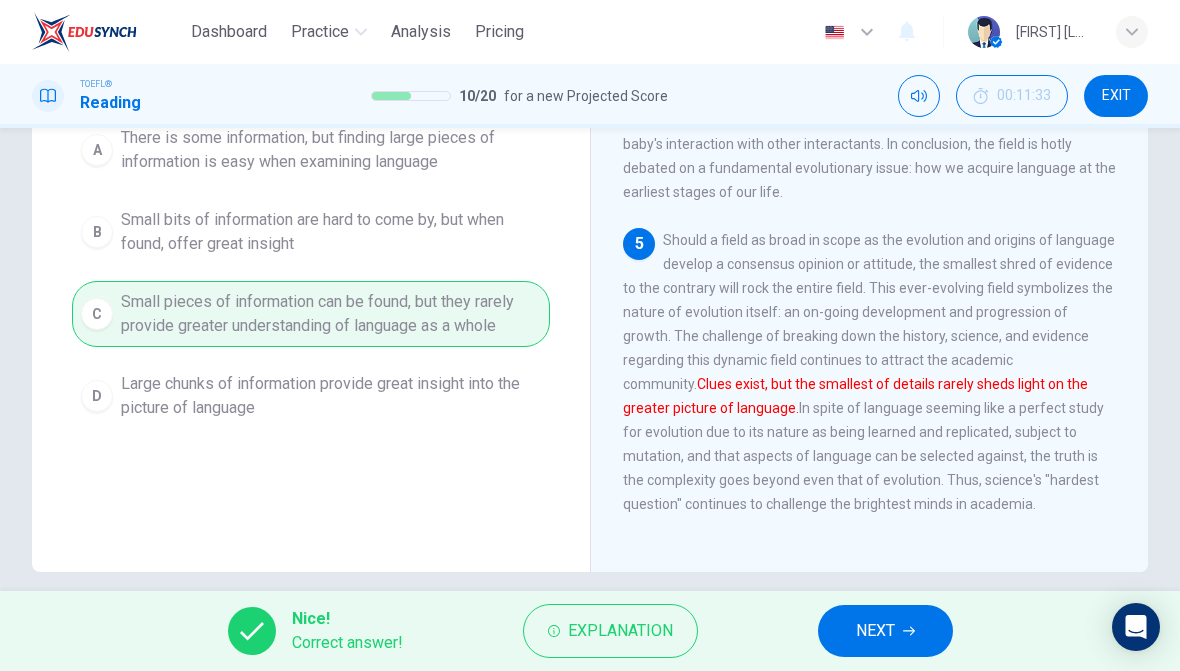 click on "NEXT" at bounding box center (875, 631) 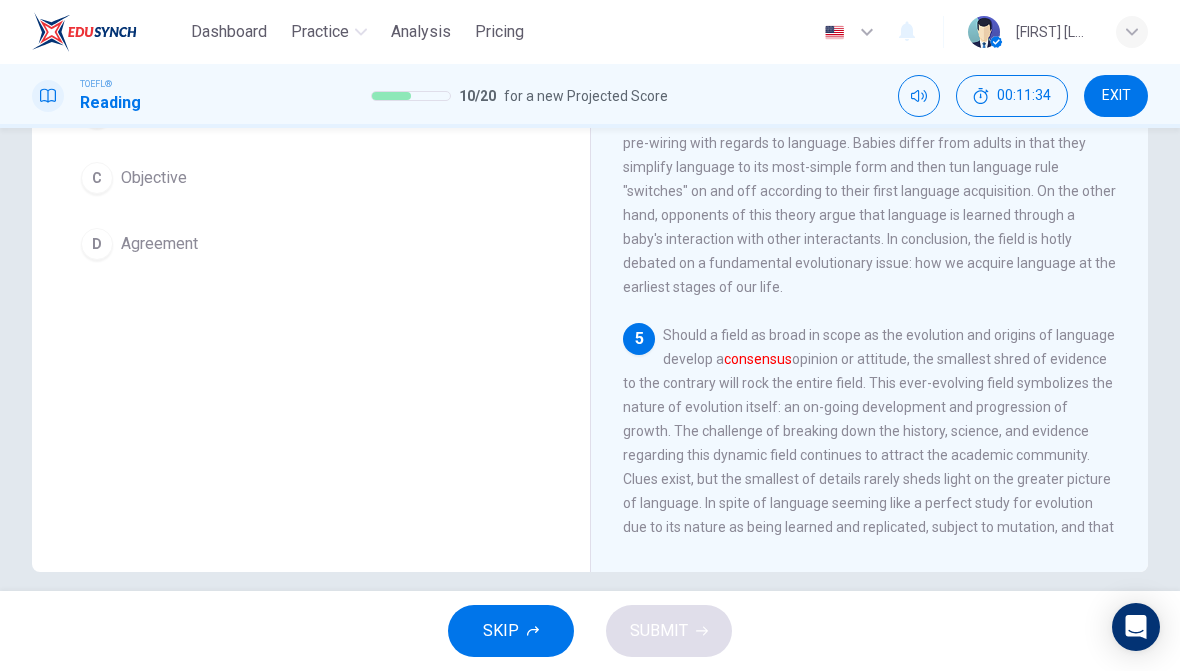 scroll, scrollTop: 915, scrollLeft: 0, axis: vertical 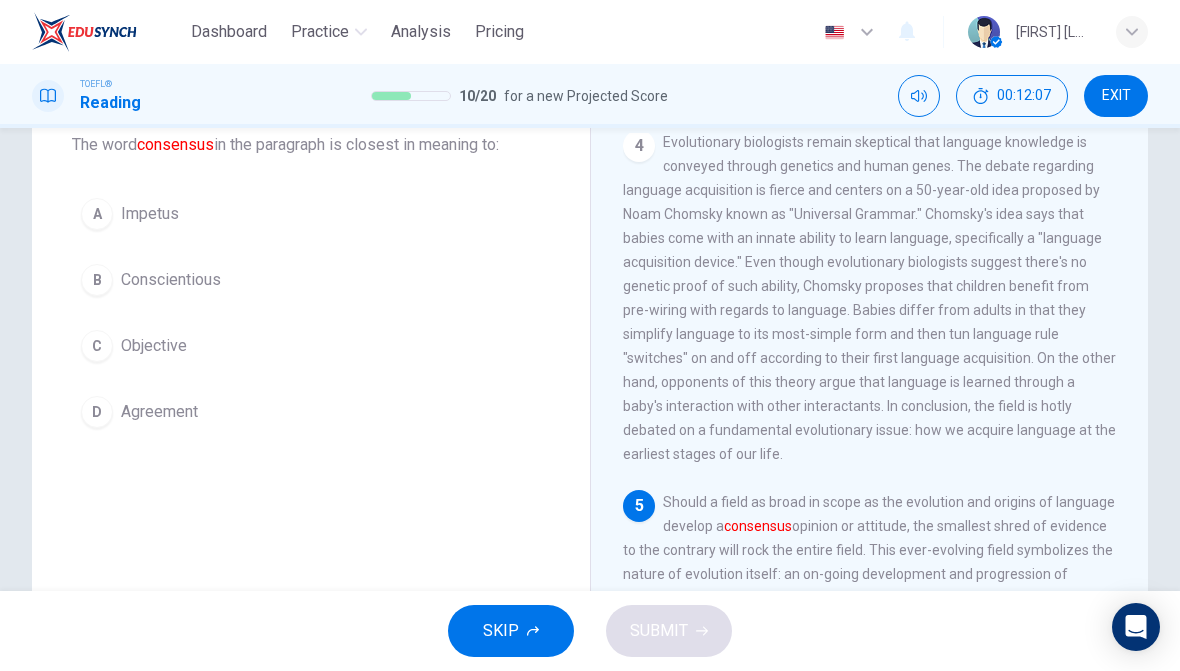 click on "A" at bounding box center (97, 214) 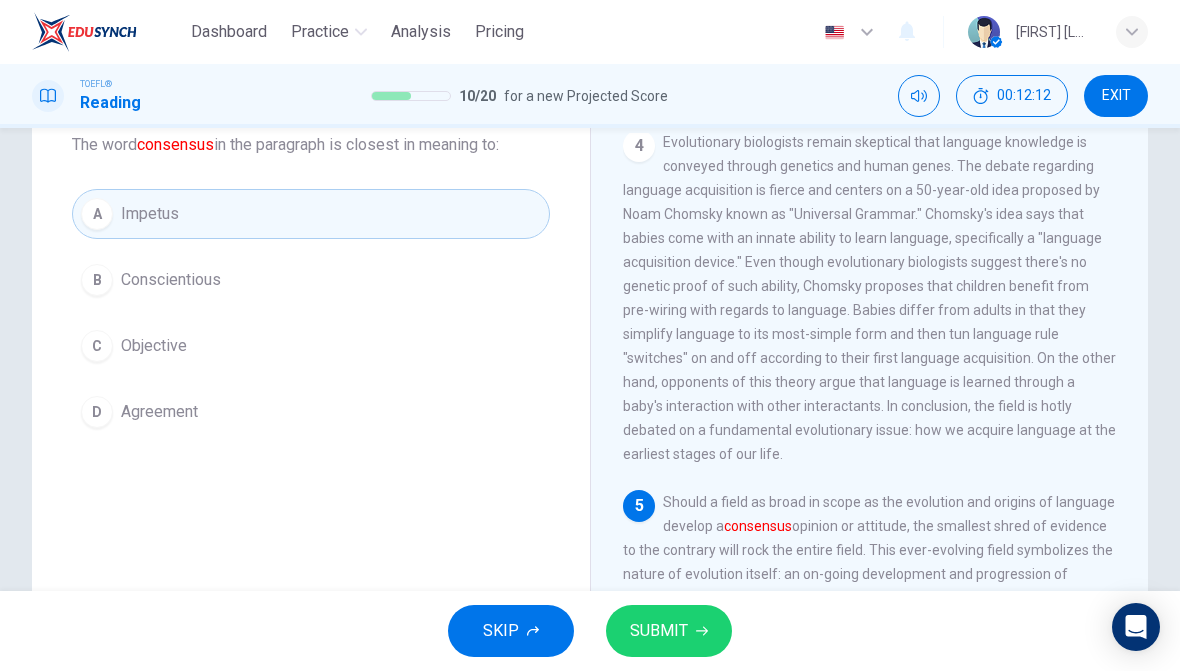 click on "Conscientious" at bounding box center [171, 280] 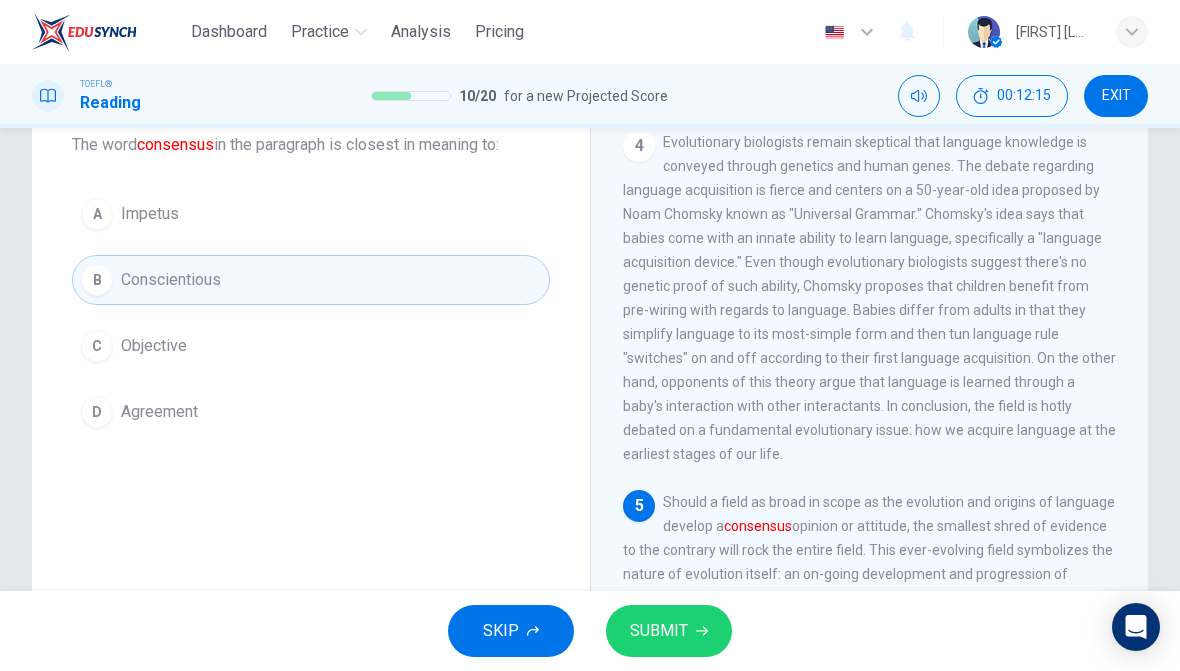 click on "SUBMIT" at bounding box center (669, 631) 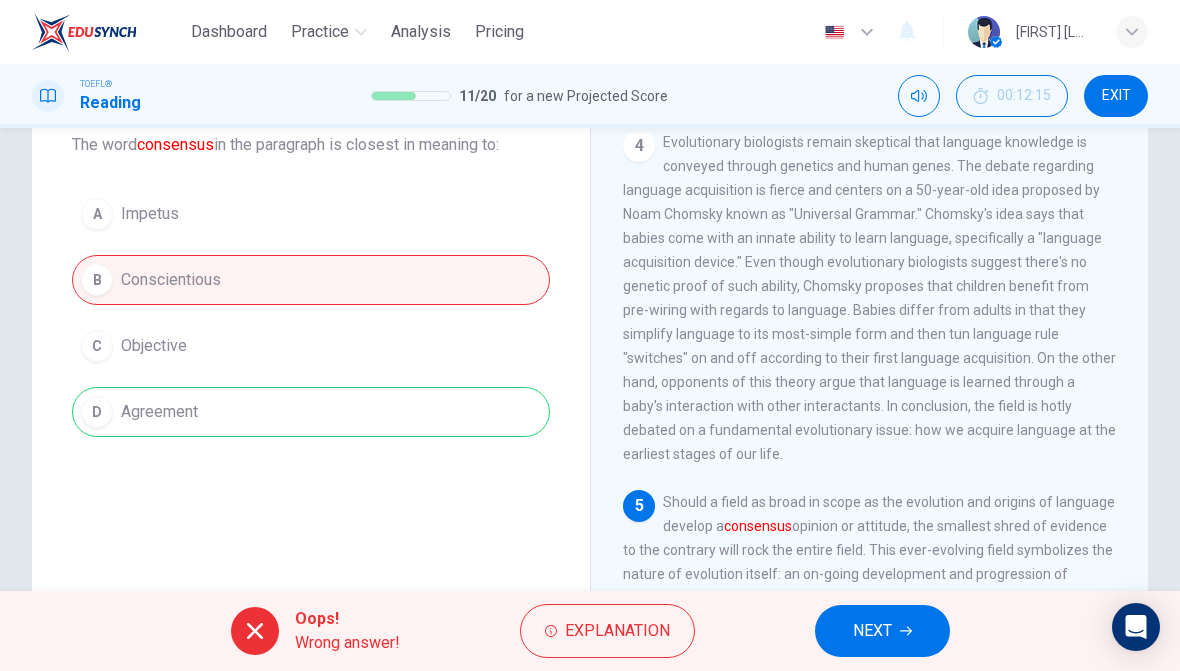 click on "NEXT" at bounding box center [882, 631] 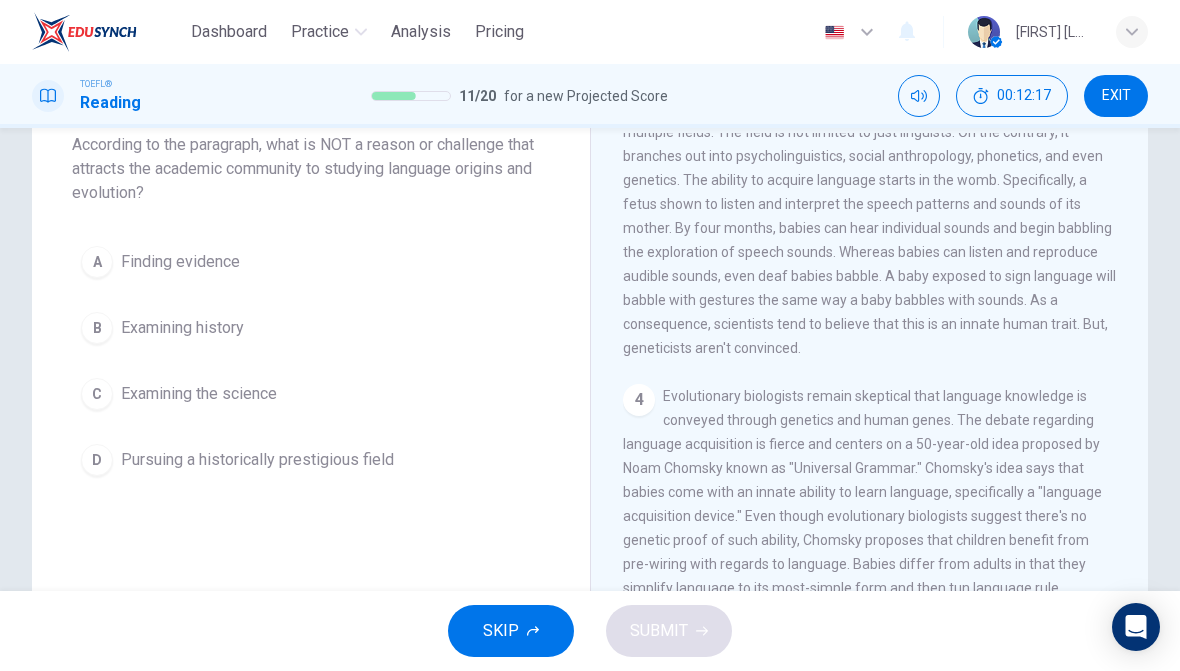 scroll, scrollTop: 627, scrollLeft: 0, axis: vertical 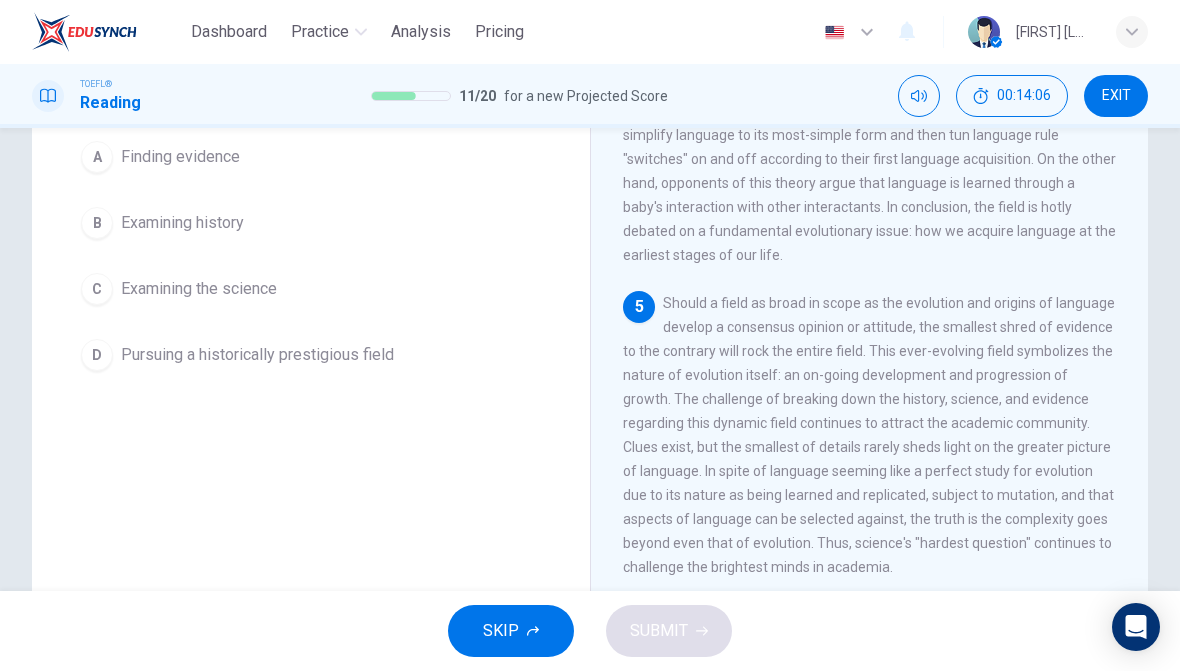 click on "D Pursuing a historically prestigious field" at bounding box center [311, 355] 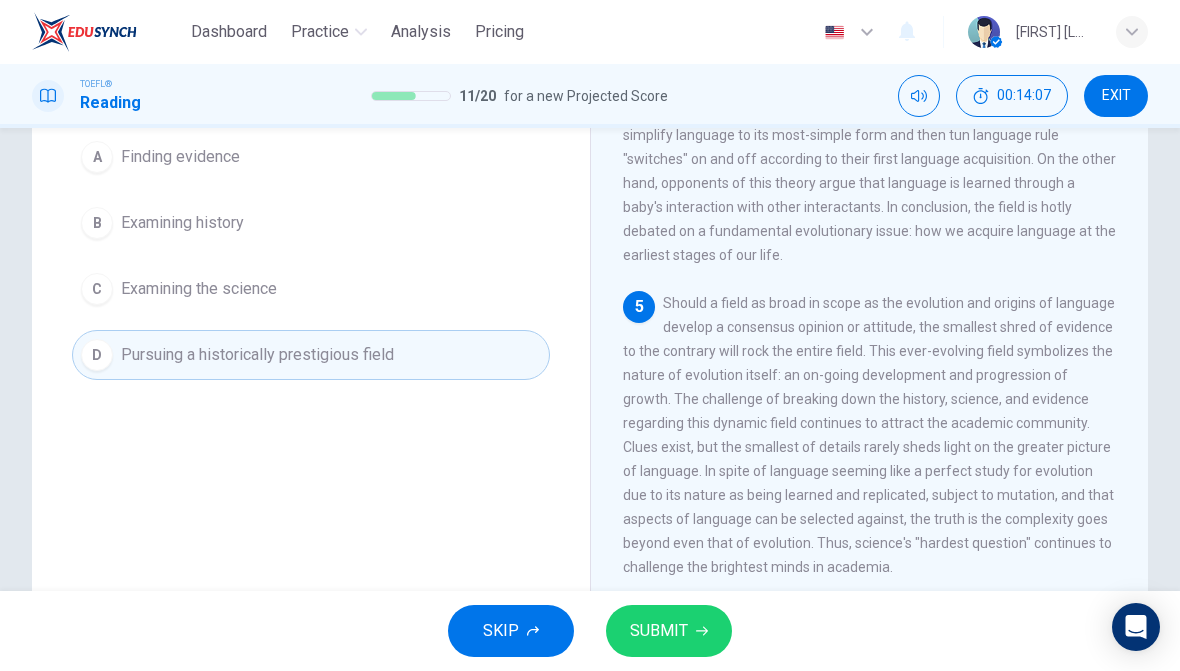 click on "SUBMIT" at bounding box center [669, 631] 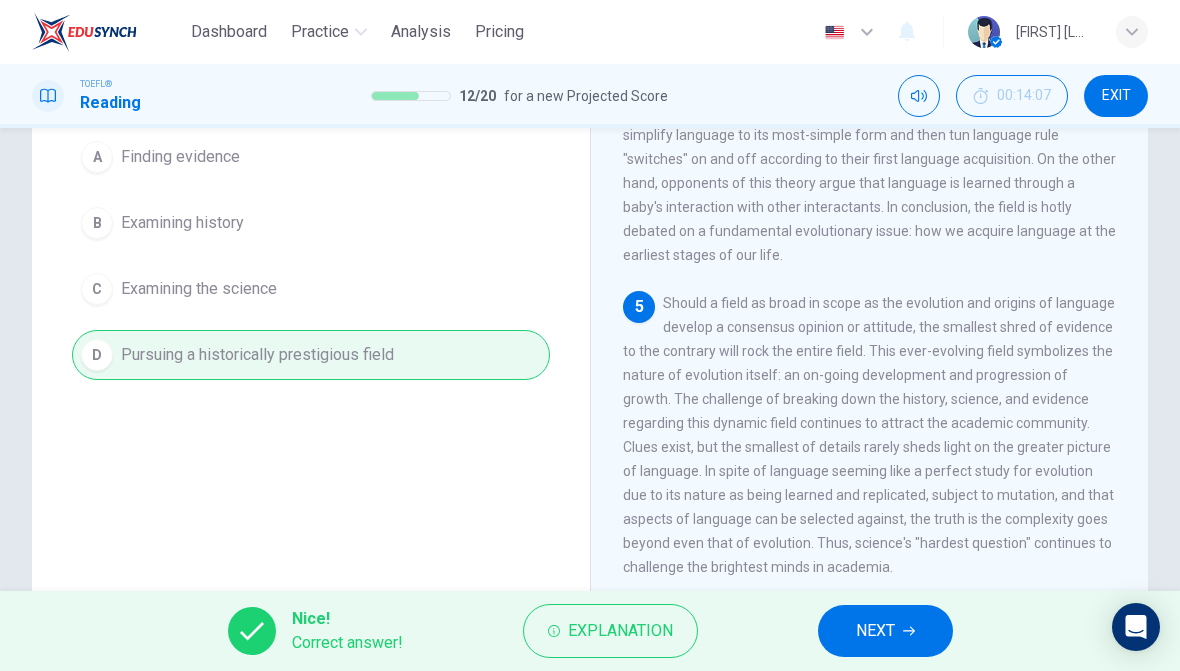 click on "NEXT" at bounding box center [885, 631] 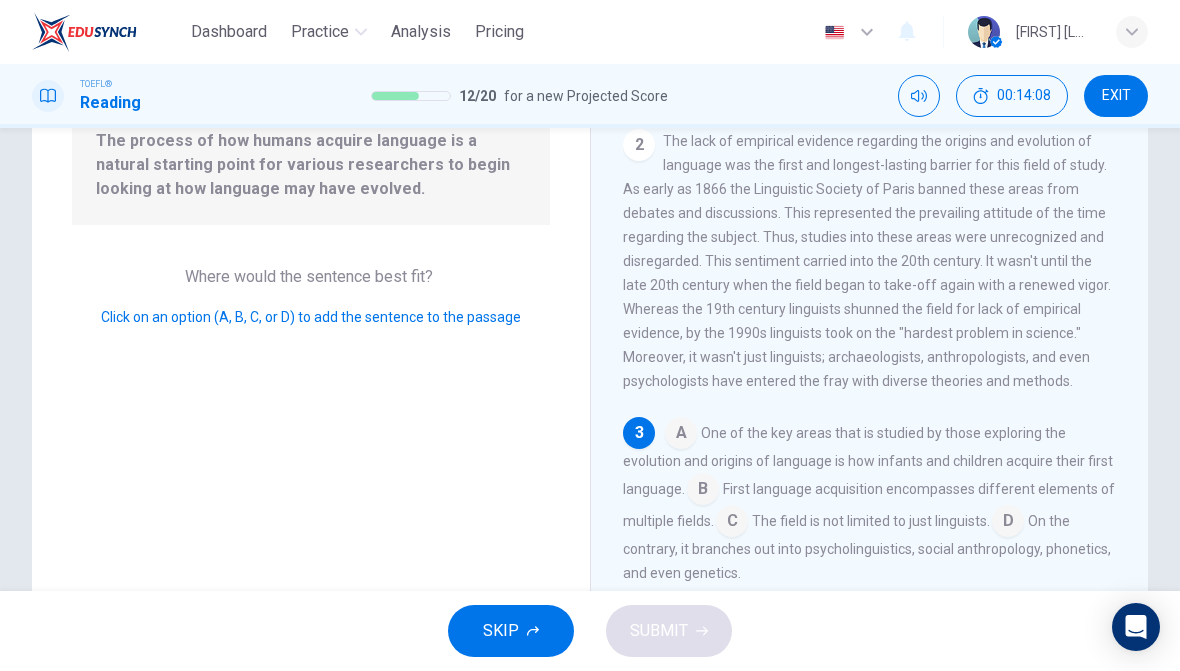 scroll, scrollTop: 190, scrollLeft: 0, axis: vertical 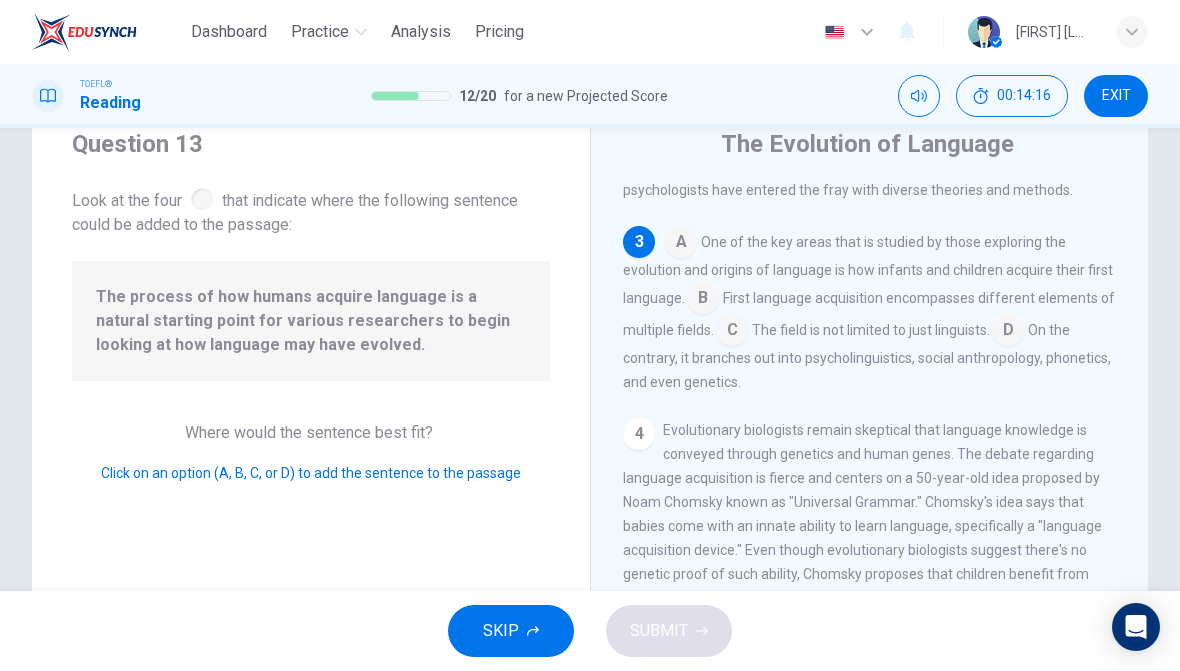 click at bounding box center [681, 244] 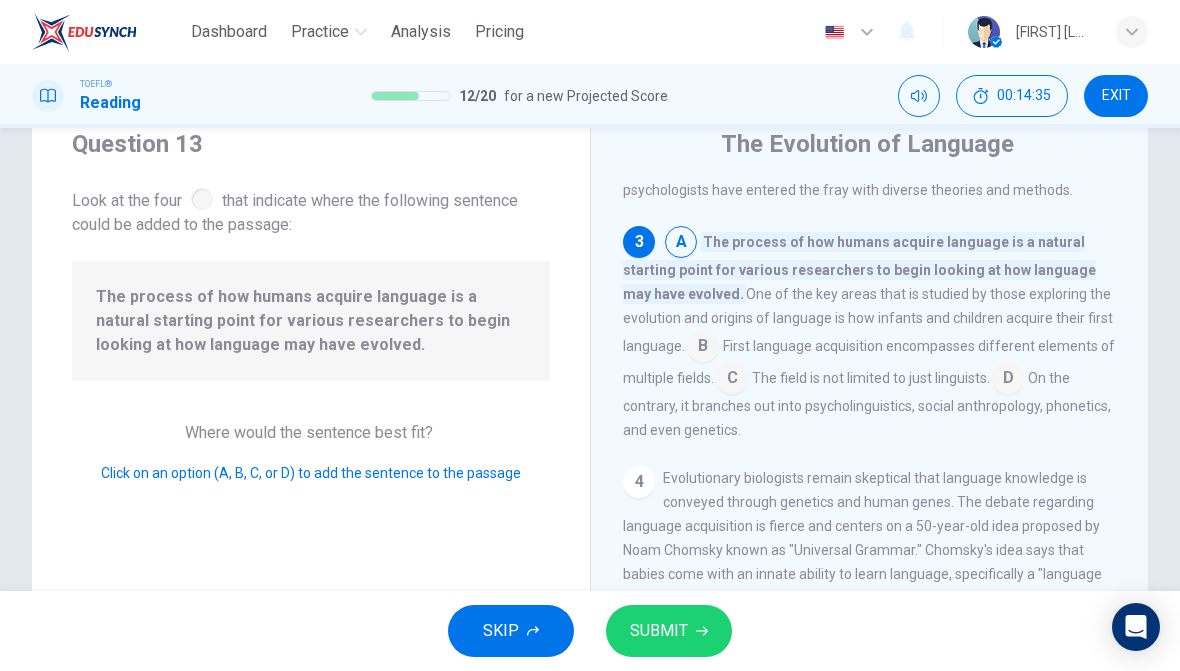 click at bounding box center [703, 348] 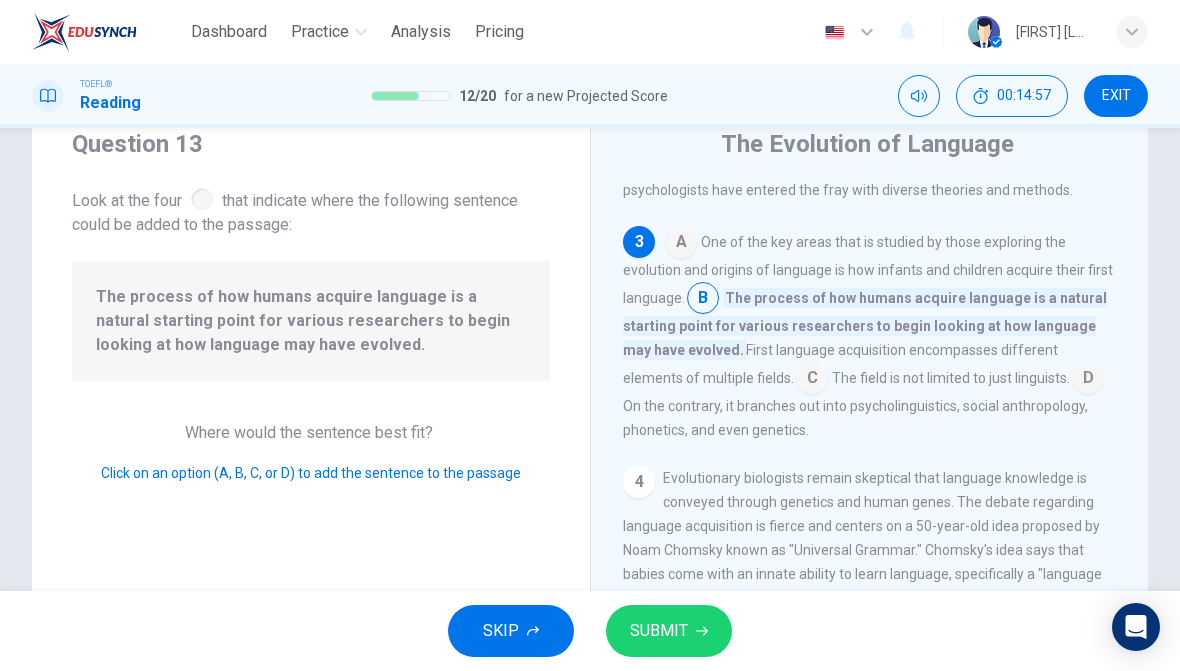 click on "SUBMIT" at bounding box center (669, 631) 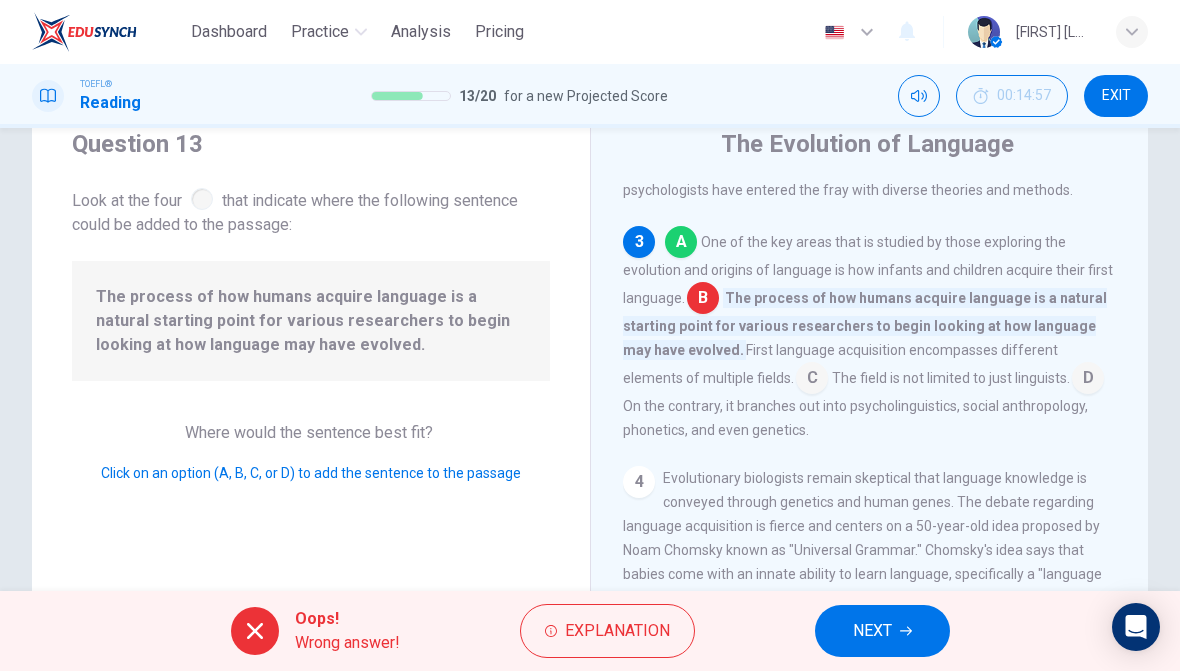 click on "NEXT" at bounding box center (872, 631) 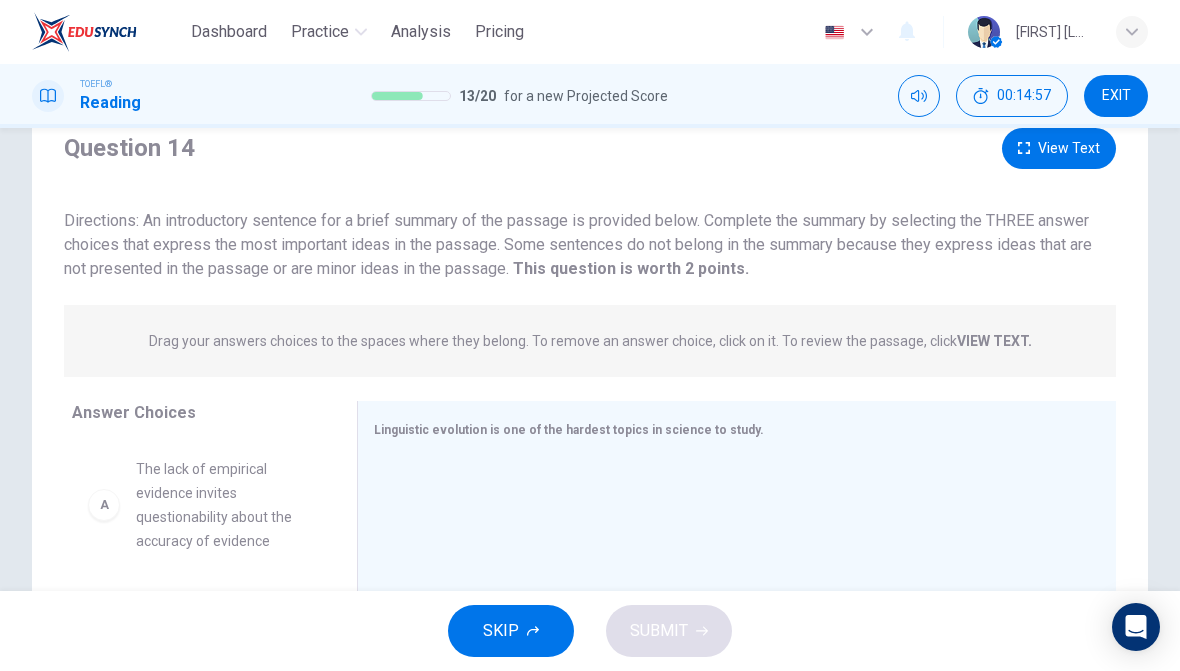 click on "SKIP SUBMIT" at bounding box center [590, 631] 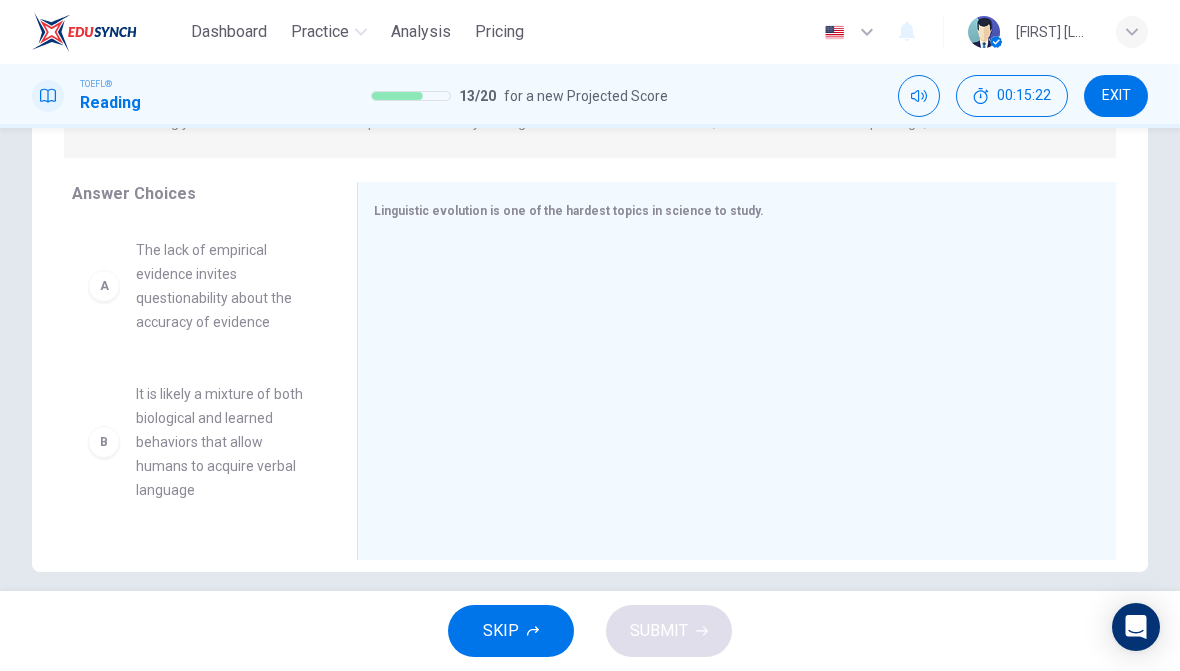 scroll, scrollTop: 292, scrollLeft: 0, axis: vertical 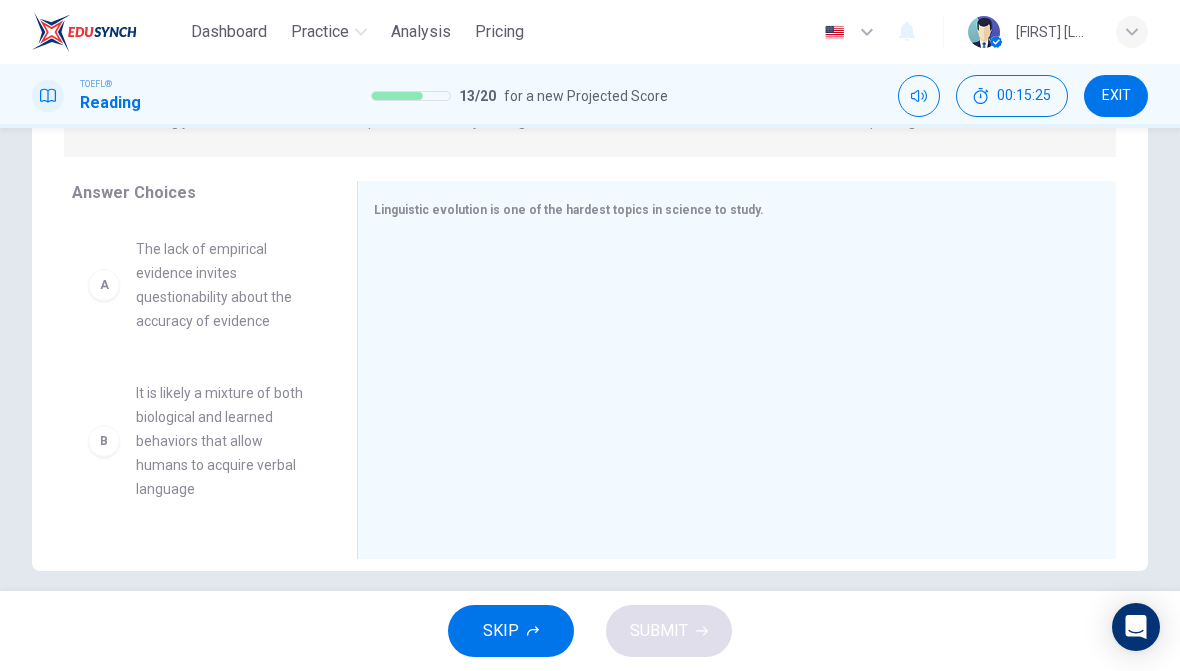 click on "A" at bounding box center [104, 285] 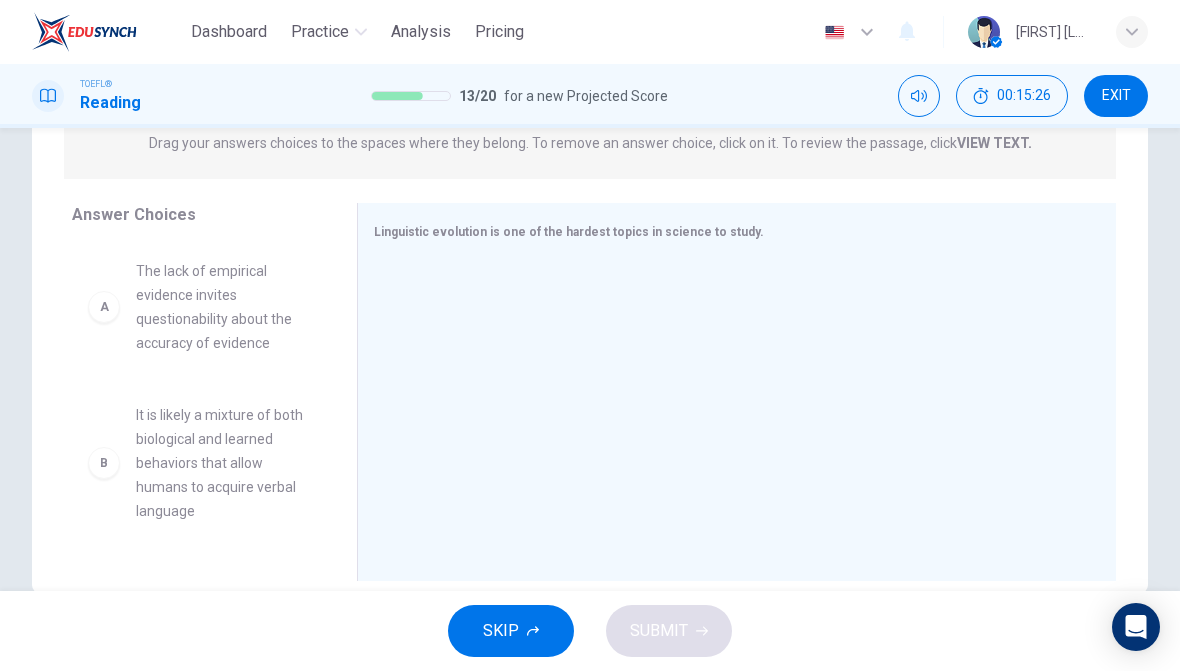 scroll, scrollTop: 274, scrollLeft: 0, axis: vertical 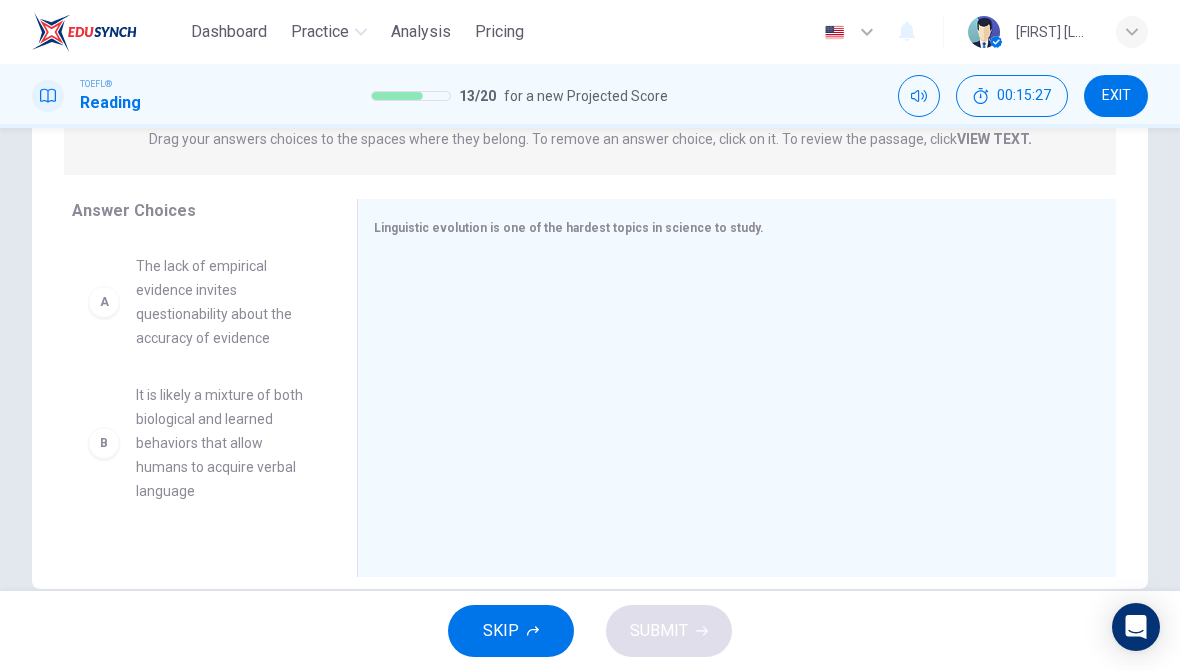 click on "B It is likely a mixture of both biological and learned behaviors that allow humans to acquire verbal language C Scientists of different specialties cannot agree on if the ability to learn human speech is inherited D Linguists are not in the main part of the debate about linguistic evolution E Linguistic evolution is divided into two different emphasis F Linguistic evolution is divided into three different emphasis" at bounding box center [198, 393] 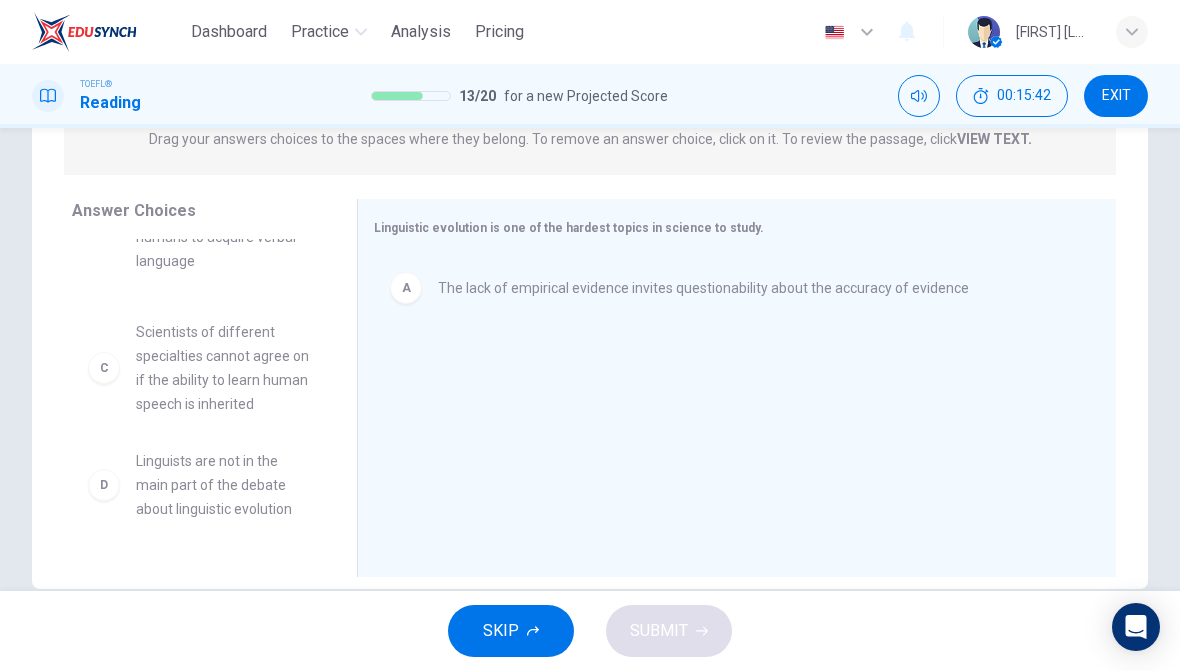 scroll, scrollTop: 87, scrollLeft: 0, axis: vertical 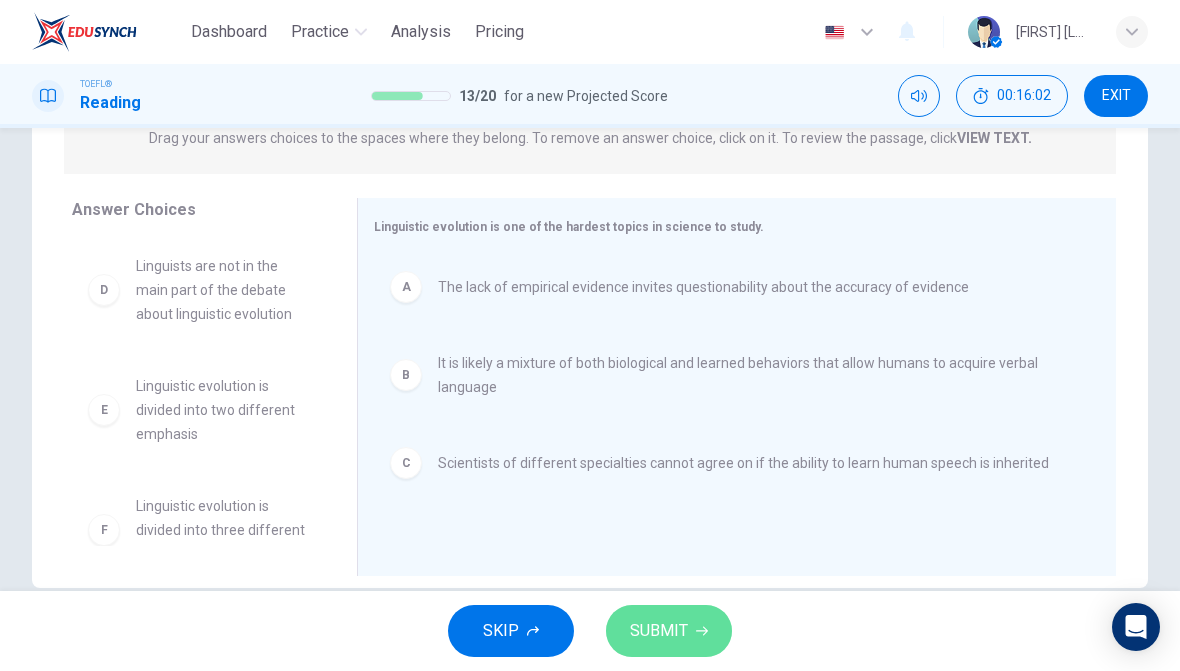 click on "SUBMIT" at bounding box center [669, 631] 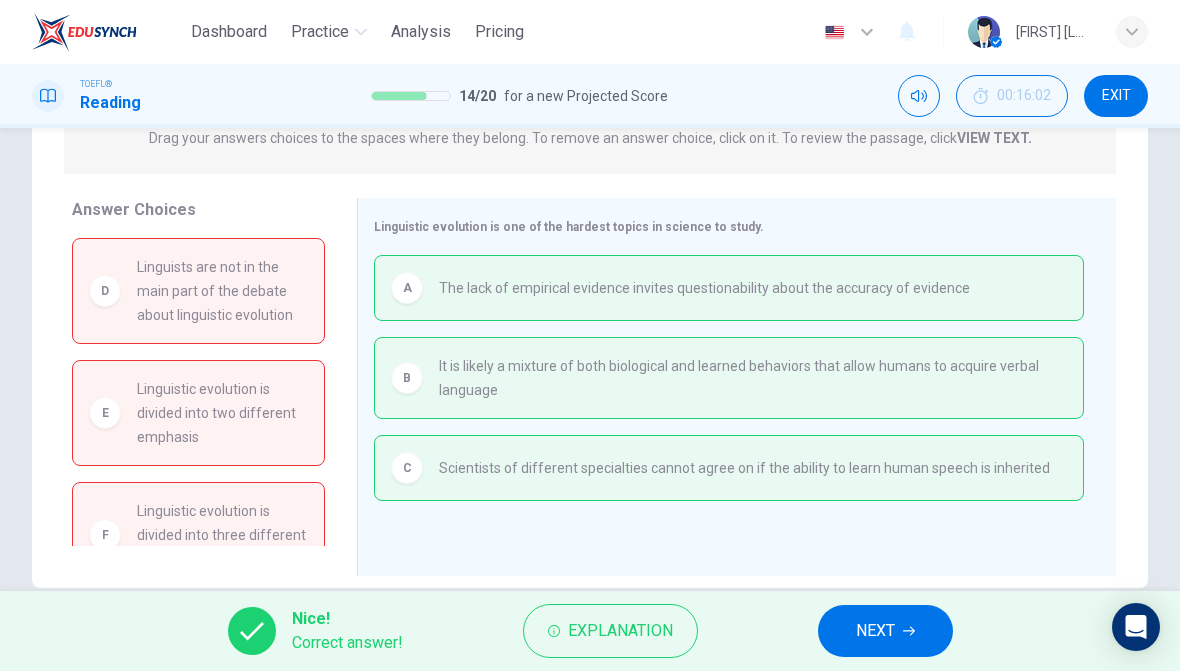 click on "NEXT" at bounding box center [885, 631] 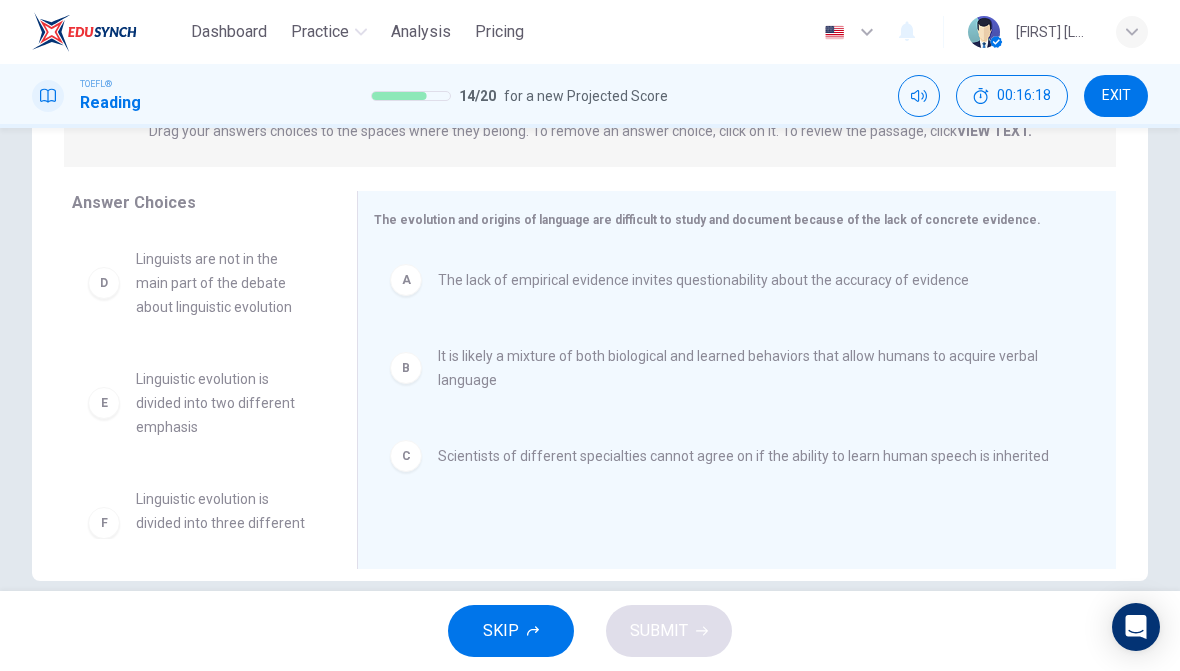 scroll, scrollTop: 285, scrollLeft: 0, axis: vertical 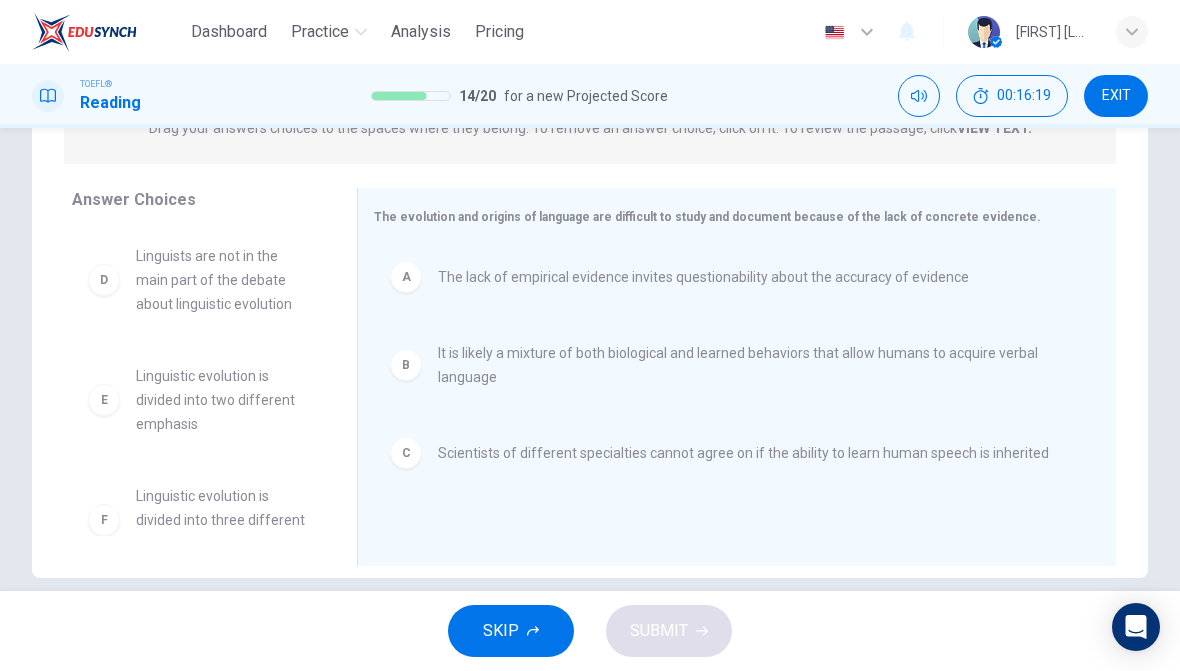 click on "The lack of empirical evidence invites questionability about the accuracy of evidence" at bounding box center (703, 277) 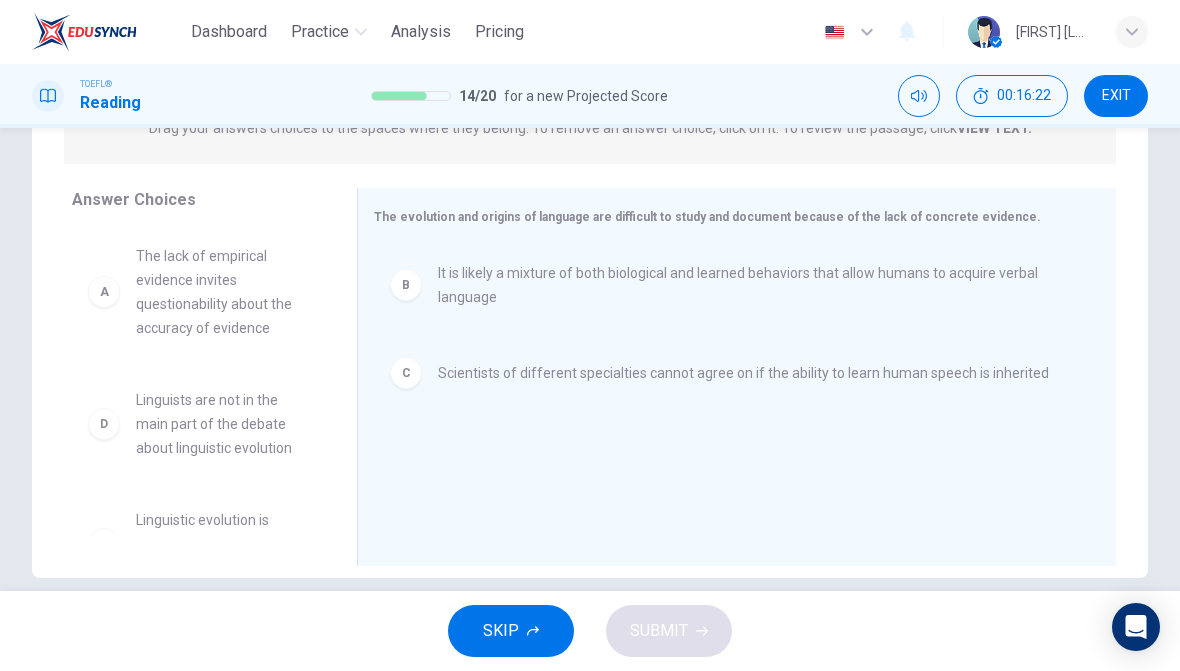 click on "B It is likely a mixture of both biological and learned behaviors that allow humans to acquire verbal language" at bounding box center [729, 285] 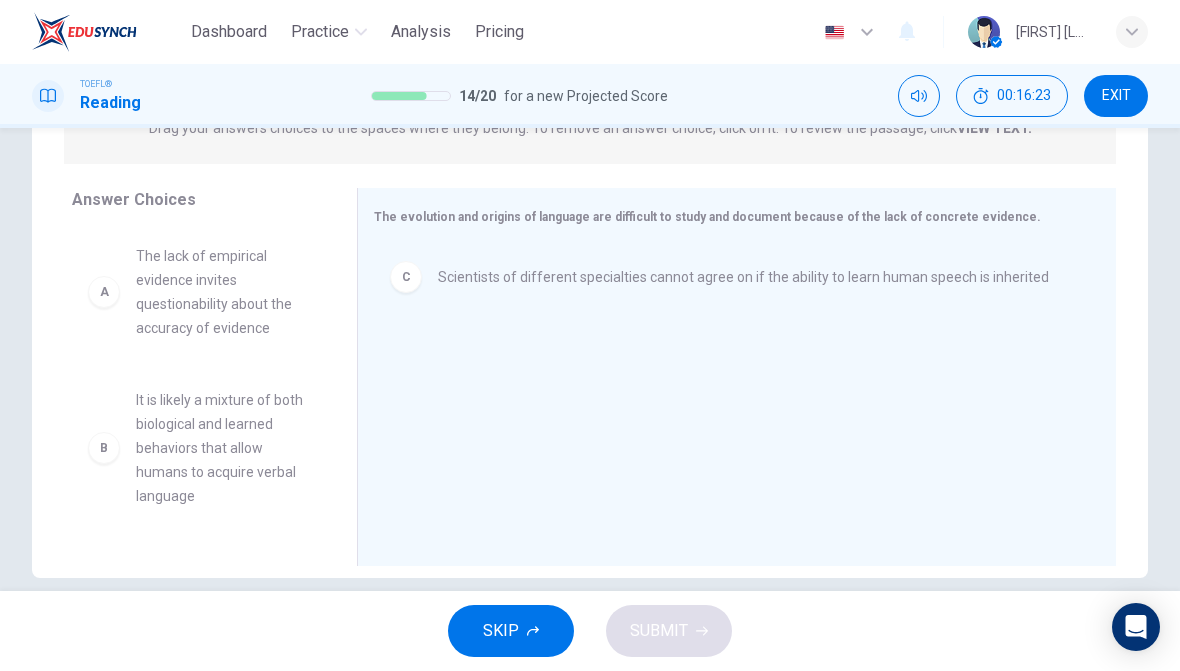 click on "C" at bounding box center (406, 277) 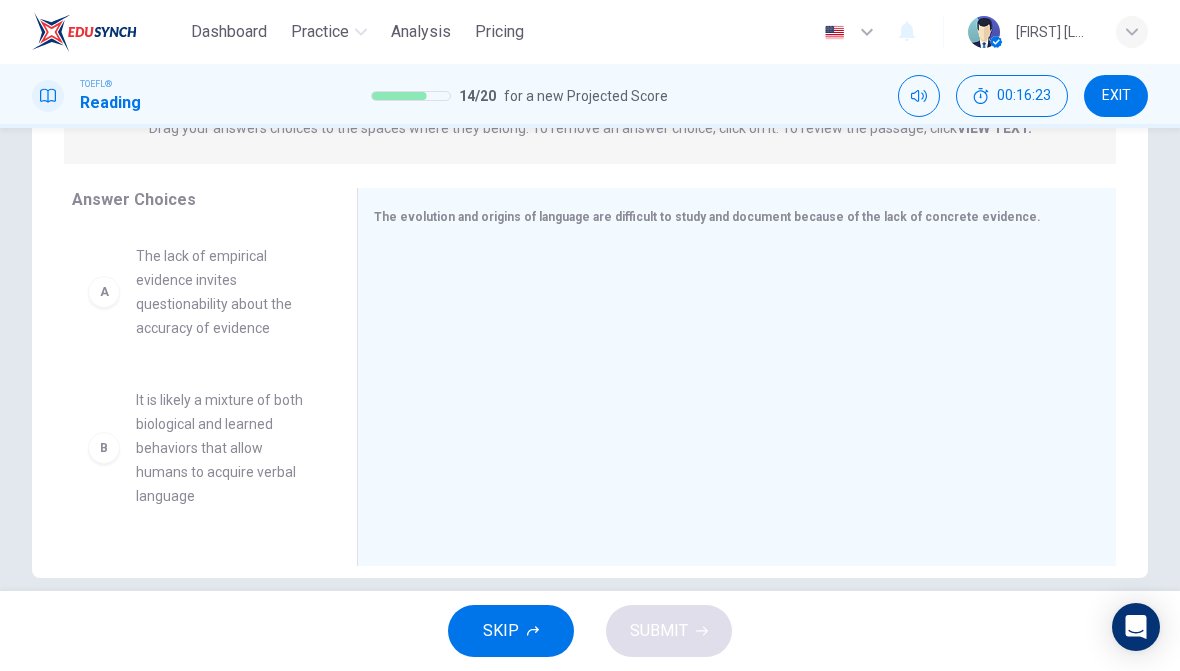 click on "The lack of empirical evidence invites questionability about the accuracy of evidence" at bounding box center [222, 292] 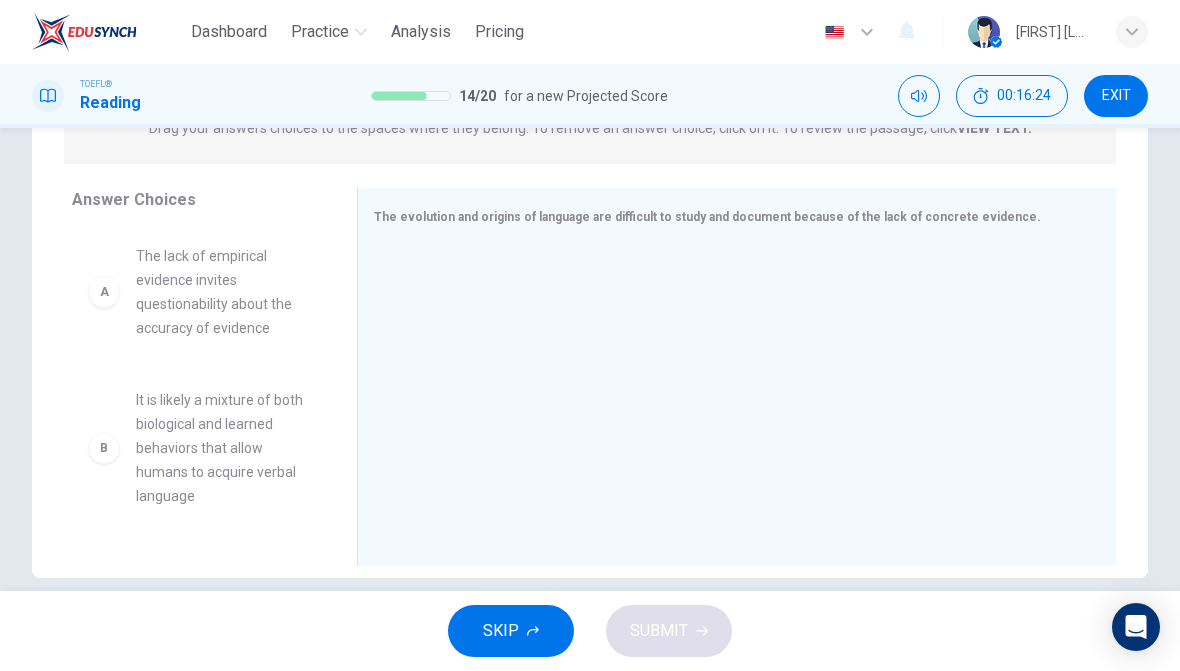 click on "A" at bounding box center (104, 292) 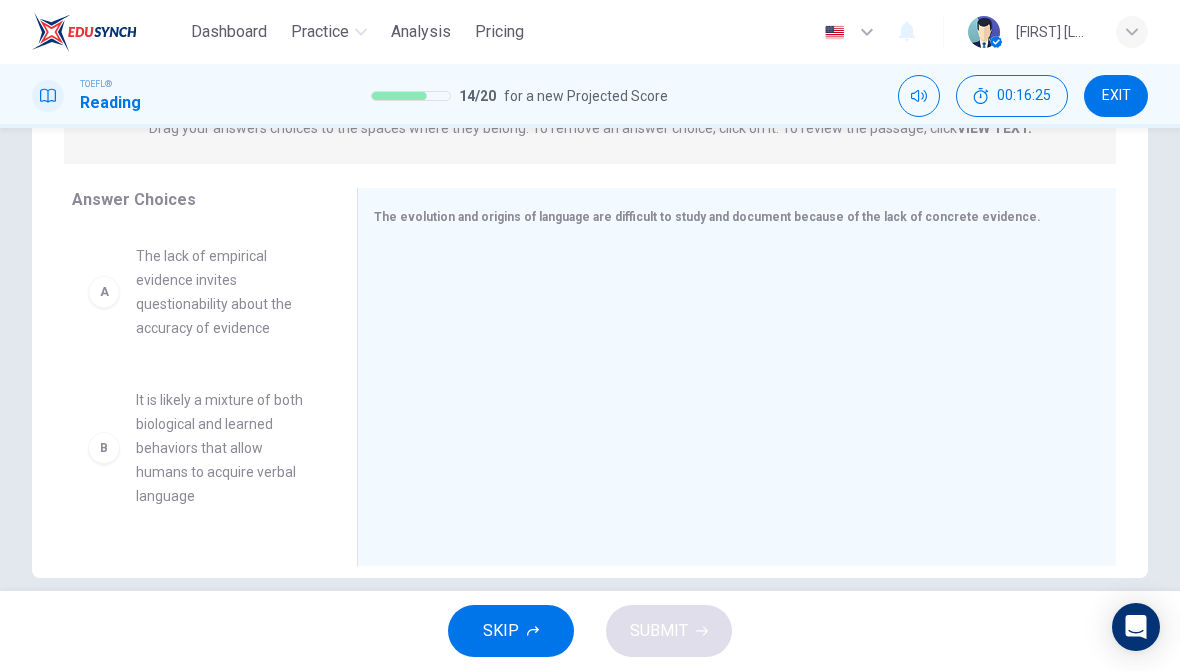 click on "A" at bounding box center [104, 292] 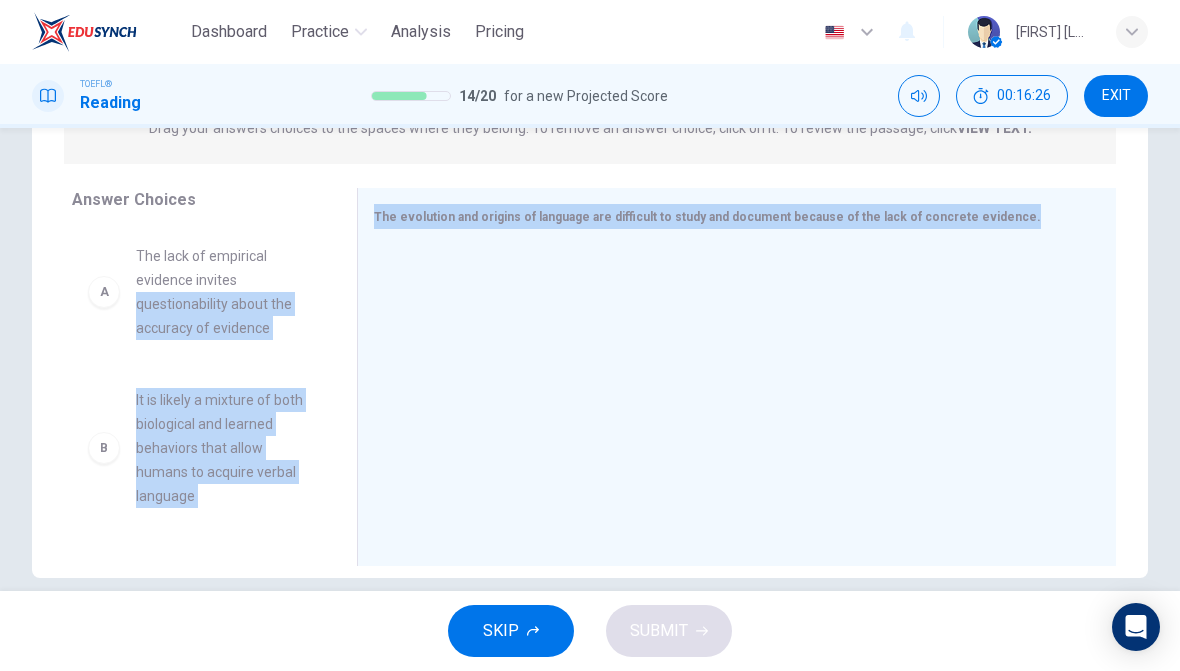 click on "A The lack of empirical evidence invites questionability about the accuracy of evidence" at bounding box center (198, 292) 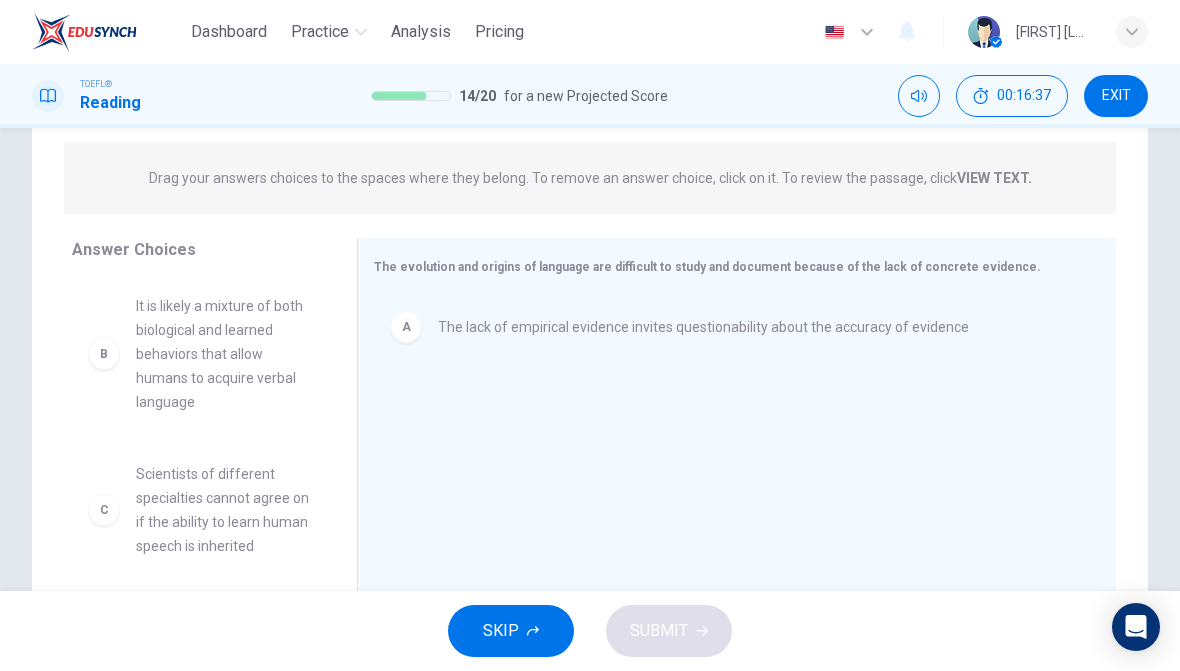 scroll, scrollTop: 237, scrollLeft: 0, axis: vertical 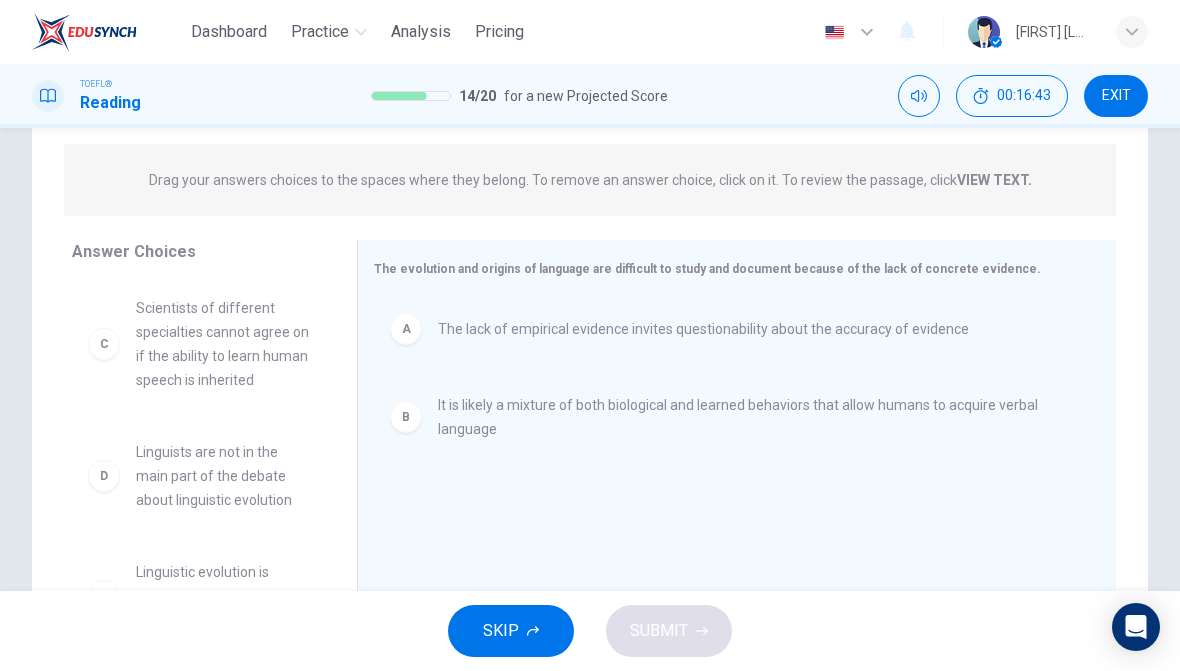 click on "Scientists of different specialties cannot agree on if the ability to learn human speech is inherited" at bounding box center (222, 344) 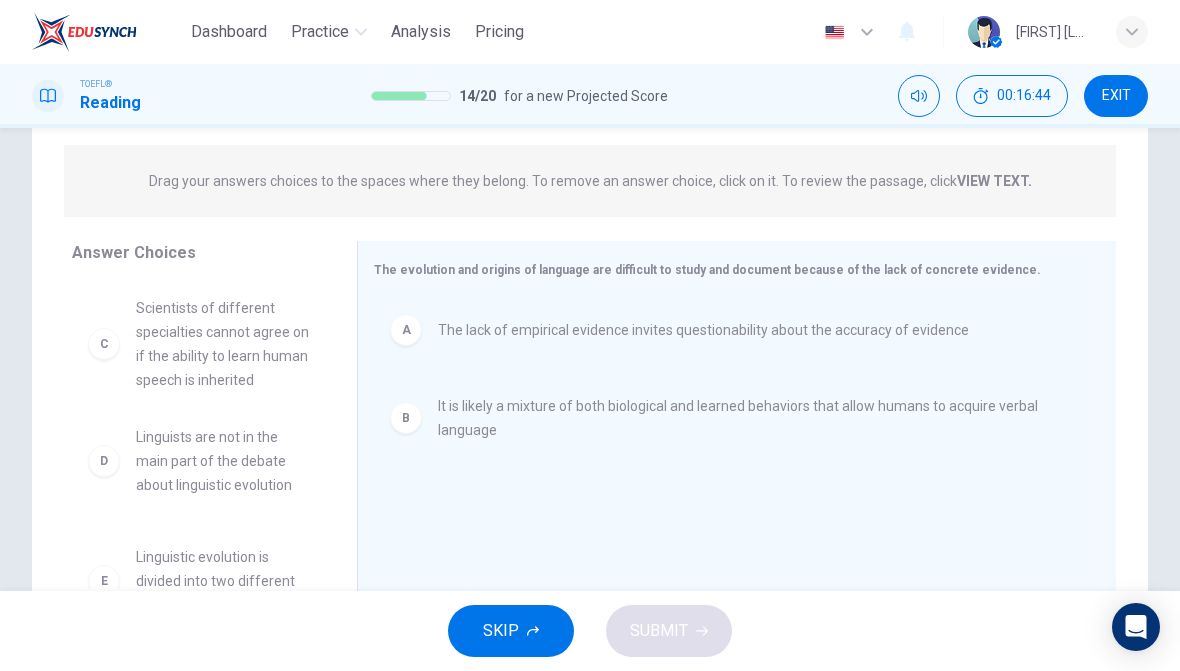 click on "D Linguists are not in the main part of the debate about linguistic evolution E Linguistic evolution is divided into two different emphasis F Linguistic evolution is divided into three different emphasis" at bounding box center [198, 435] 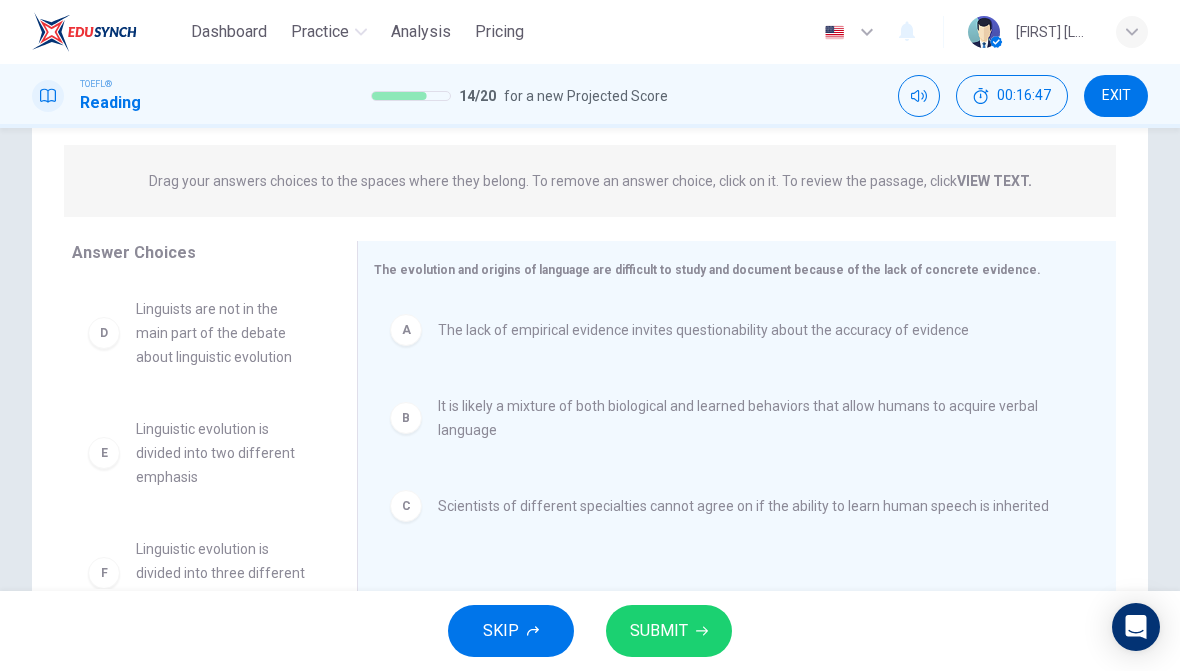 click on "SUBMIT" at bounding box center (659, 631) 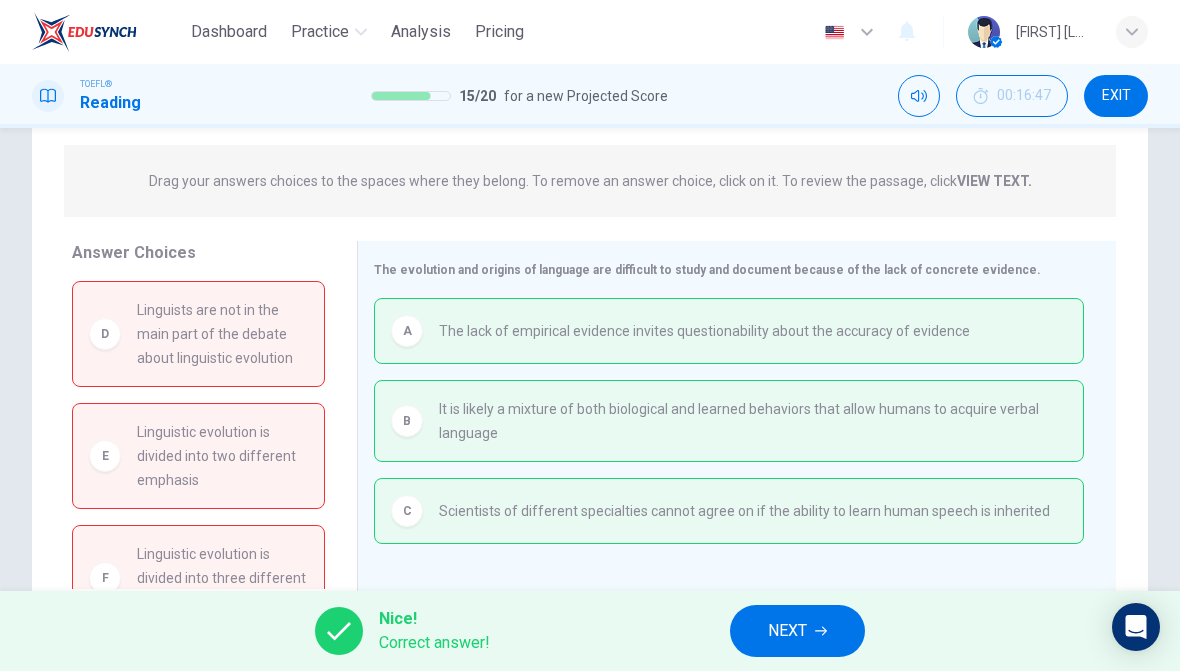 click on "NEXT" at bounding box center (797, 631) 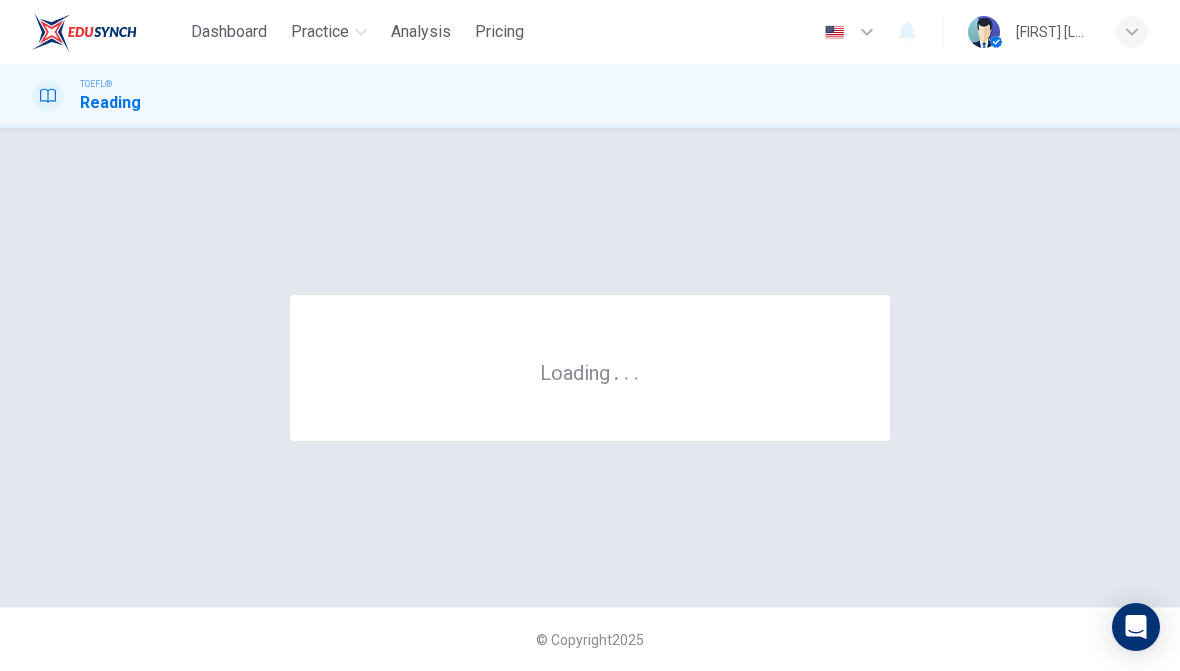 scroll, scrollTop: 0, scrollLeft: 0, axis: both 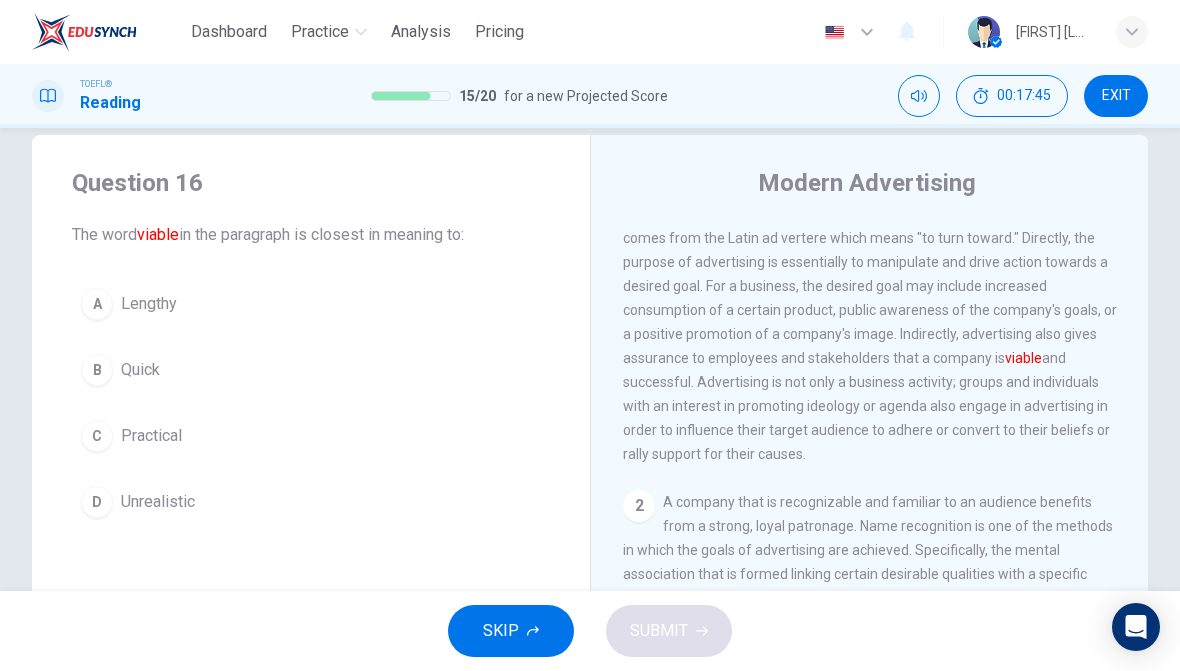 click on "C" at bounding box center [97, 436] 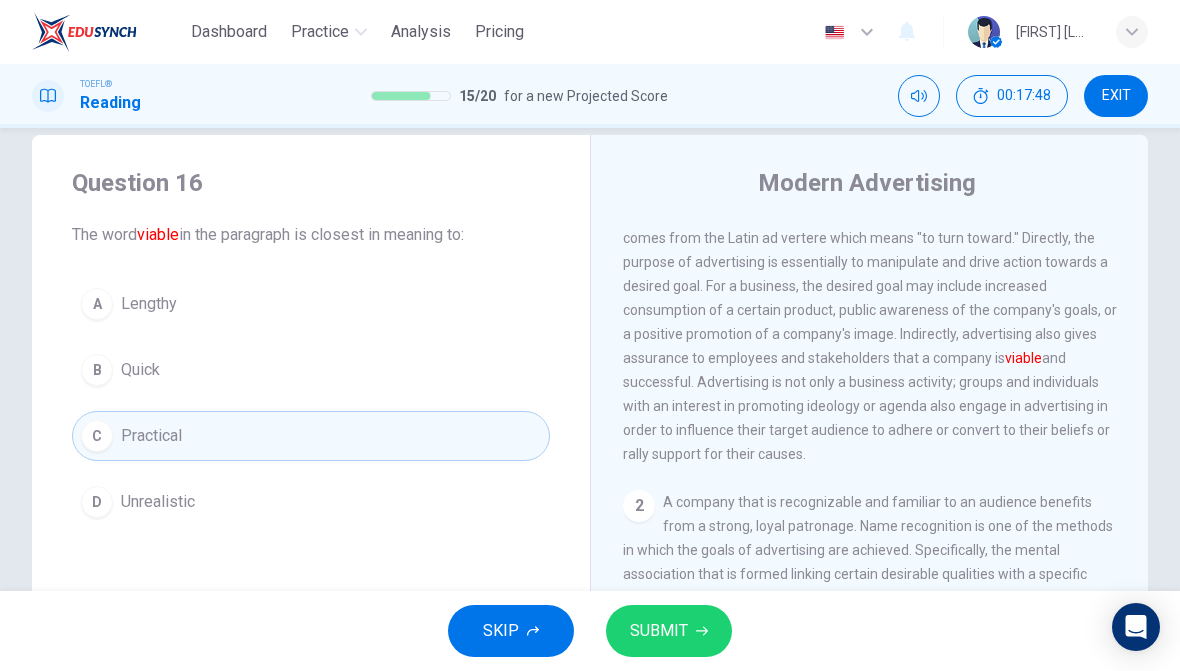 click on "SUBMIT" at bounding box center [669, 631] 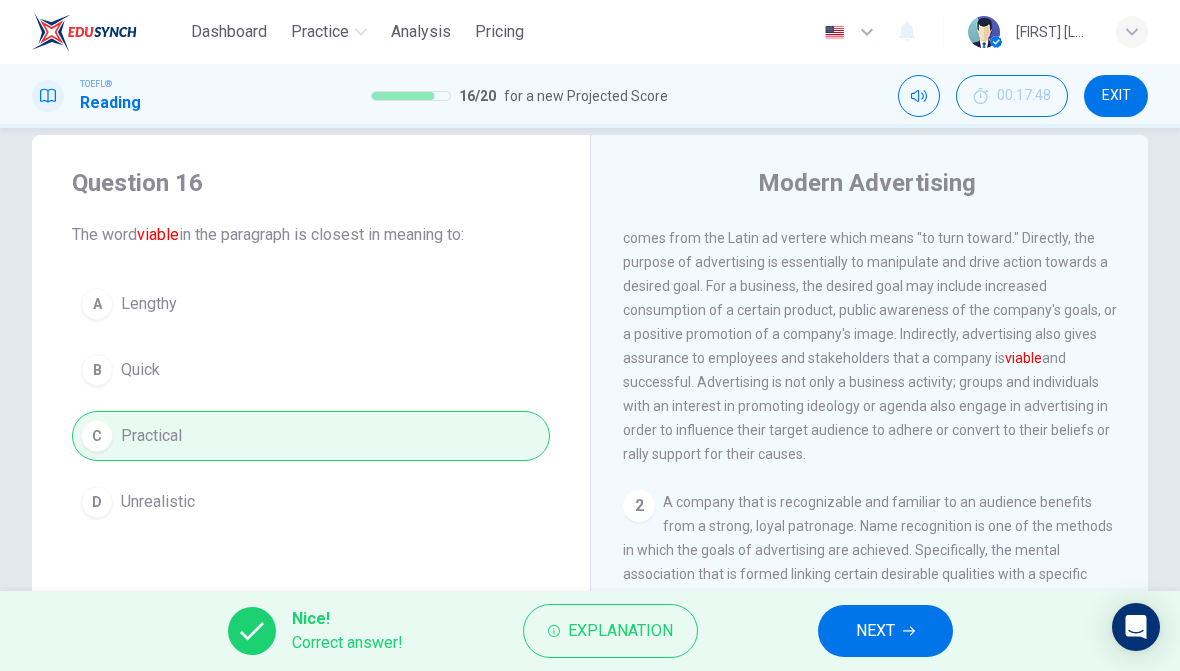 click on "NEXT" at bounding box center (875, 631) 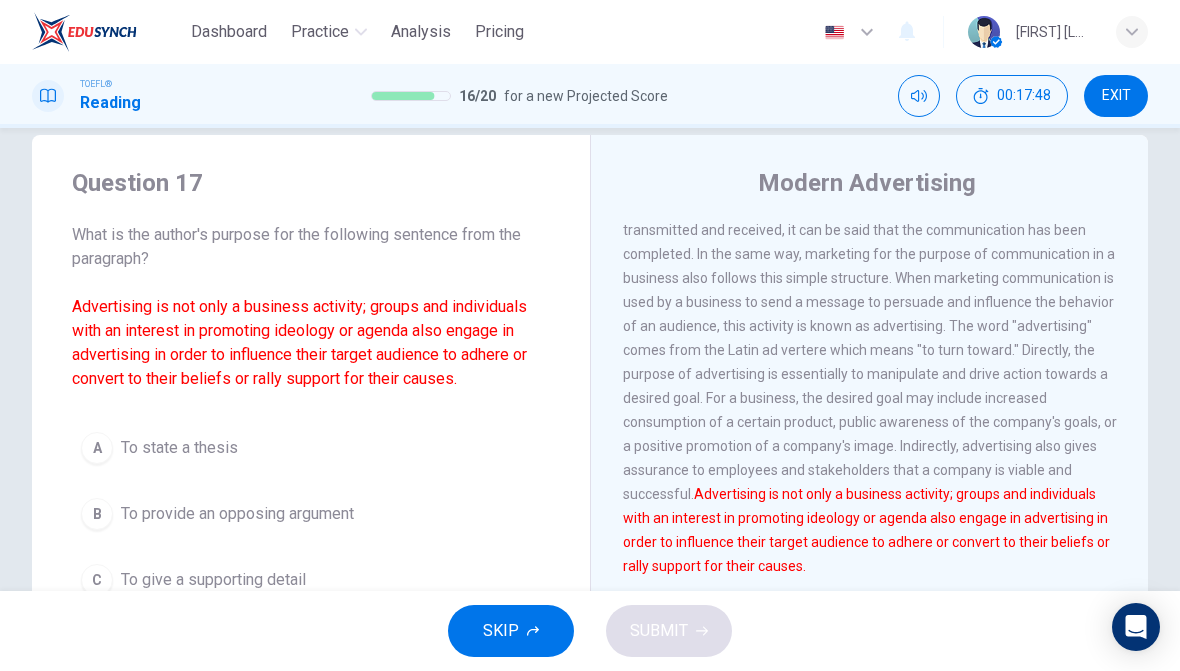 scroll, scrollTop: 0, scrollLeft: 0, axis: both 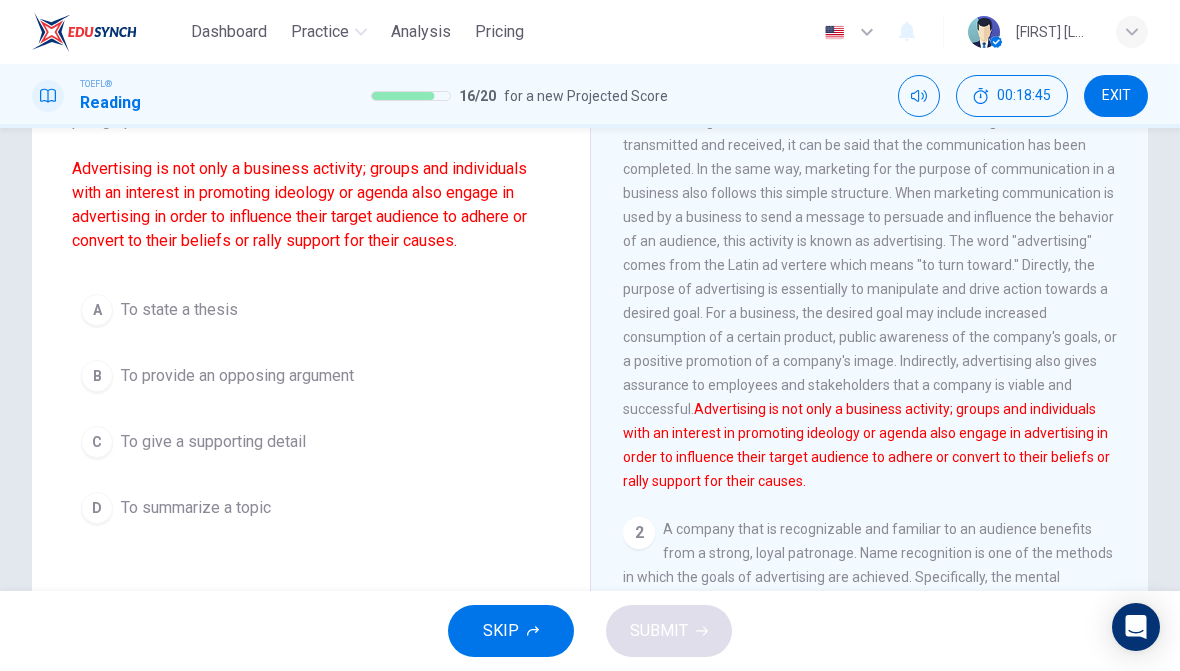 click on "C" at bounding box center (97, 442) 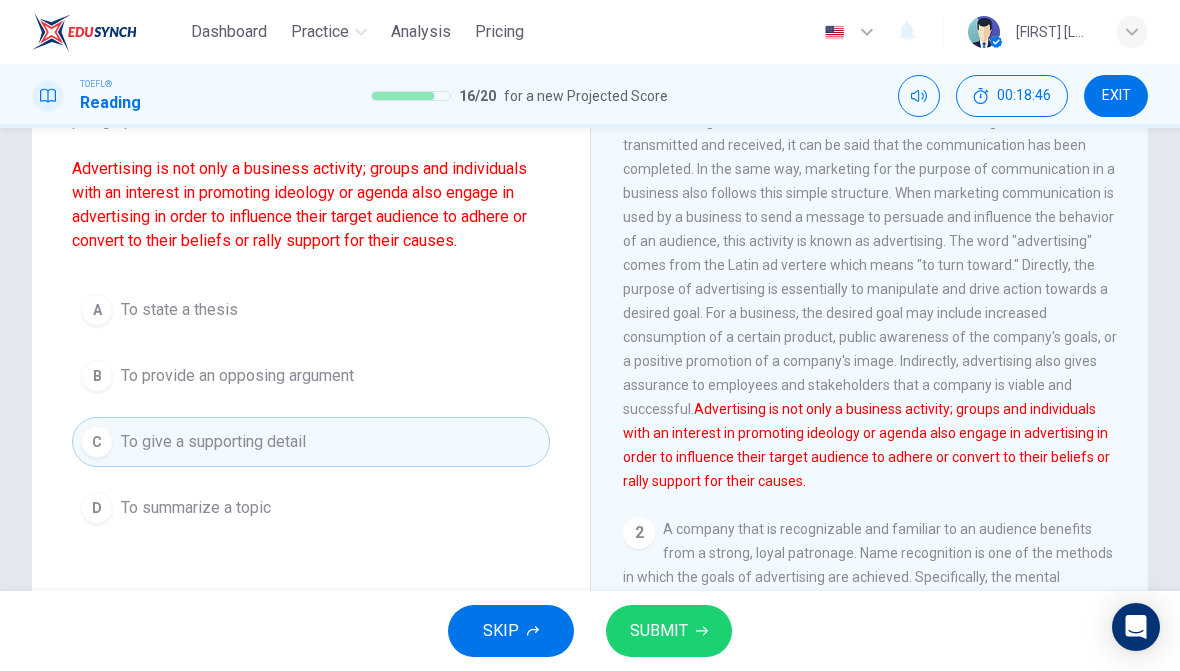 click on "SUBMIT" at bounding box center [659, 631] 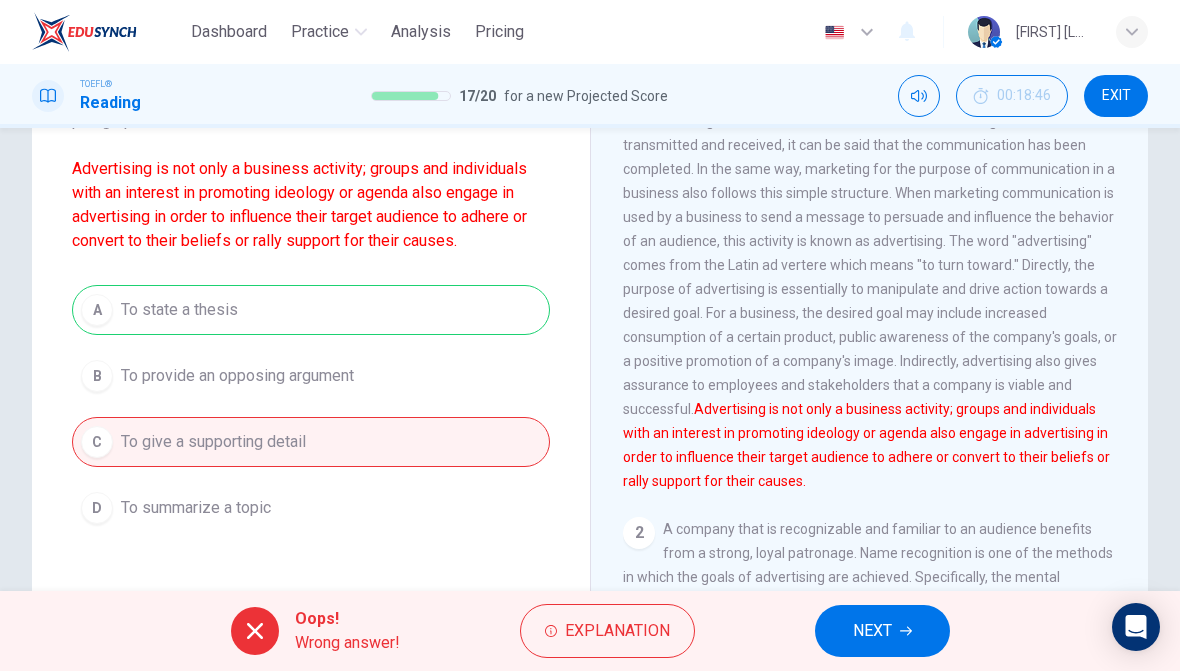 click on "NEXT" at bounding box center [882, 631] 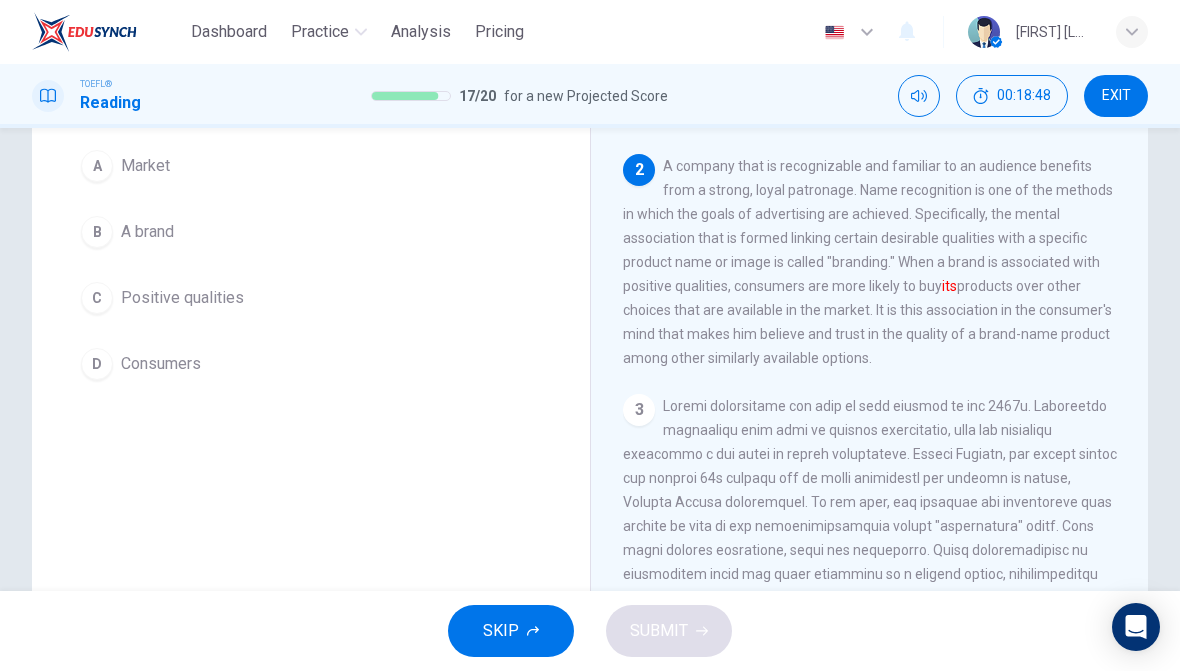 scroll, scrollTop: 363, scrollLeft: 0, axis: vertical 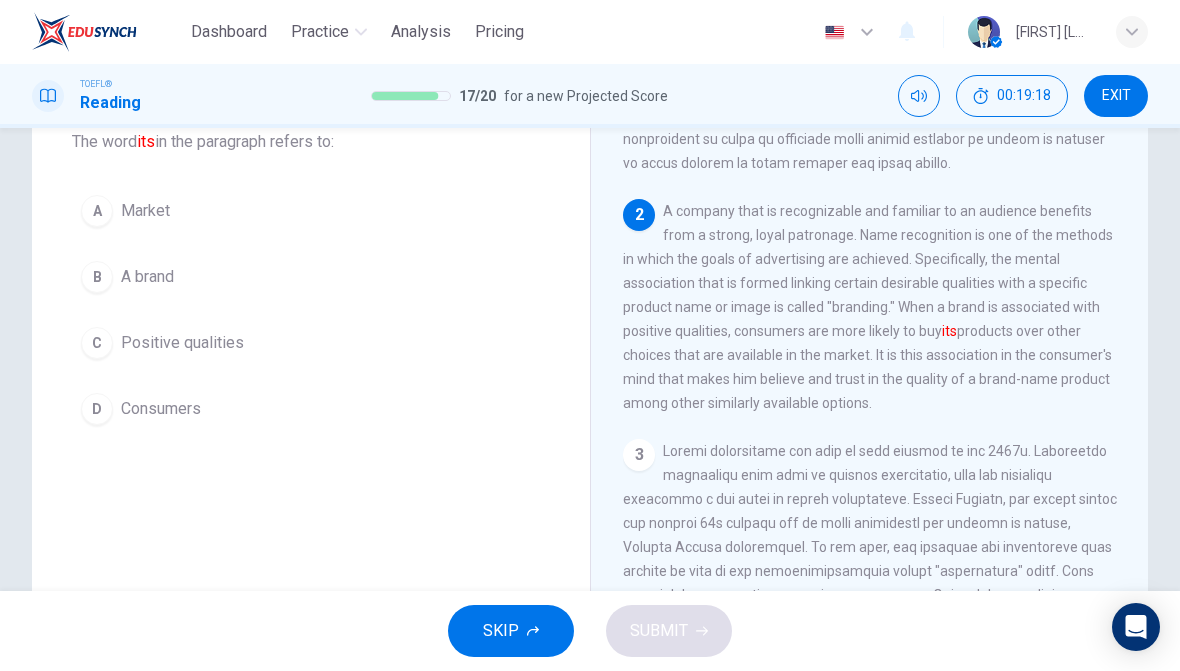 click on "B" at bounding box center [97, 277] 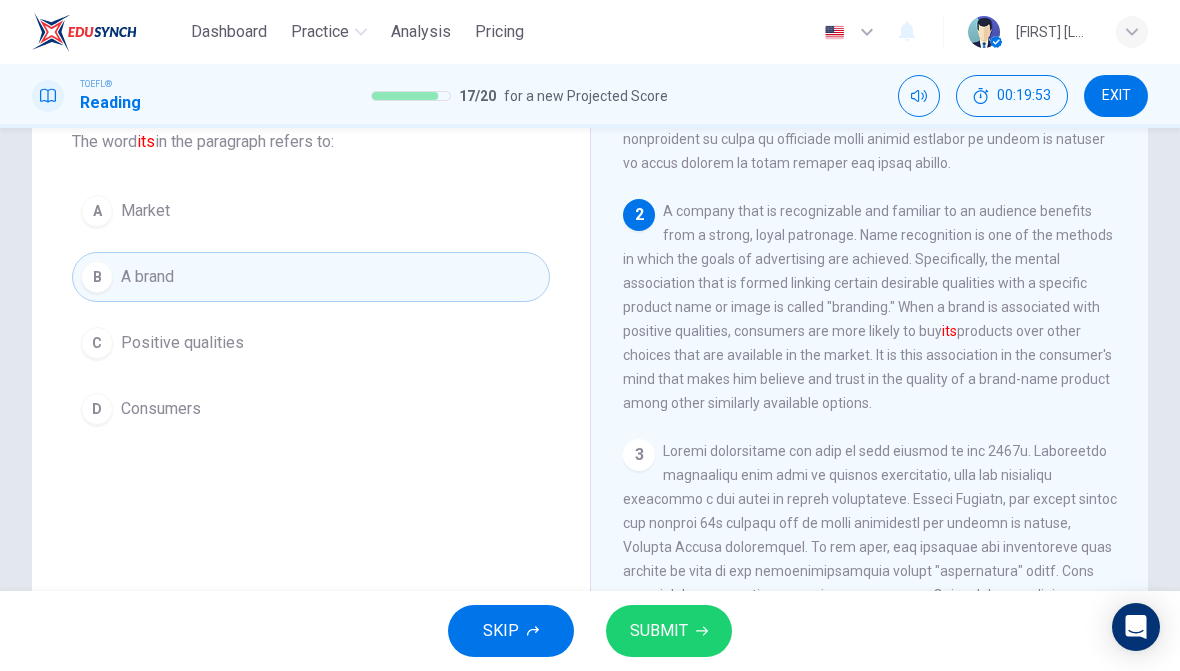click on "Consumers" at bounding box center (161, 409) 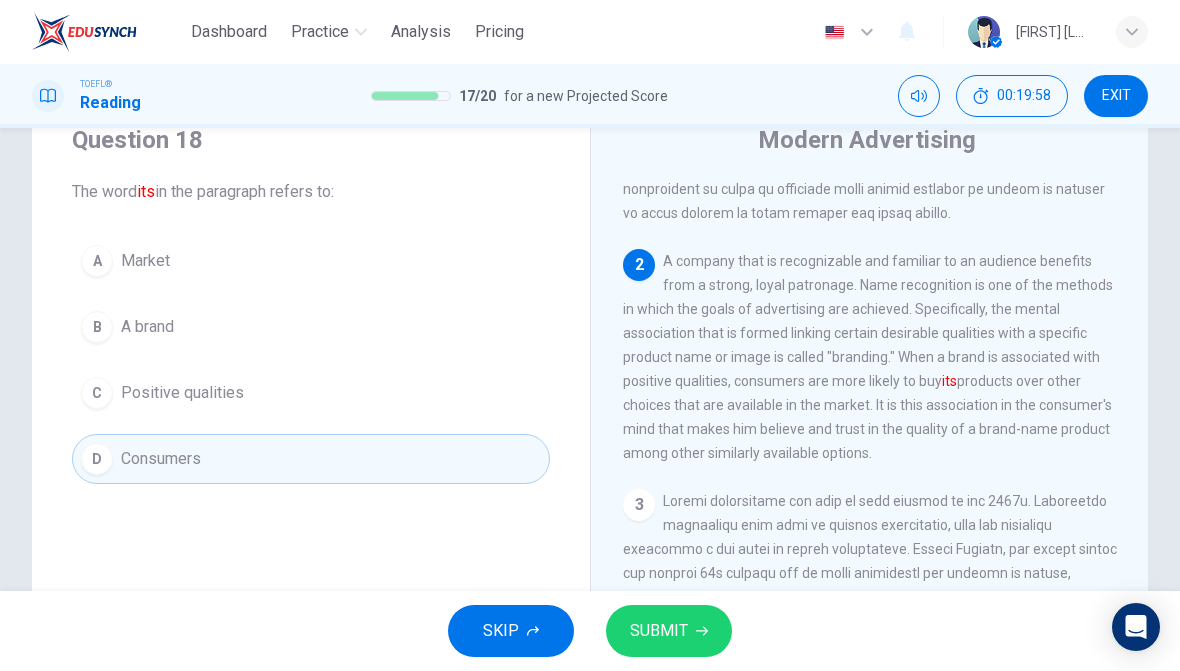 scroll, scrollTop: 75, scrollLeft: 0, axis: vertical 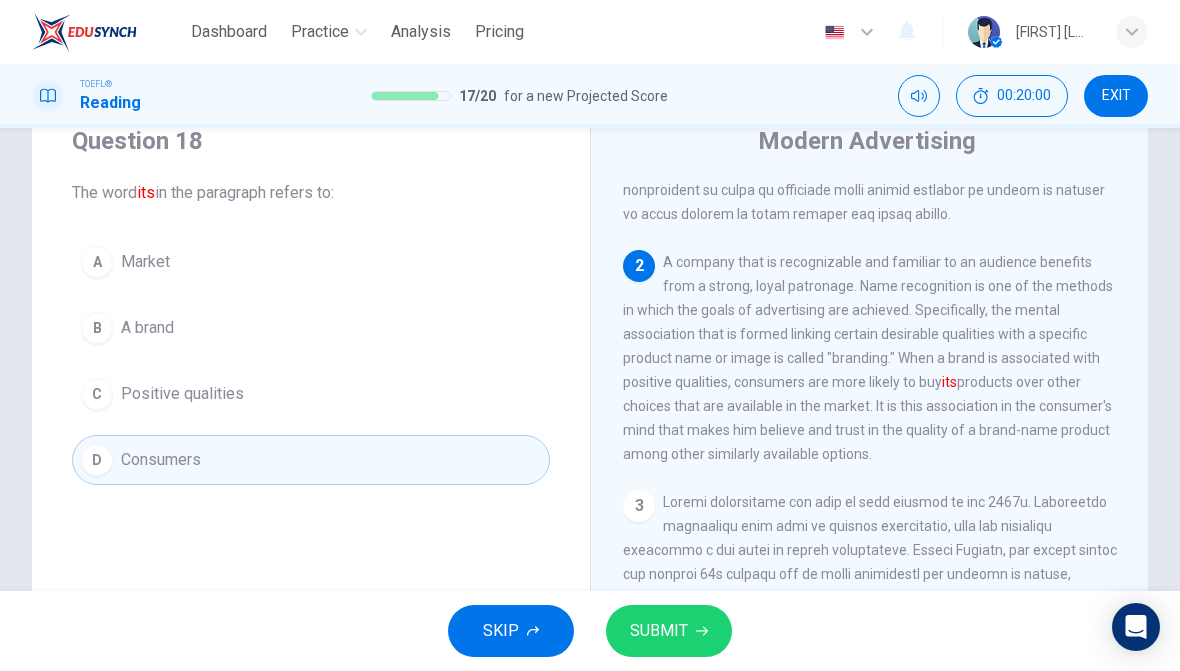 click on "A brand" at bounding box center [147, 328] 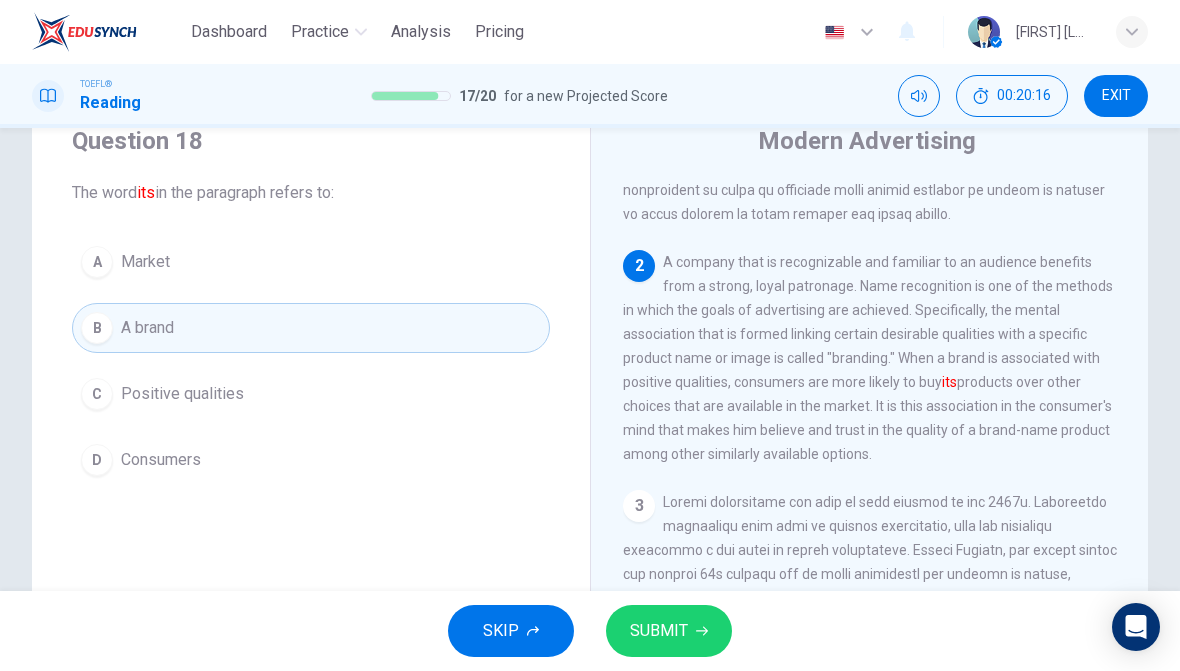 click on "Consumers" at bounding box center [161, 460] 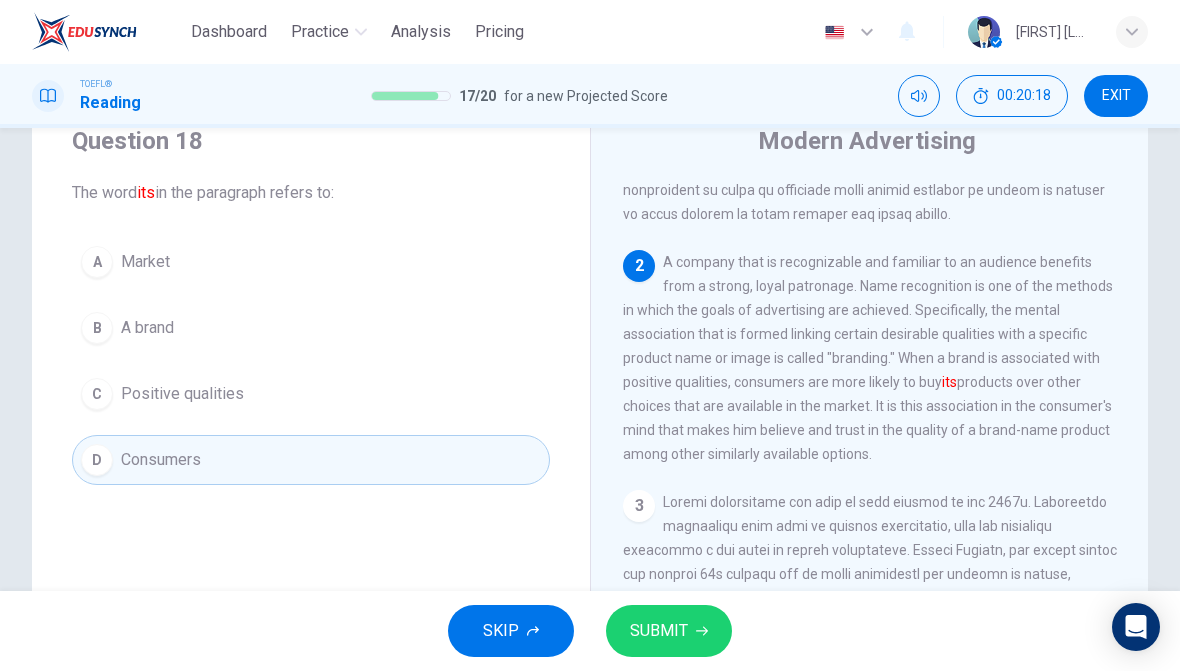 click on "SKIP SUBMIT" at bounding box center [590, 631] 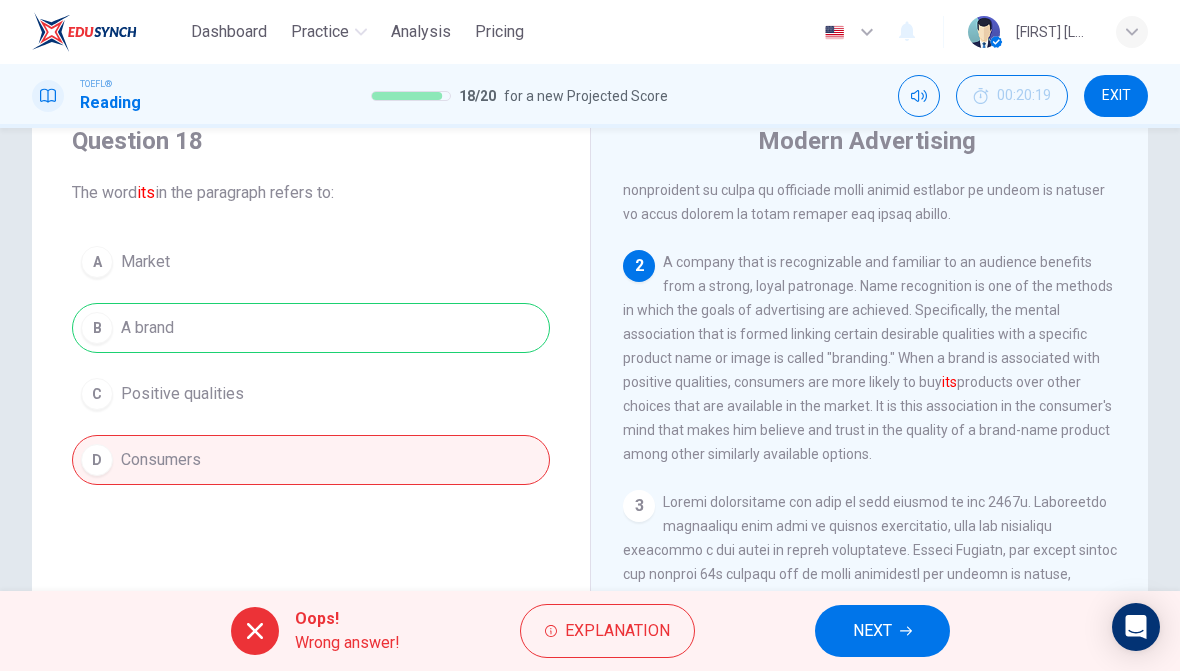 click on "NEXT" at bounding box center (882, 631) 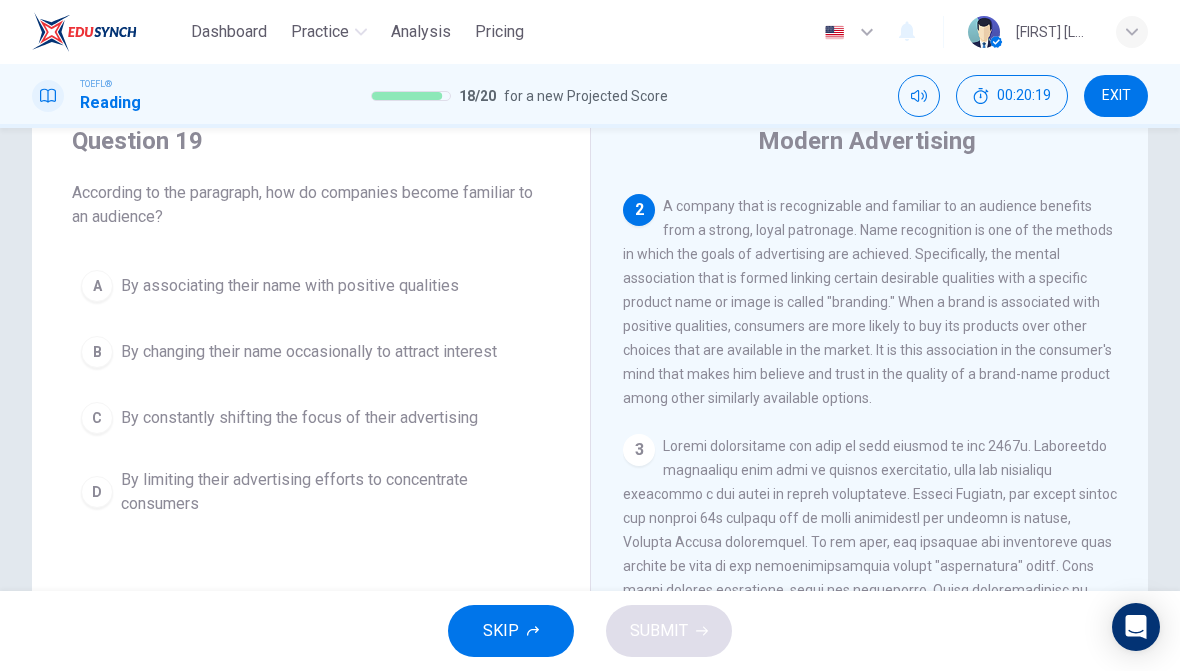 scroll, scrollTop: 449, scrollLeft: 0, axis: vertical 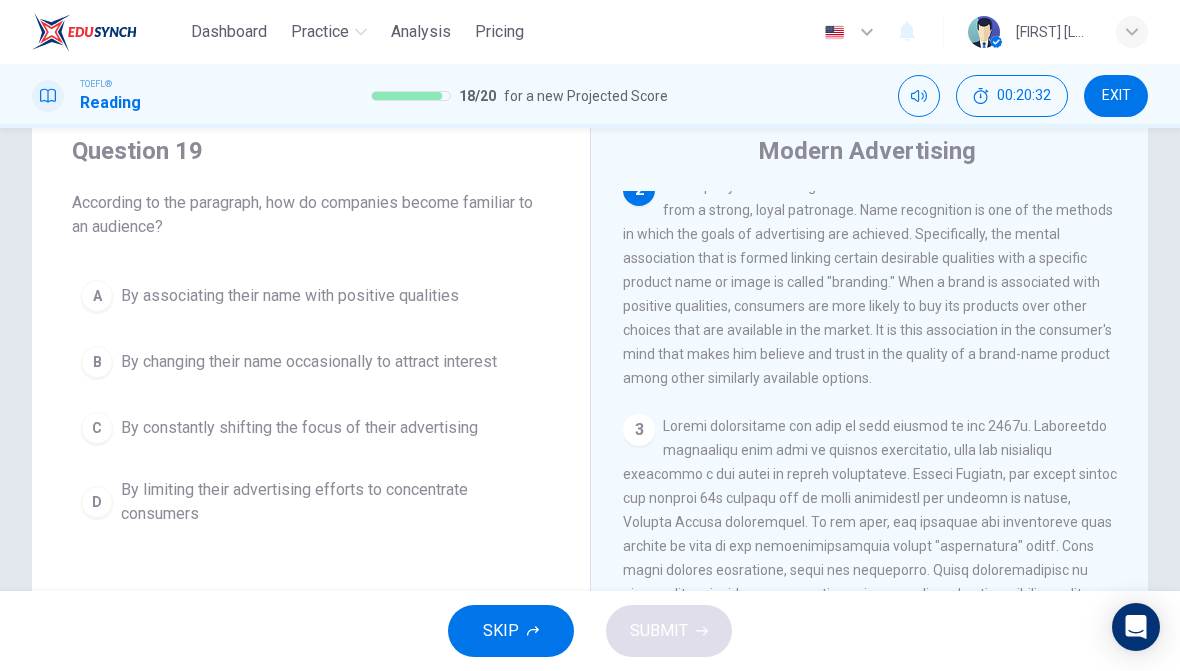 click on "2 A company that is recognizable and familiar to an audience benefits from a strong, loyal patronage. Name recognition is one of the methods in which the goals of advertising are achieved. Specifically, the mental association that is formed linking certain desirable qualities with a specific product name or image is called "branding." When a brand is associated with positive qualities, consumers are more likely to buy its products over other choices that are available in the market. It is this association in the consumer's mind that makes him believe and trust in the quality of a brand-name product among other similarly available options." at bounding box center (870, 282) 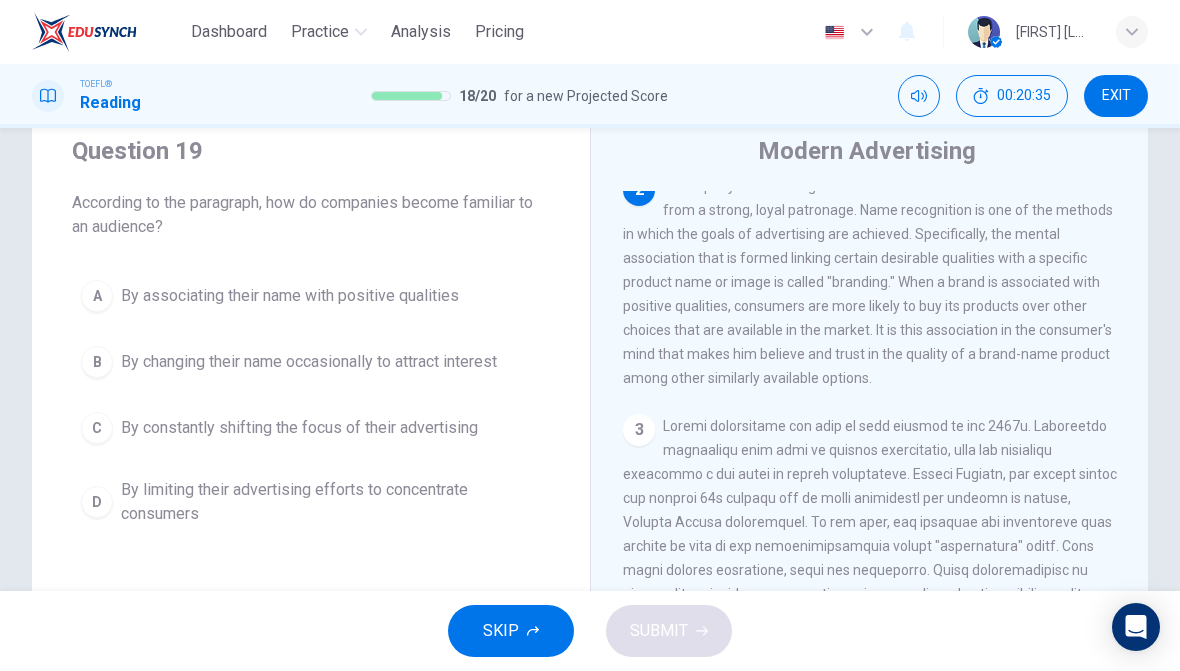 click on "A company that is recognizable and familiar to an audience benefits from a strong, loyal patronage. Name recognition is one of the methods in which the goals of advertising are achieved. Specifically, the mental association that is formed linking certain desirable qualities with a specific product name or image is called "branding." When a brand is associated with positive qualities, consumers are more likely to buy its products over other choices that are available in the market. It is this association in the consumer's mind that makes him believe and trust in the quality of a brand-name product among other similarly available options." at bounding box center (868, 282) 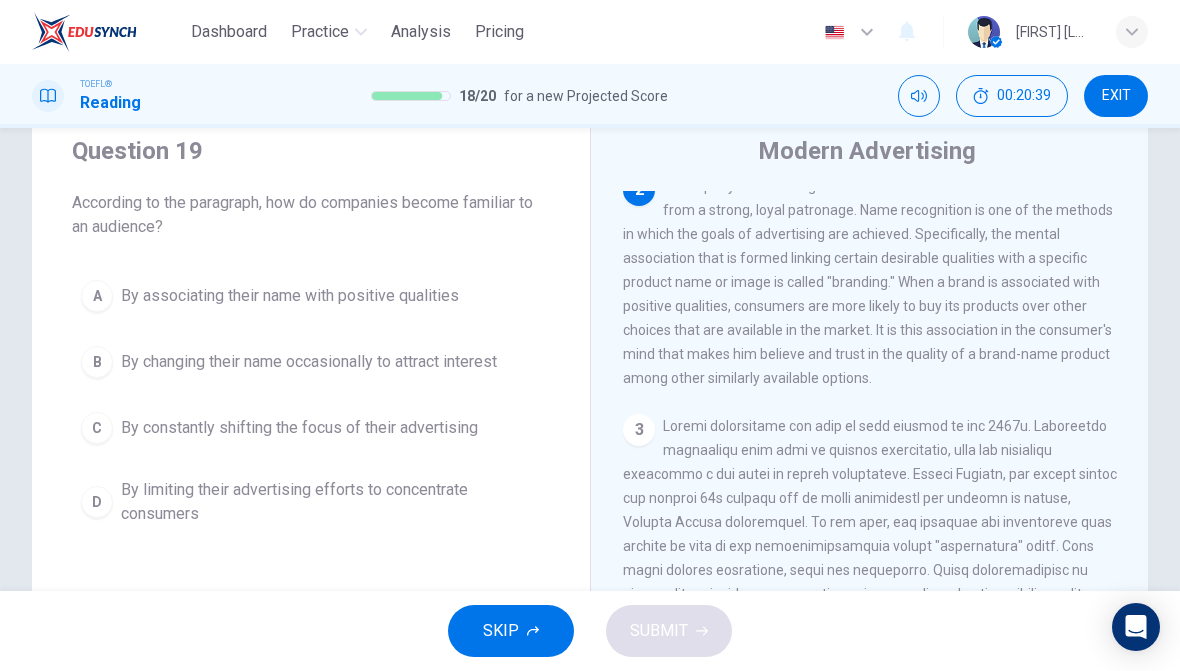 click on "A company that is recognizable and familiar to an audience benefits from a strong, loyal patronage. Name recognition is one of the methods in which the goals of advertising are achieved. Specifically, the mental association that is formed linking certain desirable qualities with a specific product name or image is called "branding." When a brand is associated with positive qualities, consumers are more likely to buy its products over other choices that are available in the market. It is this association in the consumer's mind that makes him believe and trust in the quality of a brand-name product among other similarly available options." at bounding box center (868, 282) 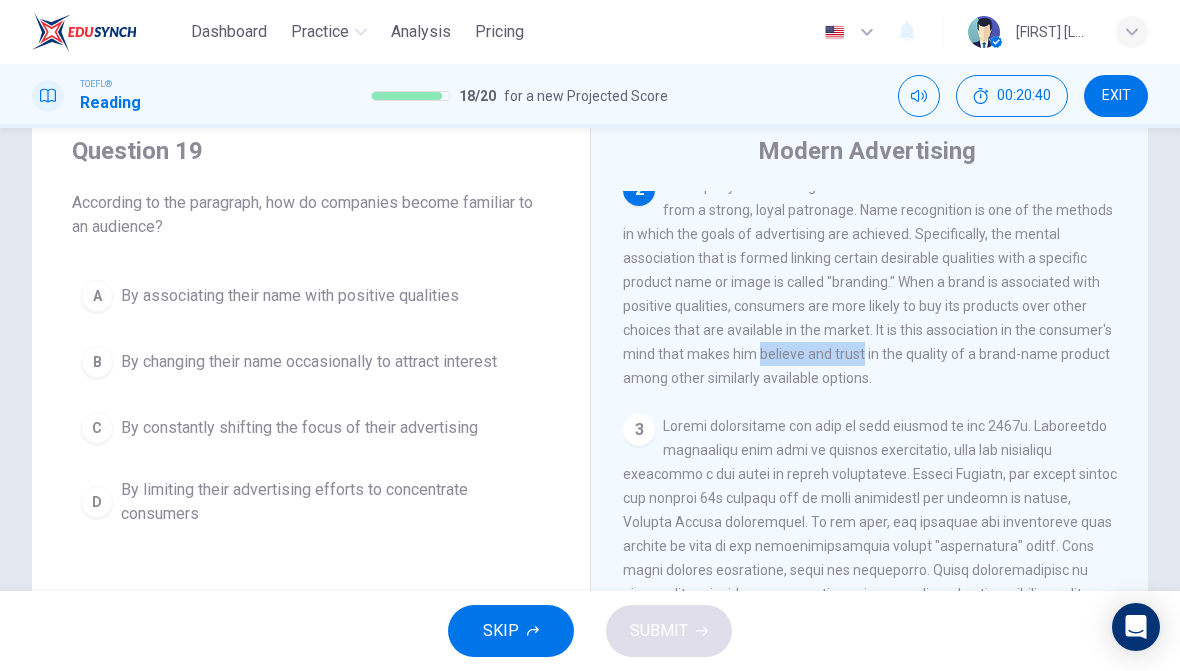 click on "A company that is recognizable and familiar to an audience benefits from a strong, loyal patronage. Name recognition is one of the methods in which the goals of advertising are achieved. Specifically, the mental association that is formed linking certain desirable qualities with a specific product name or image is called "branding." When a brand is associated with positive qualities, consumers are more likely to buy its products over other choices that are available in the market. It is this association in the consumer's mind that makes him believe and trust in the quality of a brand-name product among other similarly available options." at bounding box center [868, 282] 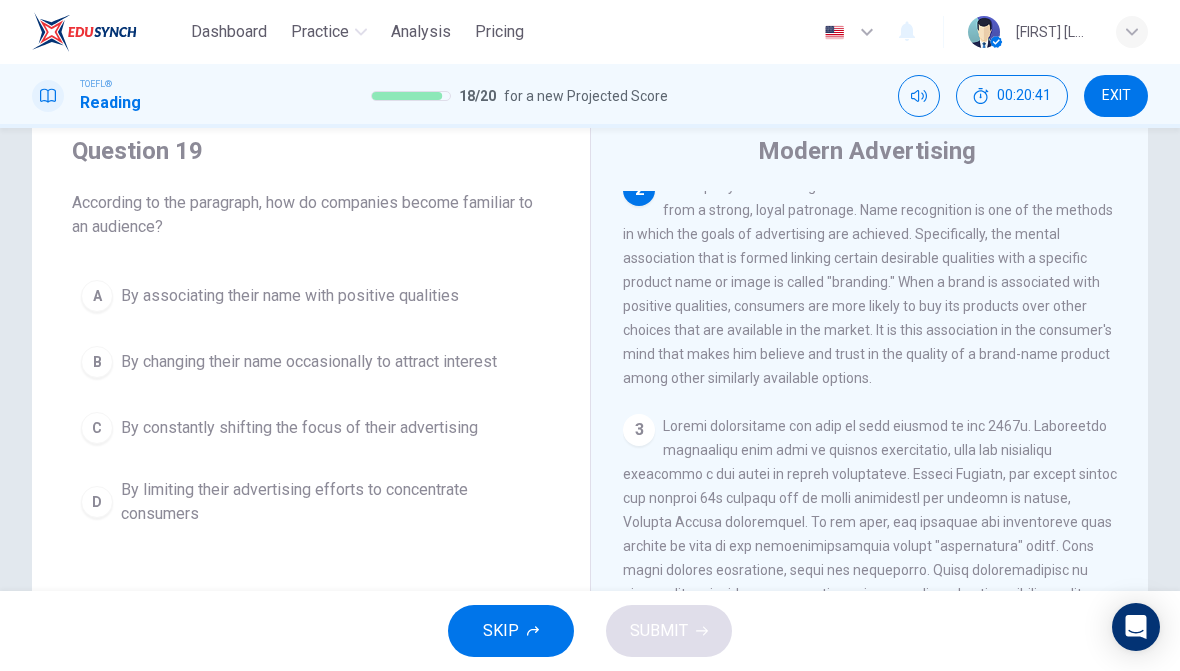 click on "A company that is recognizable and familiar to an audience benefits from a strong, loyal patronage. Name recognition is one of the methods in which the goals of advertising are achieved. Specifically, the mental association that is formed linking certain desirable qualities with a specific product name or image is called "branding." When a brand is associated with positive qualities, consumers are more likely to buy its products over other choices that are available in the market. It is this association in the consumer's mind that makes him believe and trust in the quality of a brand-name product among other similarly available options." at bounding box center [868, 282] 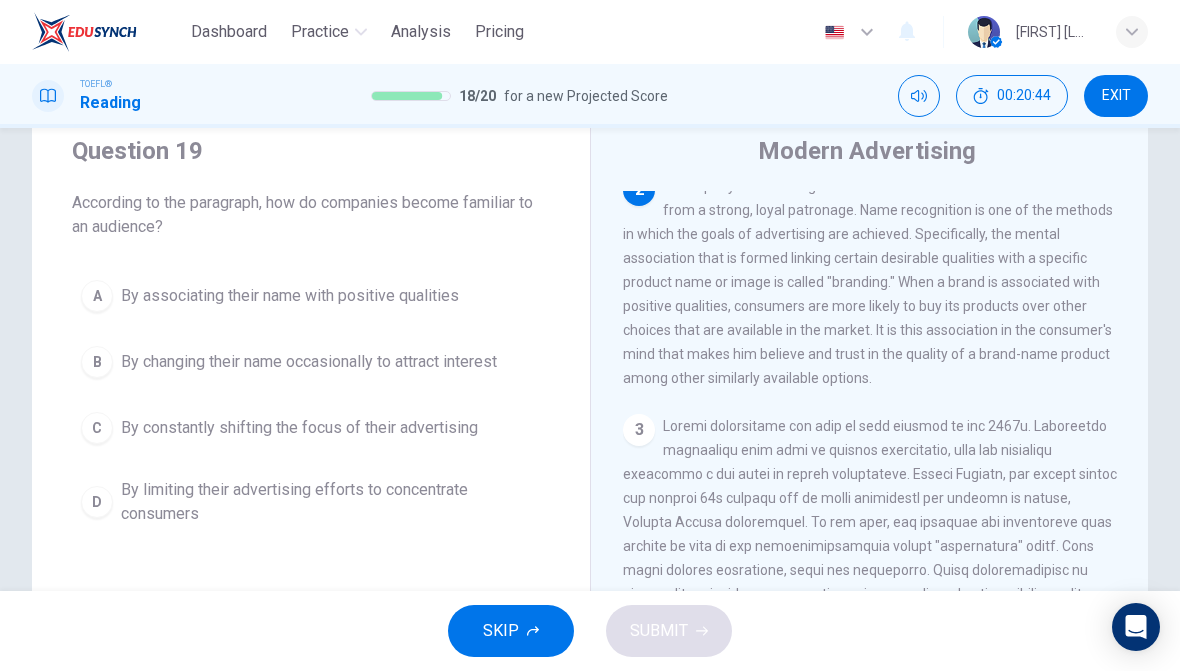 click on "1 2 A company that is recognizable and familiar to an audience benefits from a strong, loyal patronage. Name recognition is one of the methods in which the goals of advertising are achieved. Specifically, the mental association that is formed linking certain desirable qualities with a specific product name or image is called "branding." When a brand is associated with positive qualities, consumers are more likely to buy its products over other choices that are available in the market. It is this association in the consumer's mind that makes him believe and trust in the quality of a brand-name product among other similarly available options. 3 4 5" at bounding box center (883, 478) 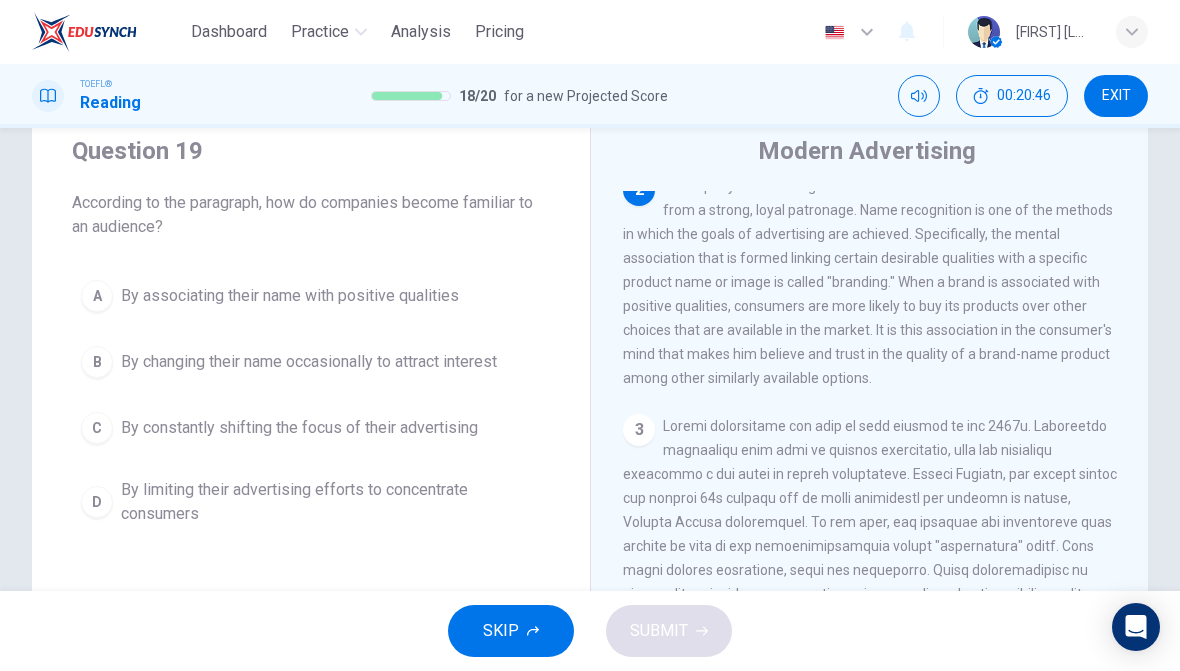 click on "1 2 A company that is recognizable and familiar to an audience benefits from a strong, loyal patronage. Name recognition is one of the methods in which the goals of advertising are achieved. Specifically, the mental association that is formed linking certain desirable qualities with a specific product name or image is called "branding." When a brand is associated with positive qualities, consumers are more likely to buy its products over other choices that are available in the market. It is this association in the consumer's mind that makes him believe and trust in the quality of a brand-name product among other similarly available options. 3 4 5" at bounding box center [883, 478] 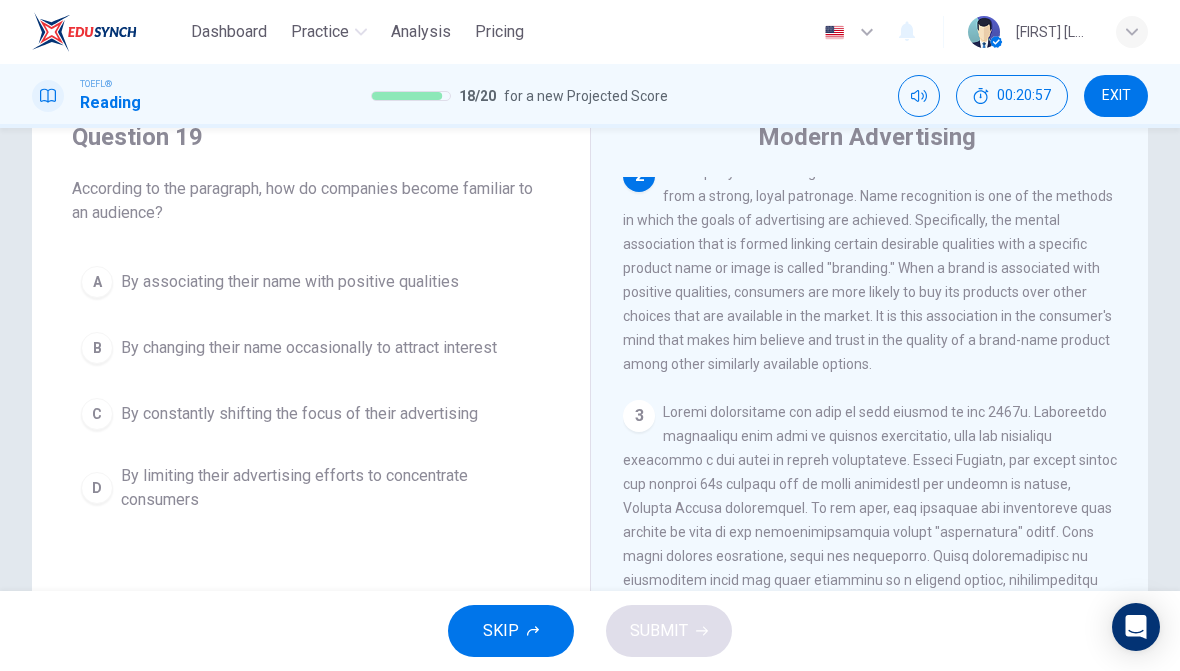scroll, scrollTop: 69, scrollLeft: 0, axis: vertical 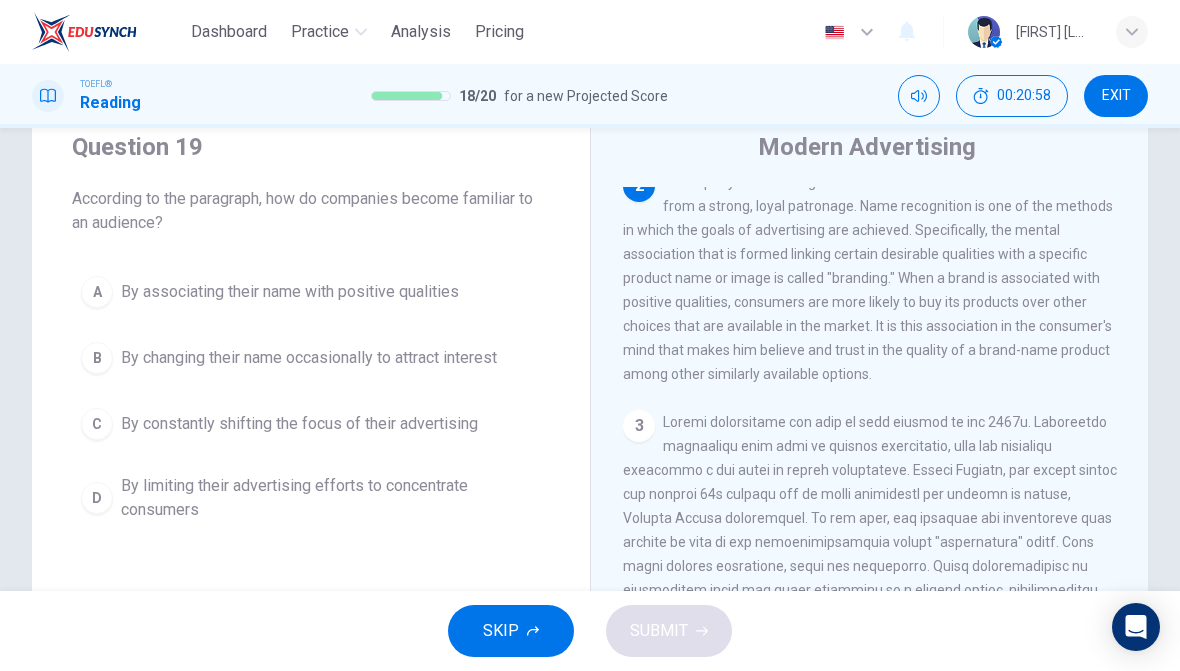 click on "By associating their name with positive qualities" at bounding box center [290, 292] 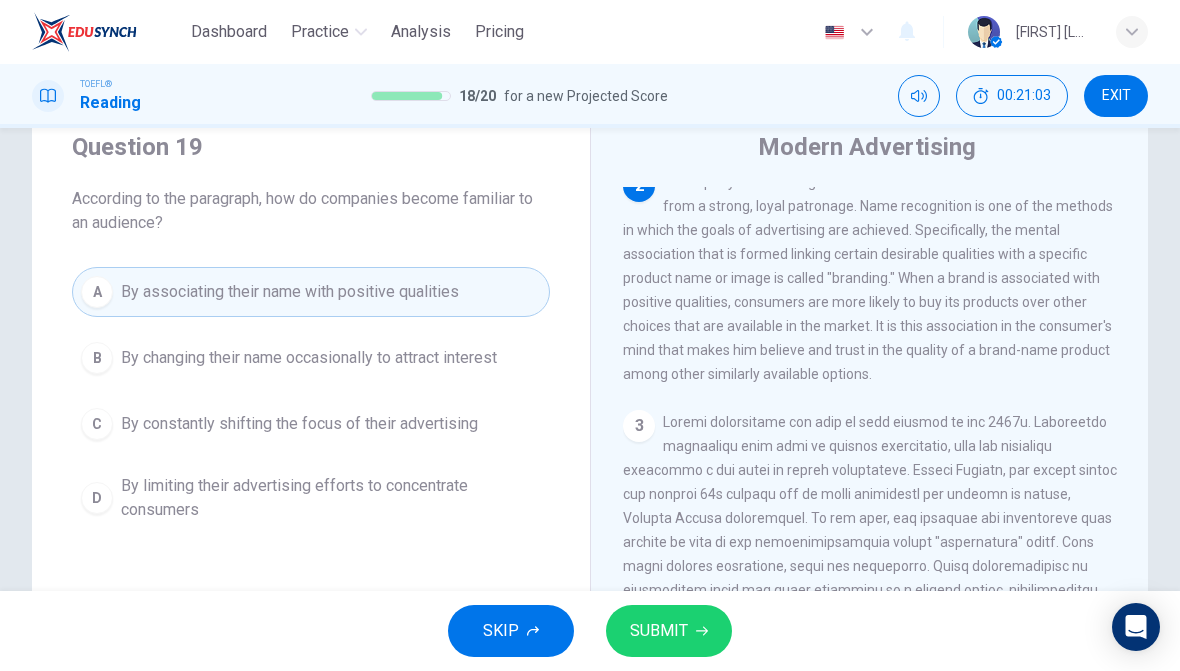 click on "SUBMIT" at bounding box center [669, 631] 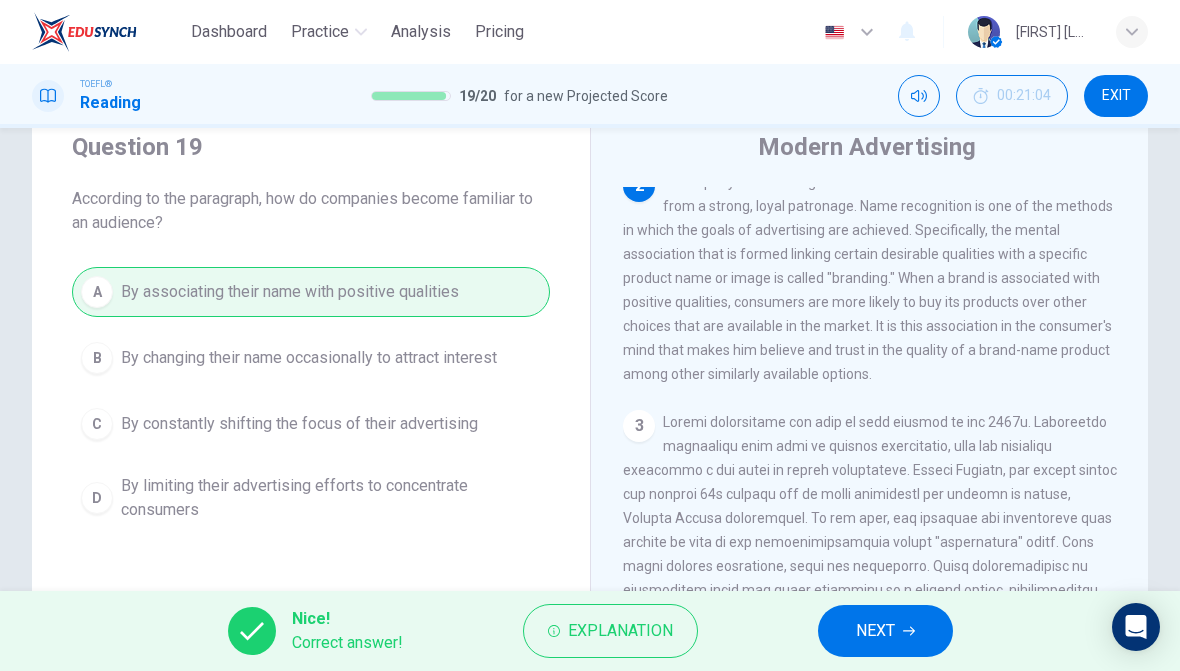 click on "NEXT" at bounding box center [885, 631] 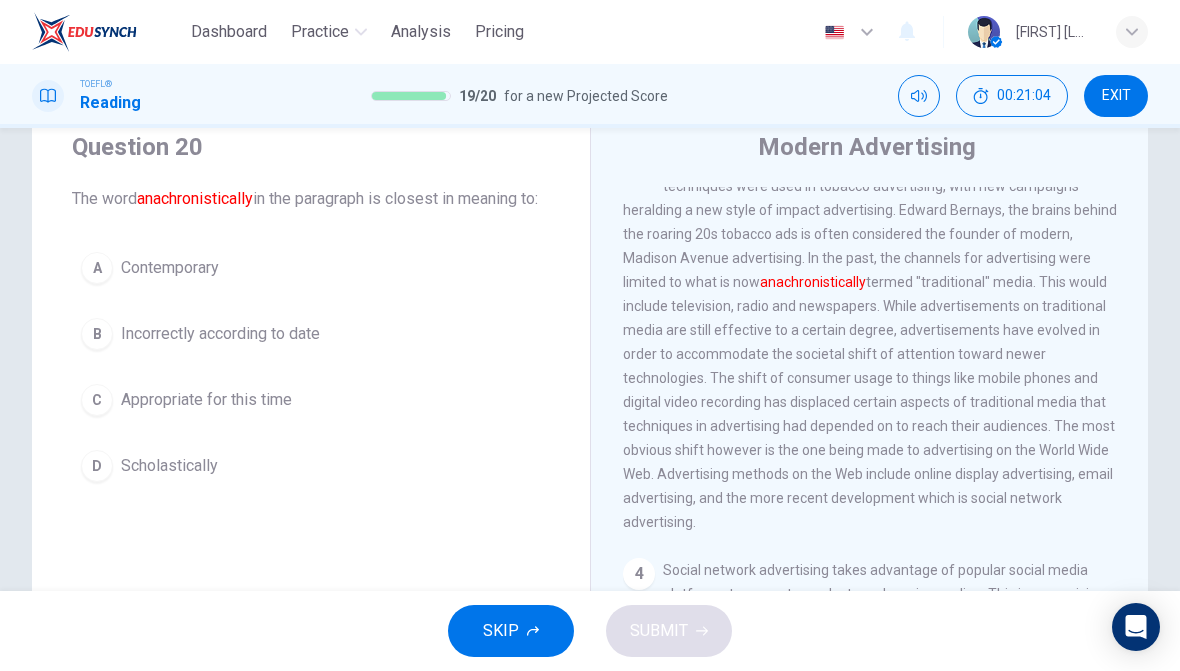 scroll, scrollTop: 723, scrollLeft: 0, axis: vertical 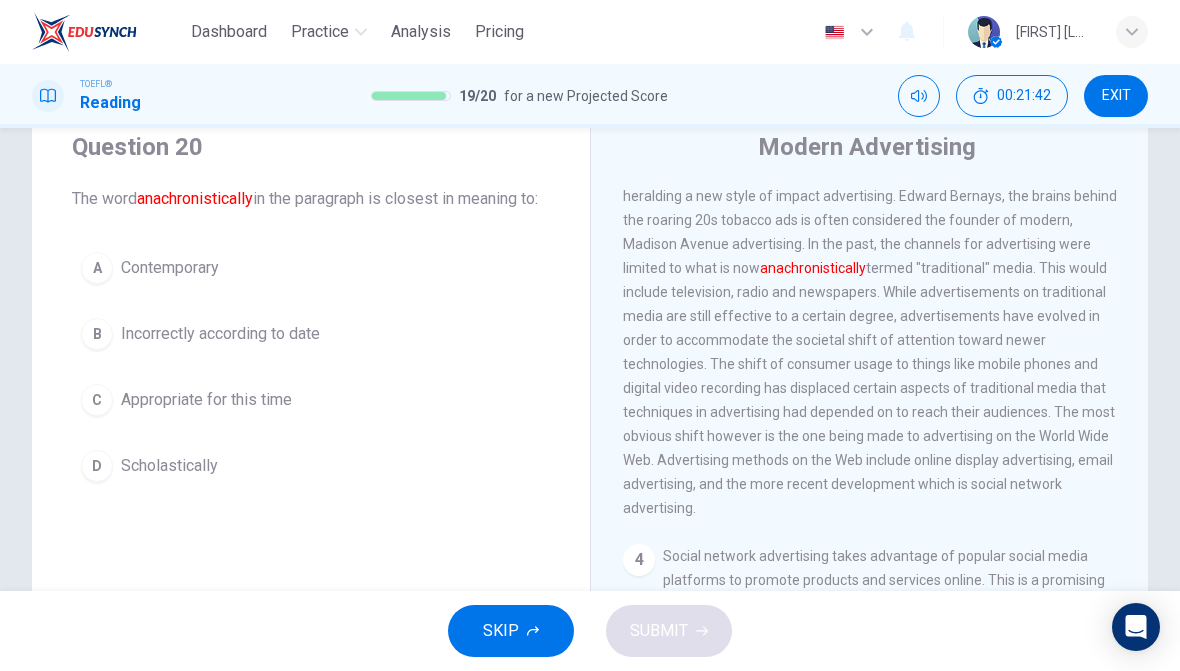 click on "Appropriate for this time" at bounding box center [206, 400] 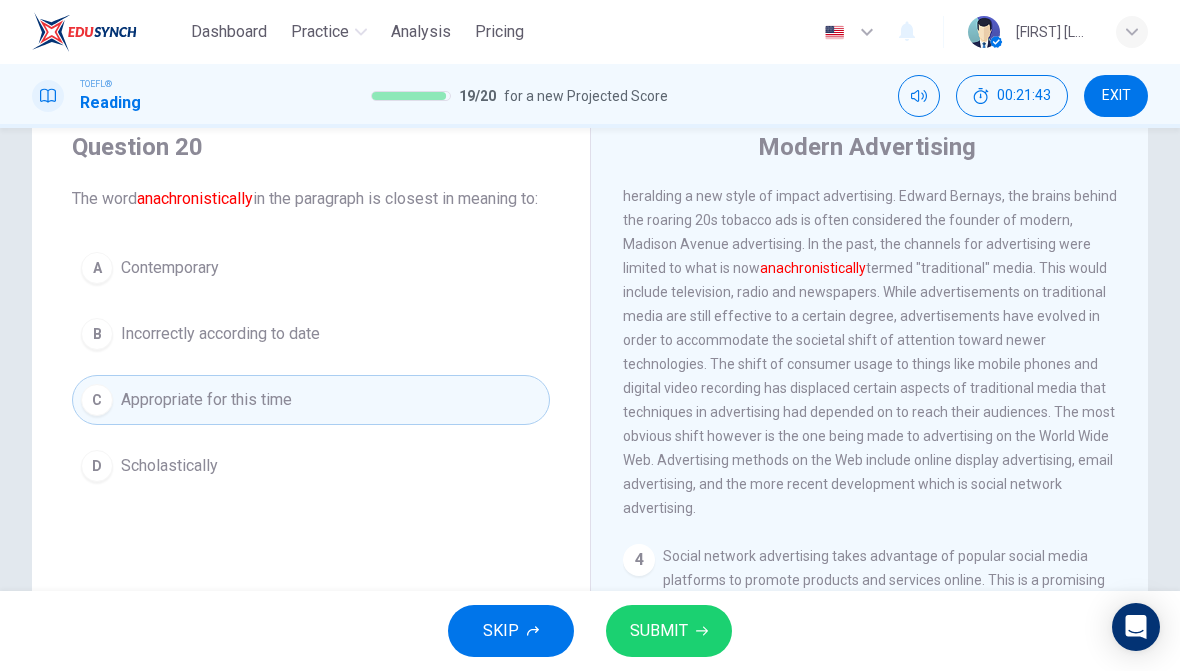 click on "SUBMIT" at bounding box center (669, 631) 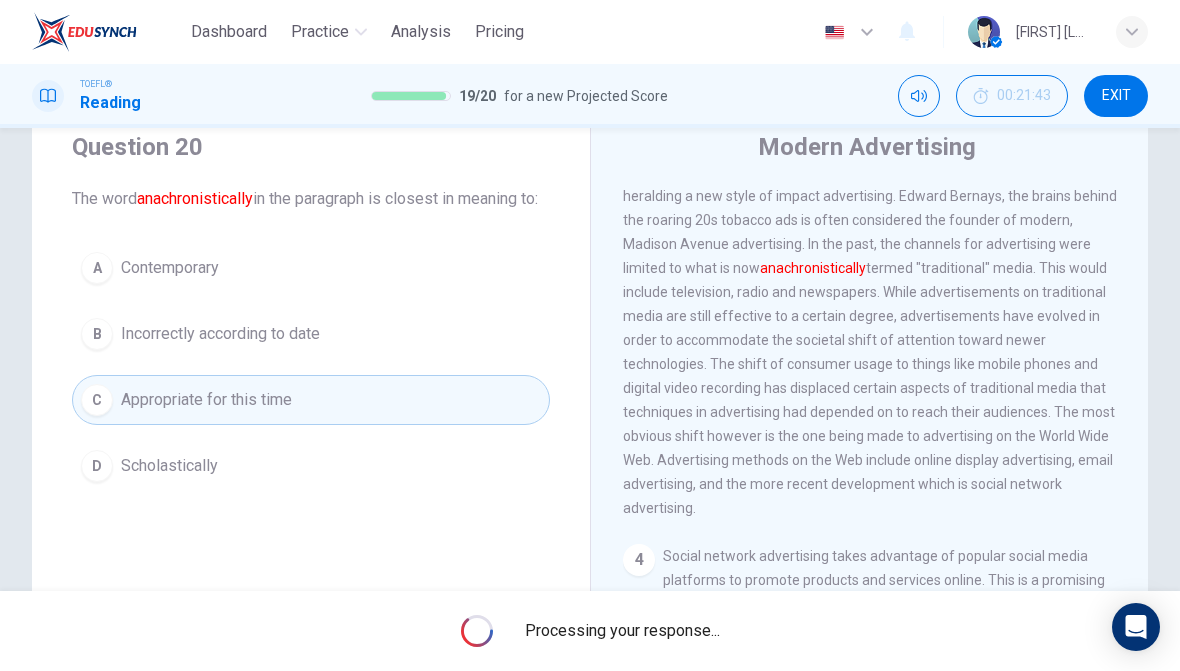 scroll, scrollTop: 0, scrollLeft: 0, axis: both 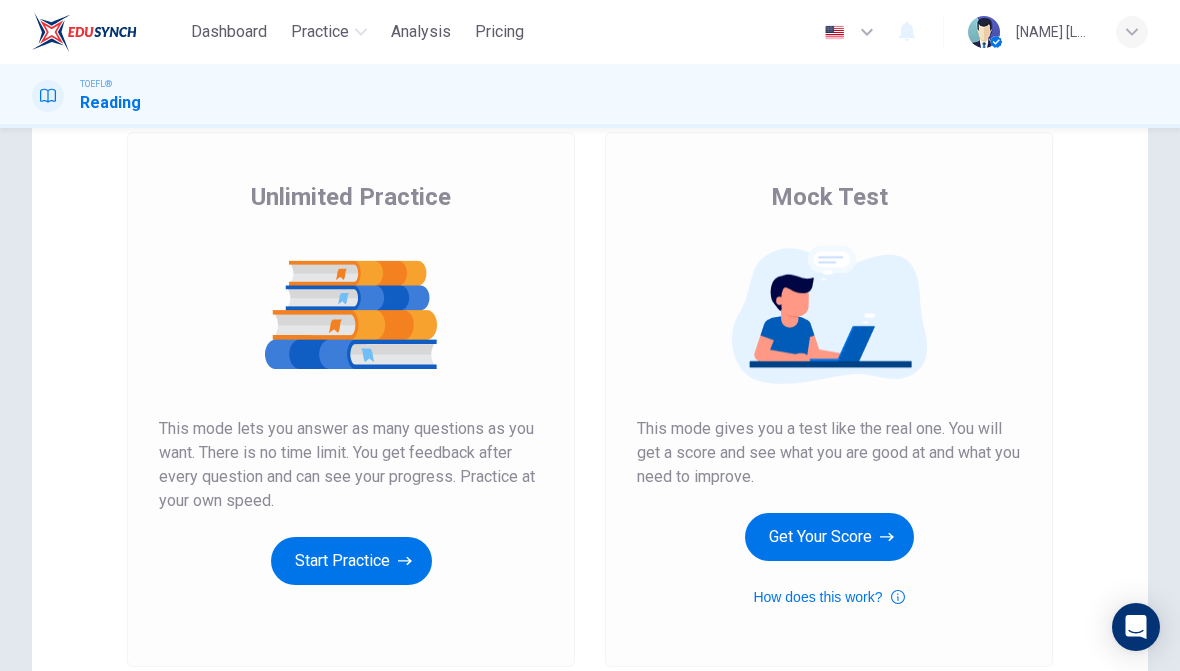 click on "Get Your Score" at bounding box center [829, 537] 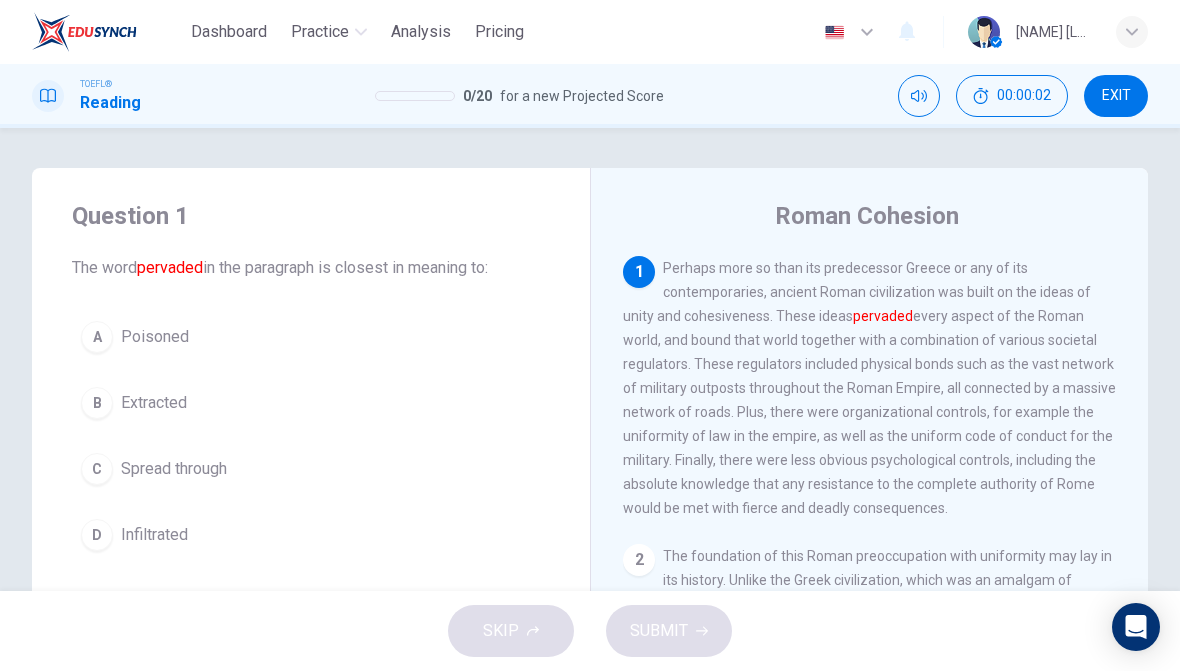 scroll, scrollTop: 33, scrollLeft: 0, axis: vertical 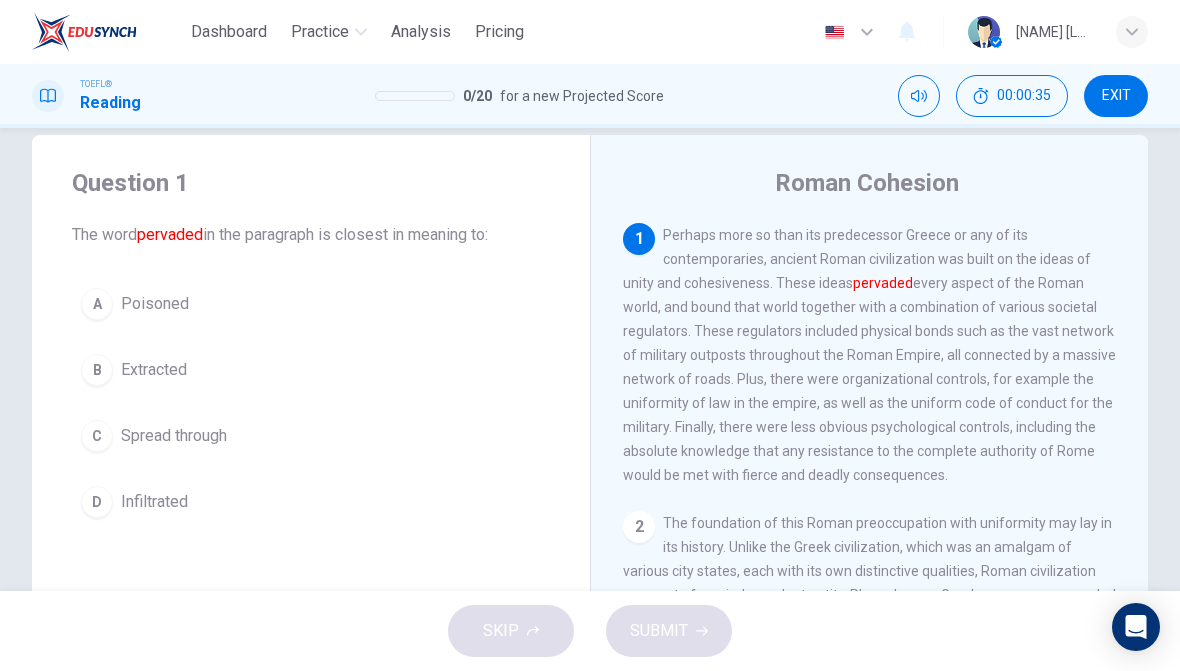 click on "A" at bounding box center (97, 304) 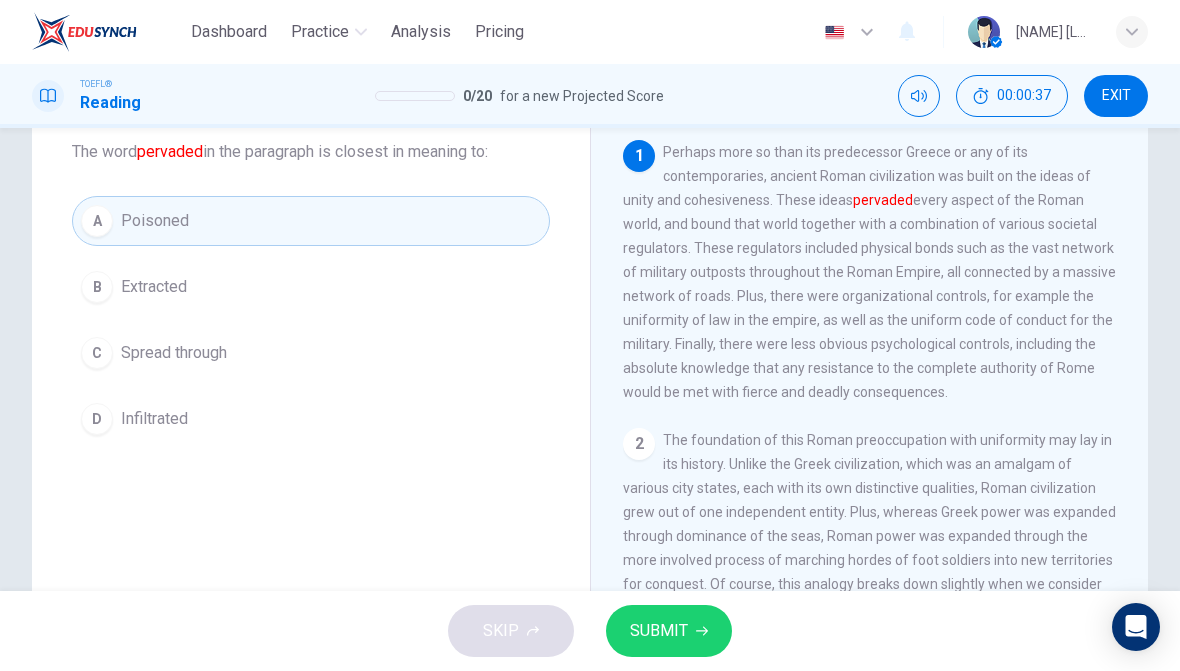 scroll, scrollTop: 115, scrollLeft: 0, axis: vertical 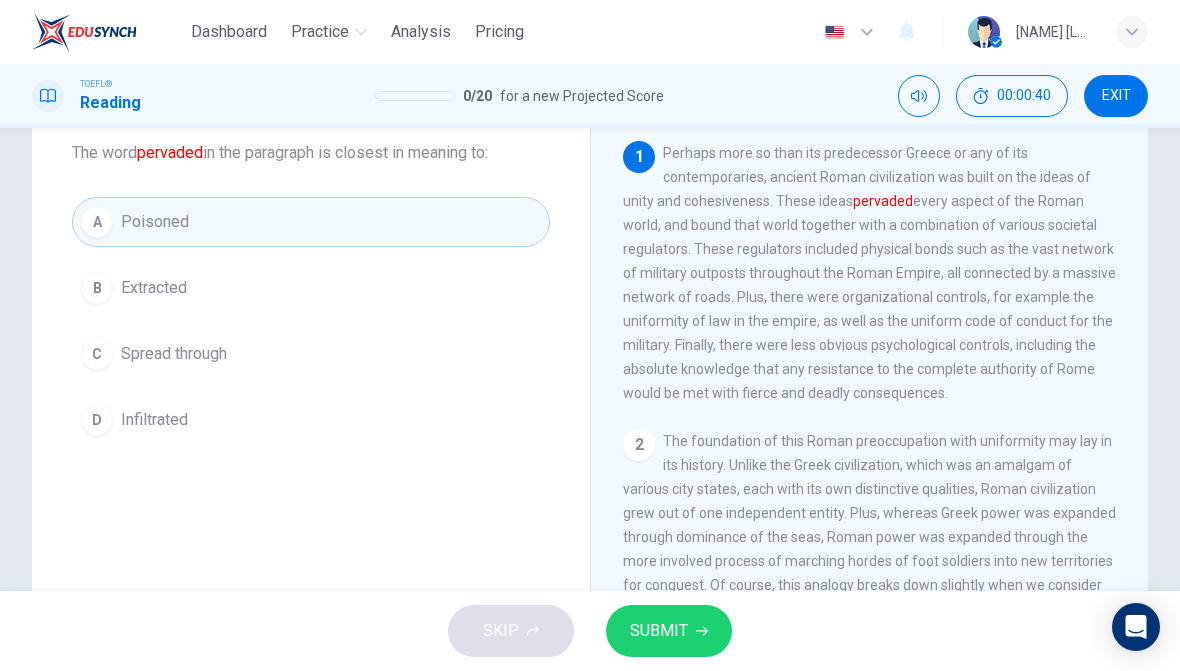 click on "Infiltrated" at bounding box center [154, 420] 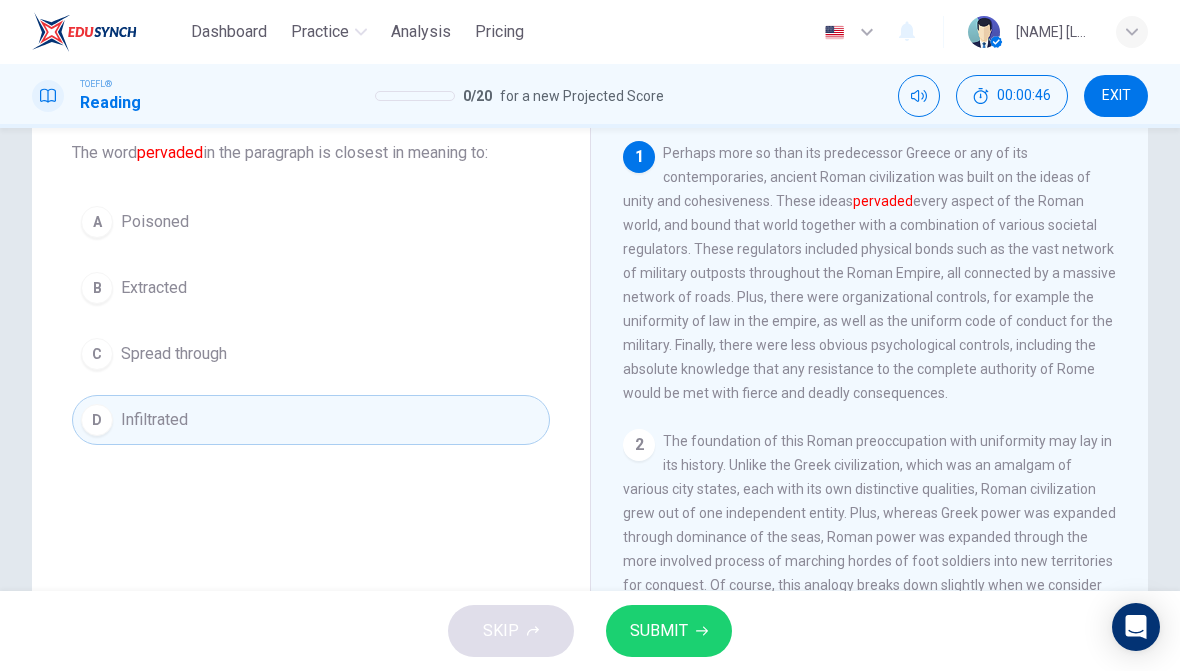 click on "A" at bounding box center [97, 222] 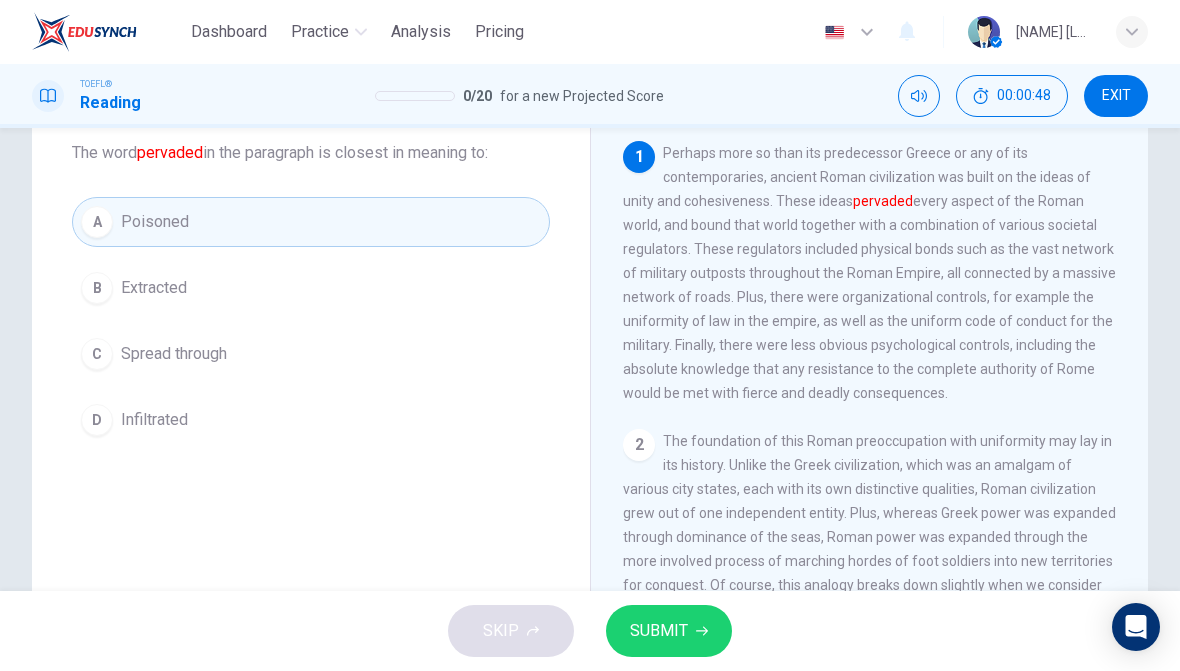 click on "SUBMIT" at bounding box center (659, 631) 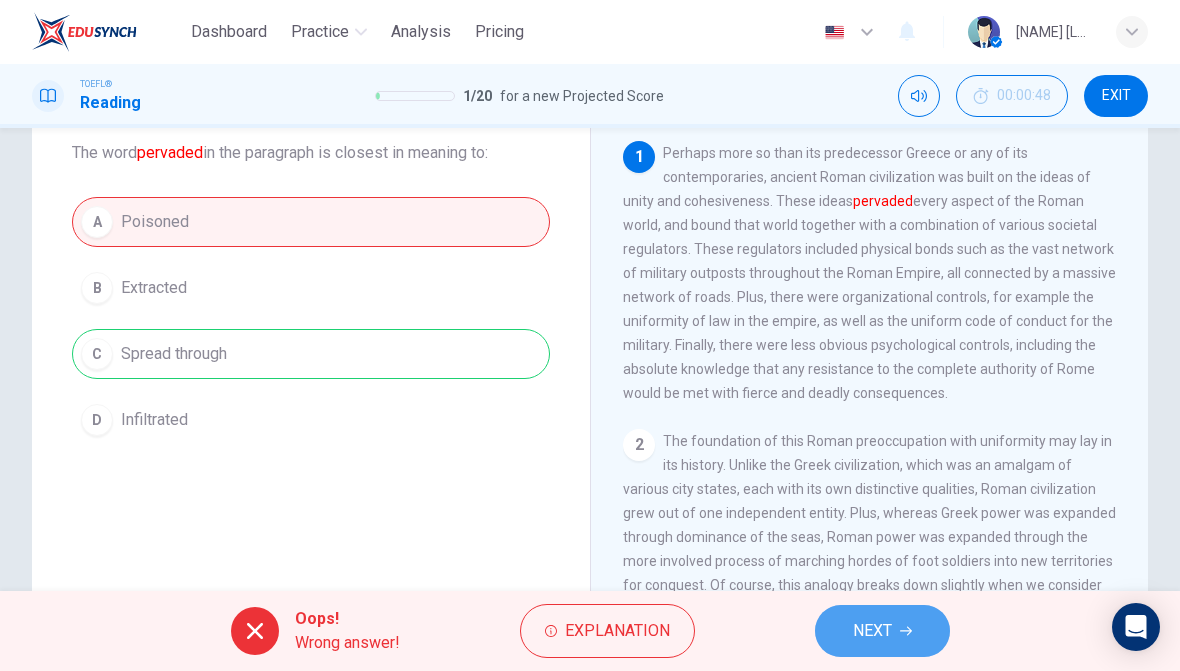 click on "NEXT" at bounding box center [882, 631] 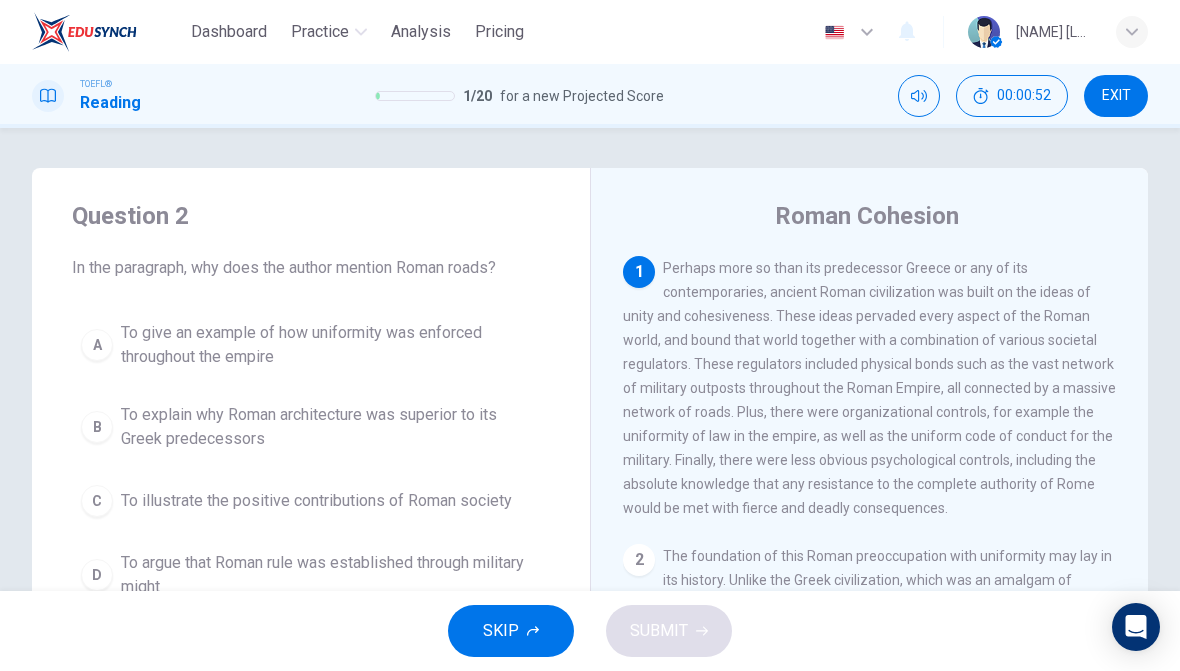 scroll, scrollTop: 0, scrollLeft: 0, axis: both 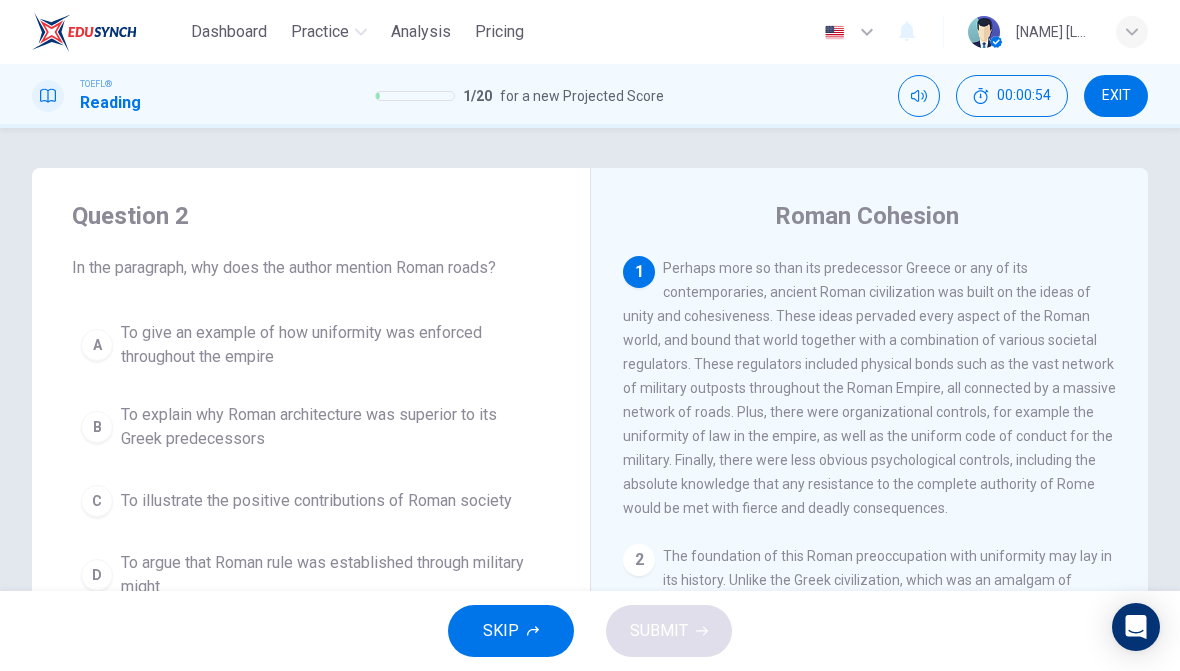 click on "EXIT" at bounding box center (1116, 96) 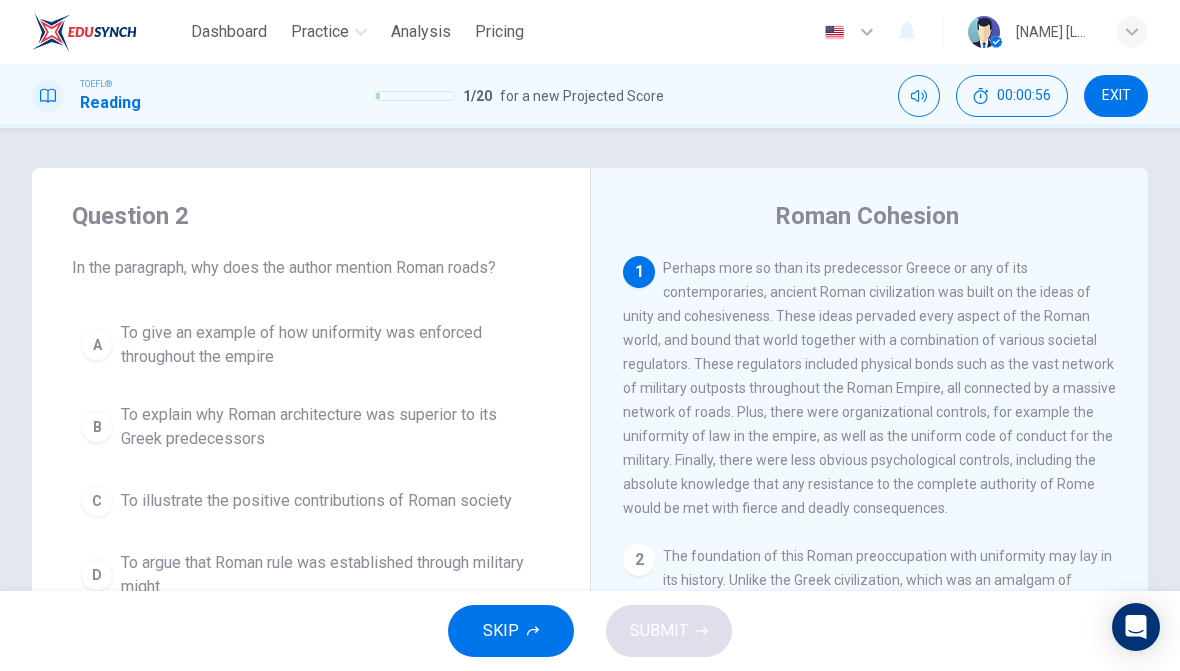 click on "EXIT" at bounding box center [1116, 96] 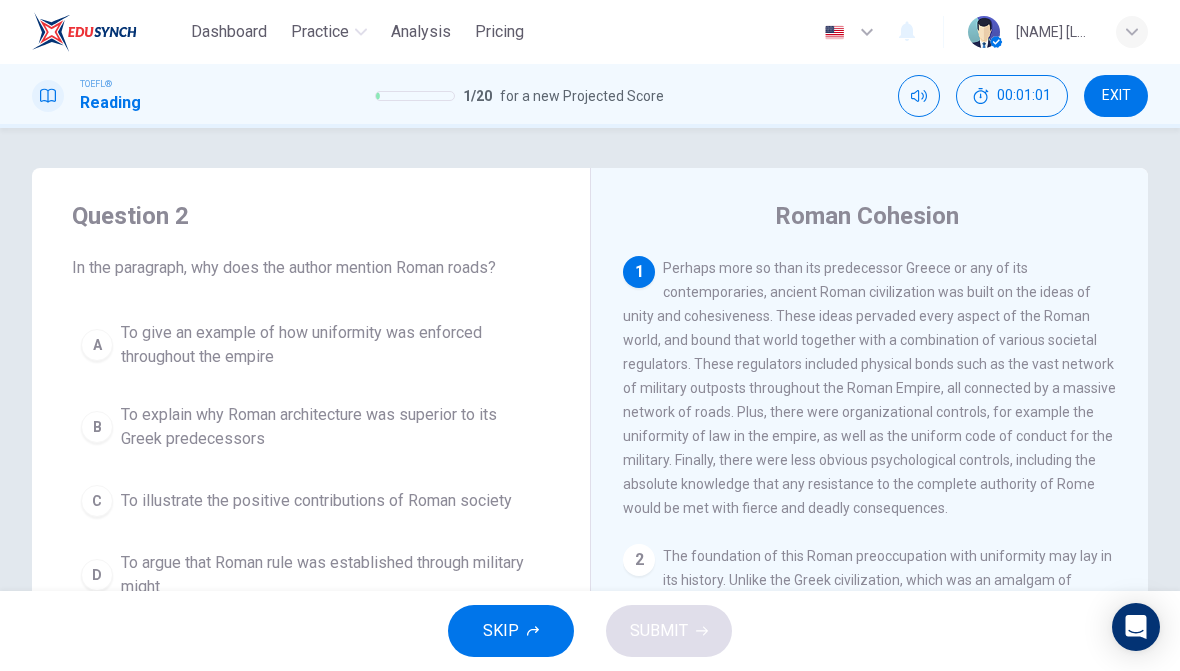 click on "EXIT" at bounding box center [1116, 96] 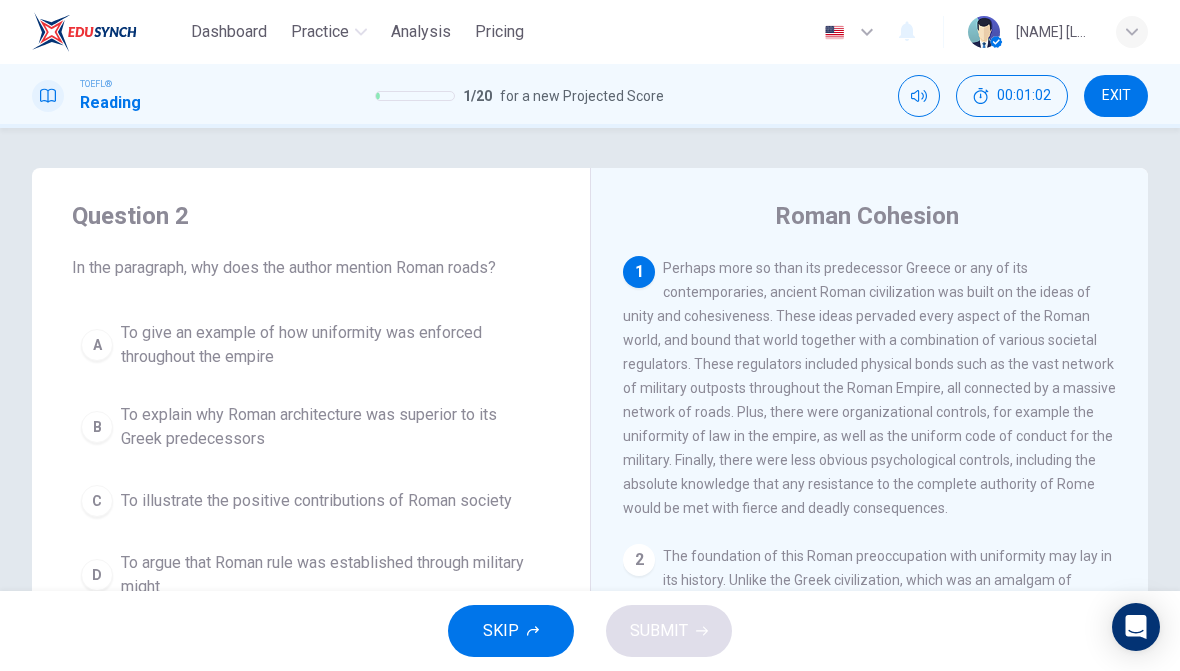 click on "EXIT" at bounding box center [1116, 96] 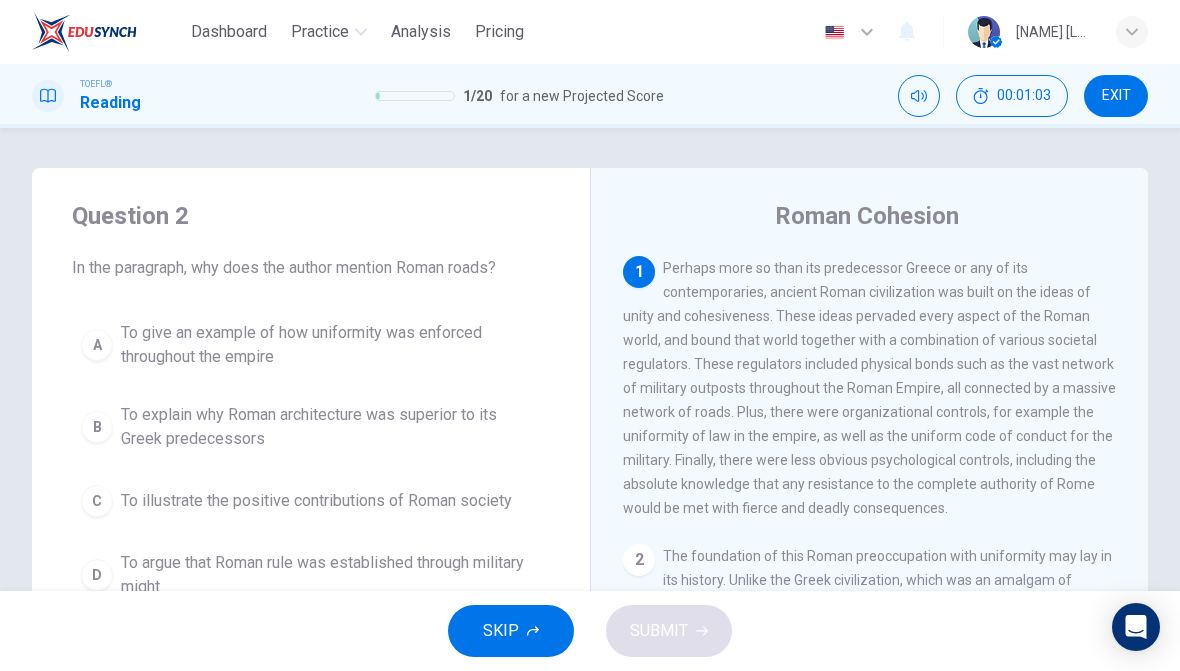 click on "Dashboard" at bounding box center [229, 32] 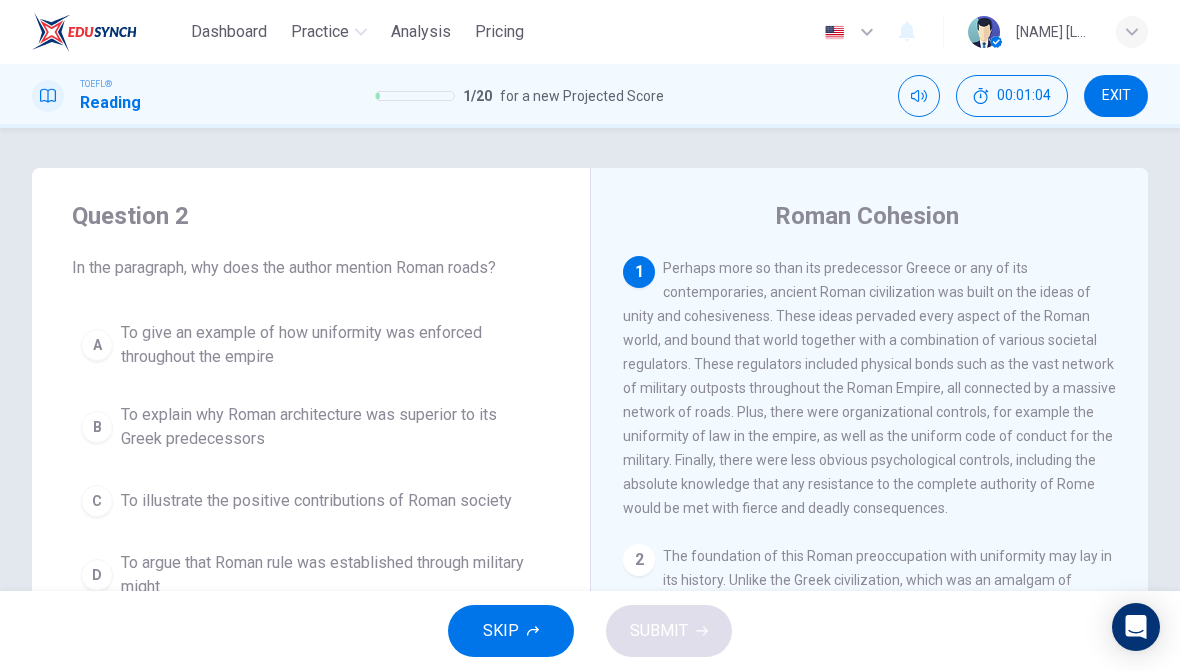 click on "Dashboard" at bounding box center [229, 32] 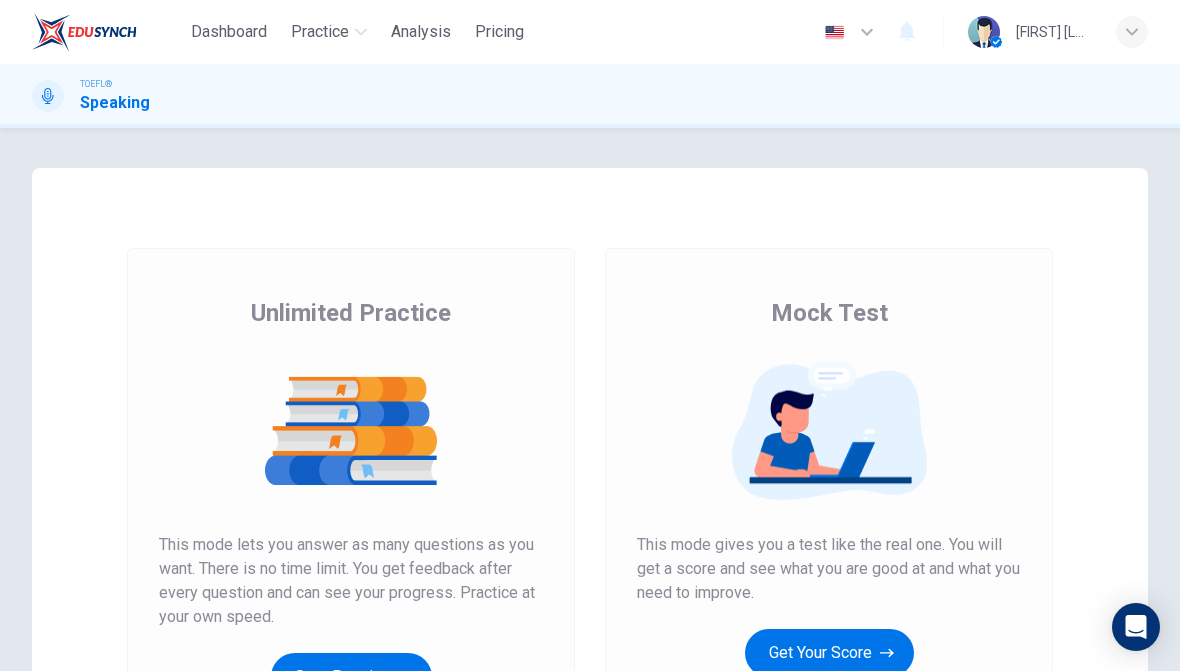 scroll, scrollTop: 0, scrollLeft: 0, axis: both 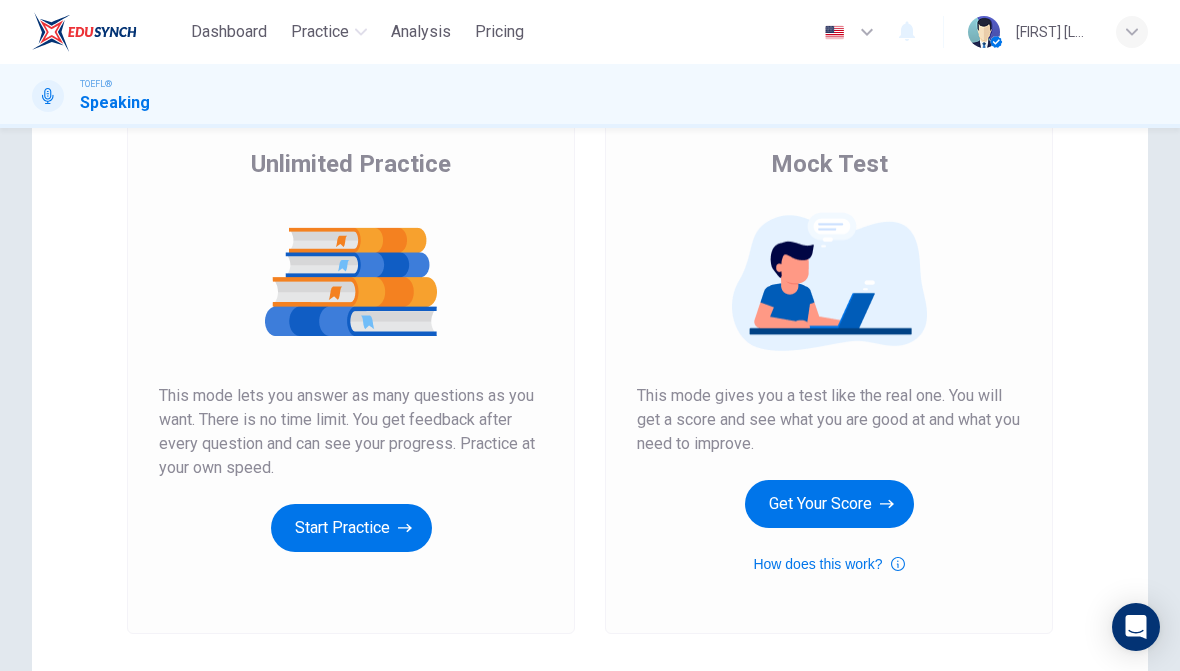 click on "Get Your Score" at bounding box center [829, 504] 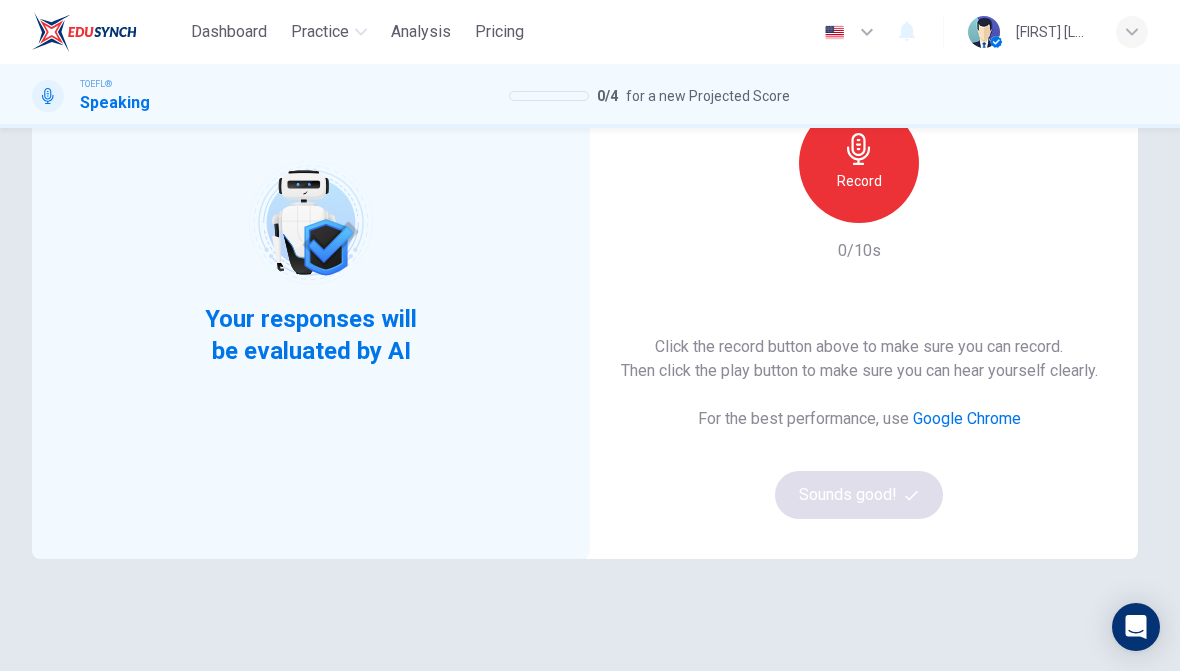 scroll, scrollTop: 195, scrollLeft: 0, axis: vertical 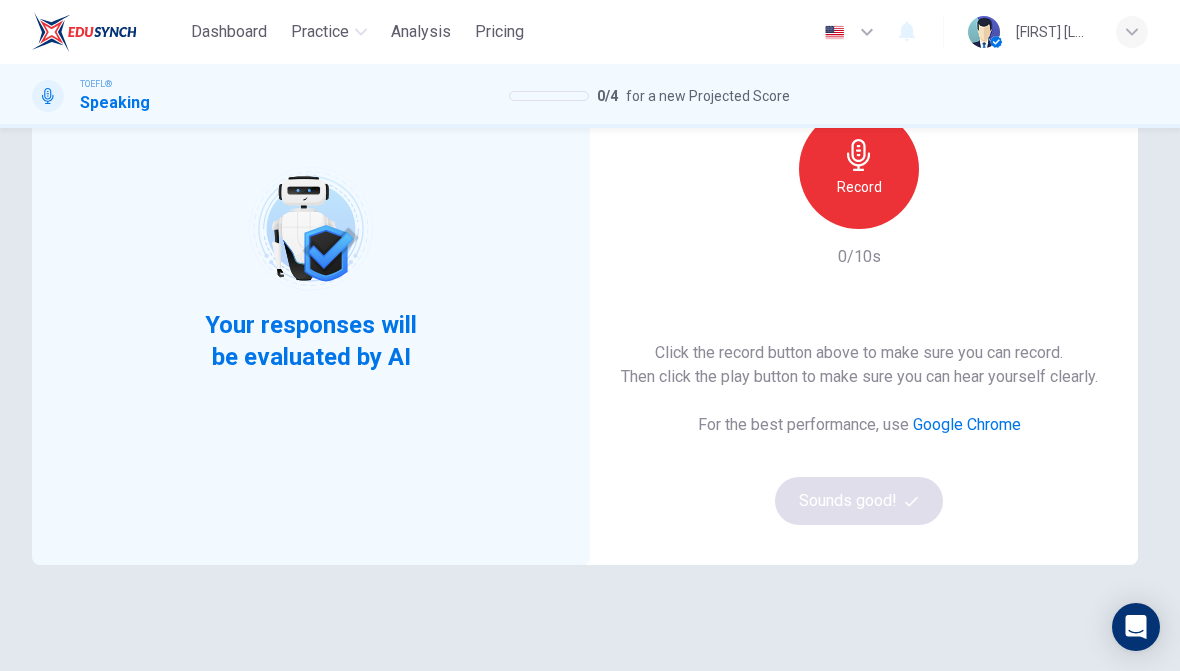 click on "Record" at bounding box center [859, 187] 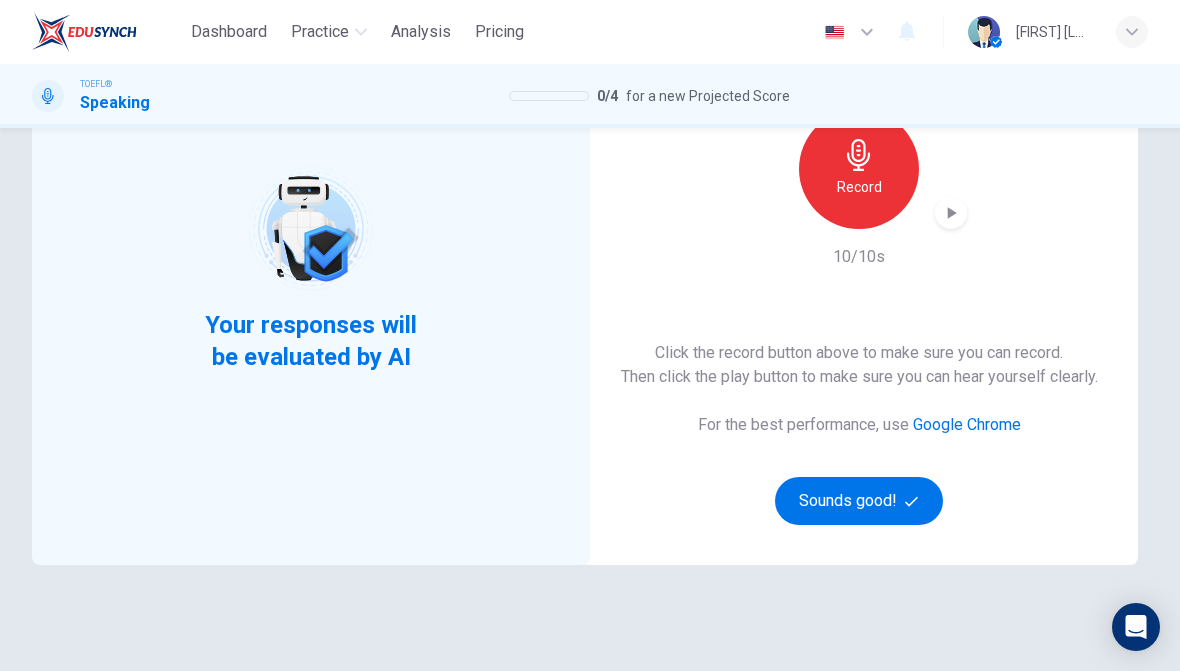 click 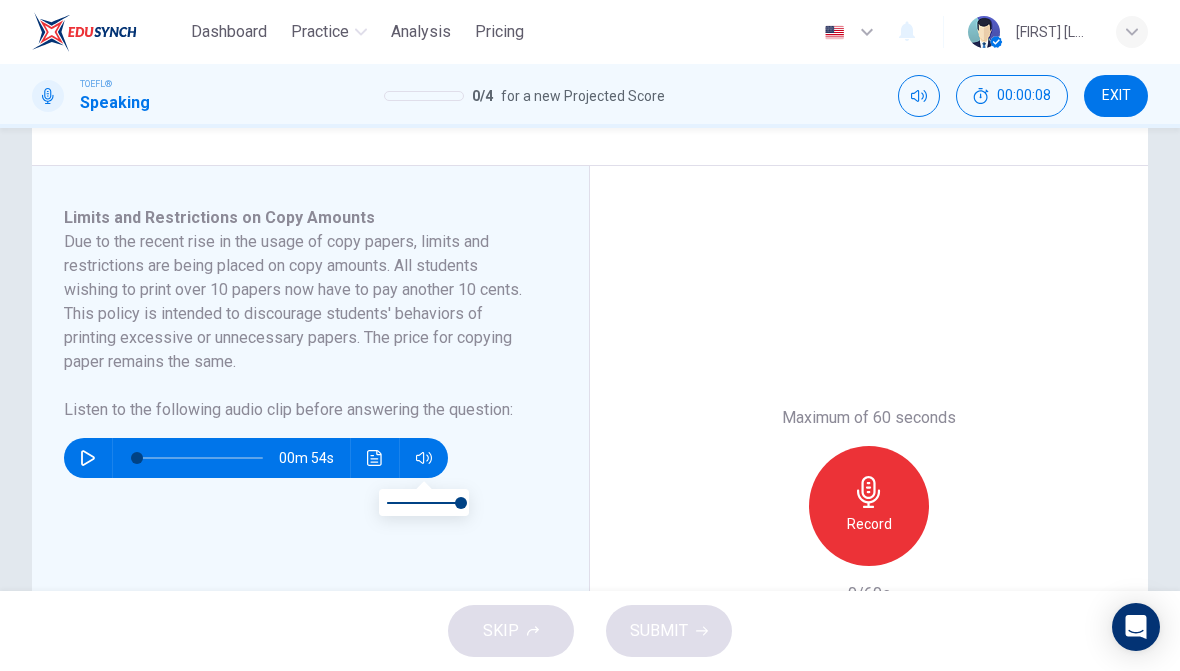scroll, scrollTop: 316, scrollLeft: 0, axis: vertical 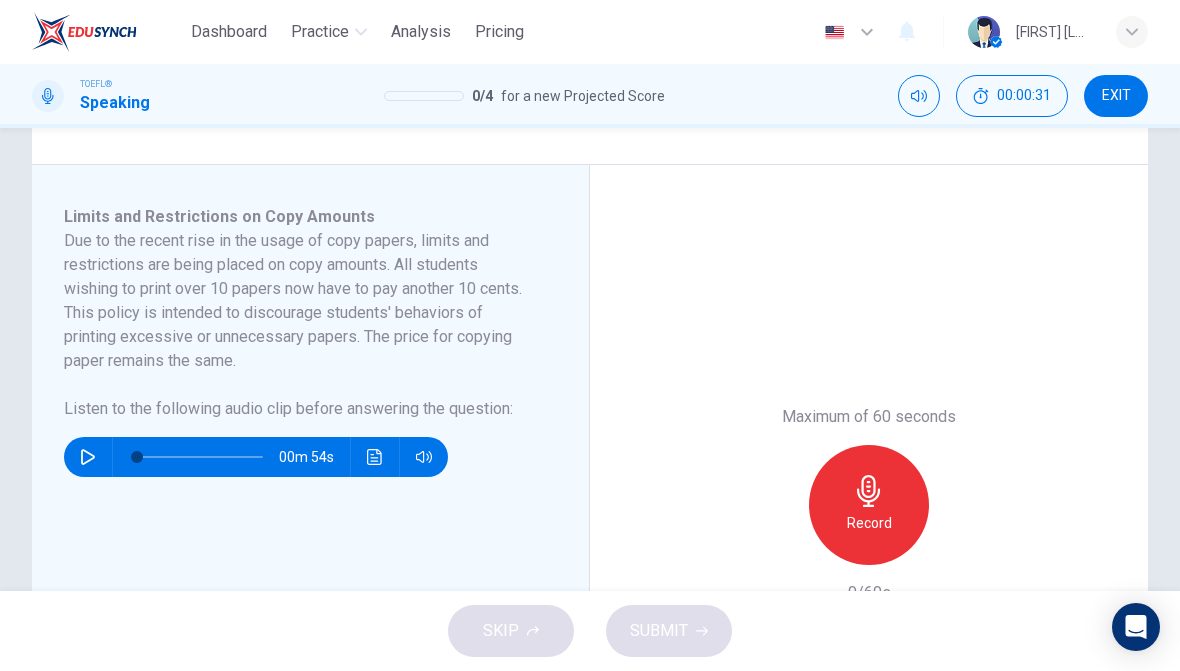 click at bounding box center (88, 457) 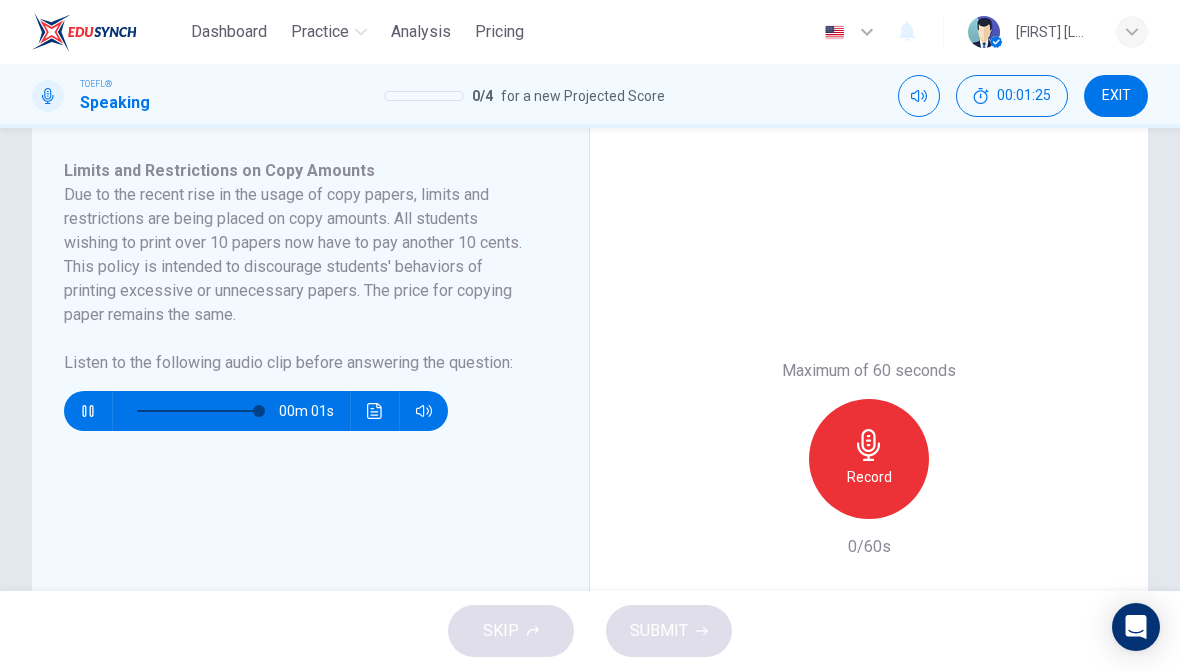 scroll, scrollTop: 361, scrollLeft: 0, axis: vertical 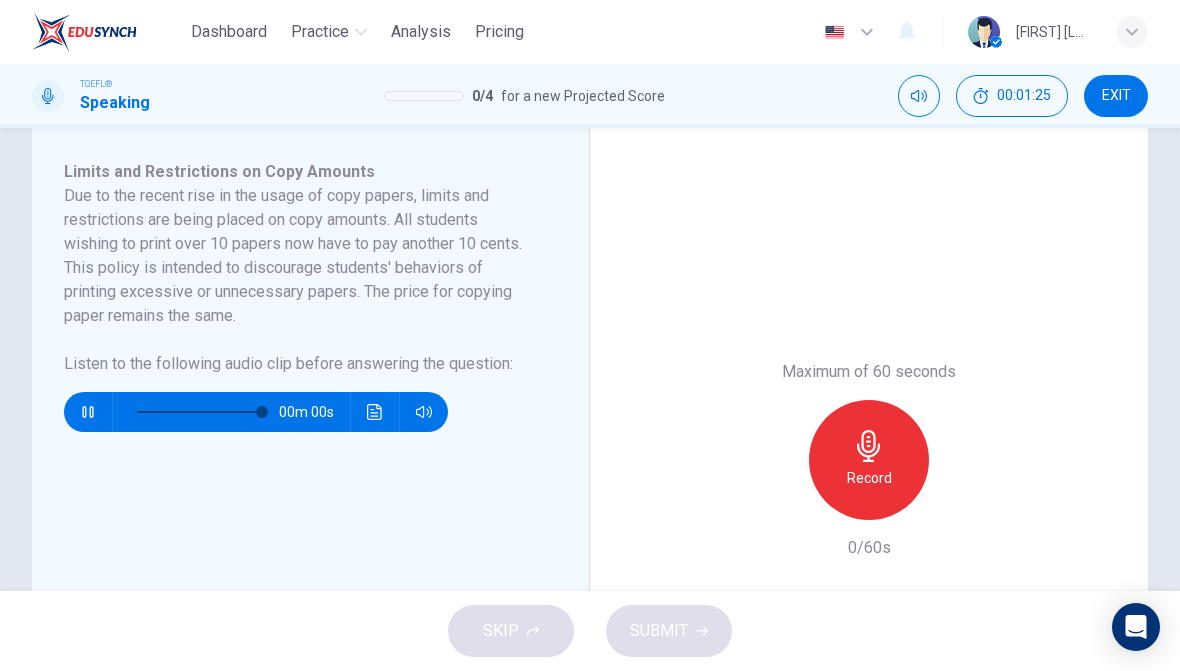 type on "0" 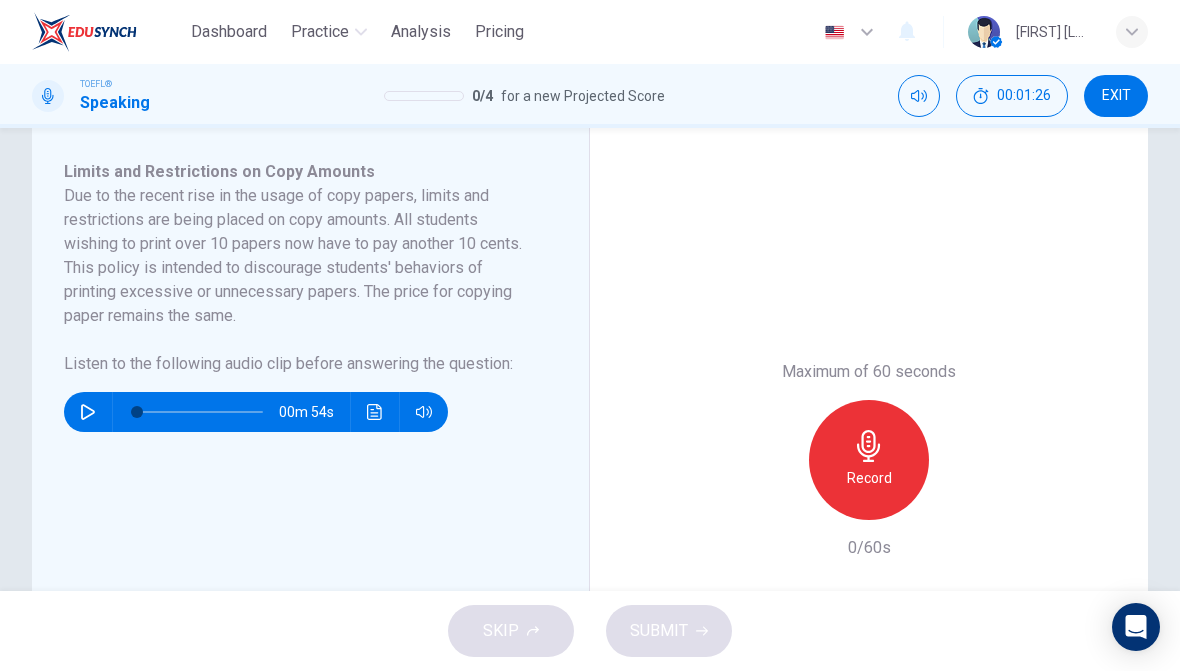 click on "Record" at bounding box center [869, 478] 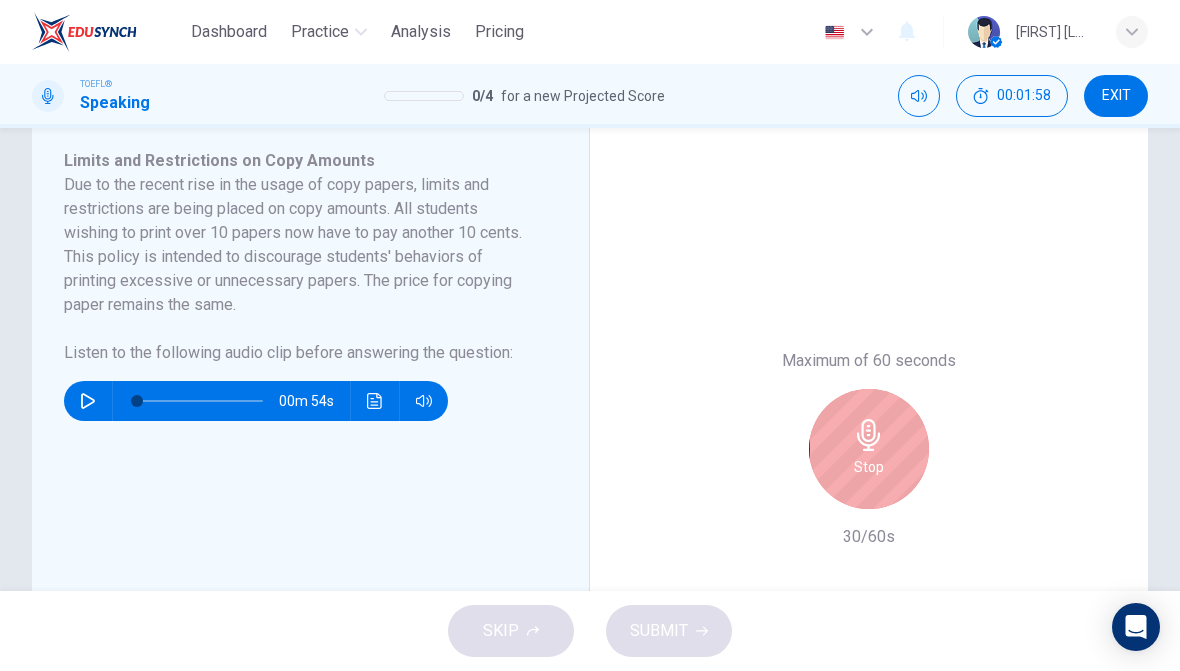 scroll, scrollTop: 373, scrollLeft: 0, axis: vertical 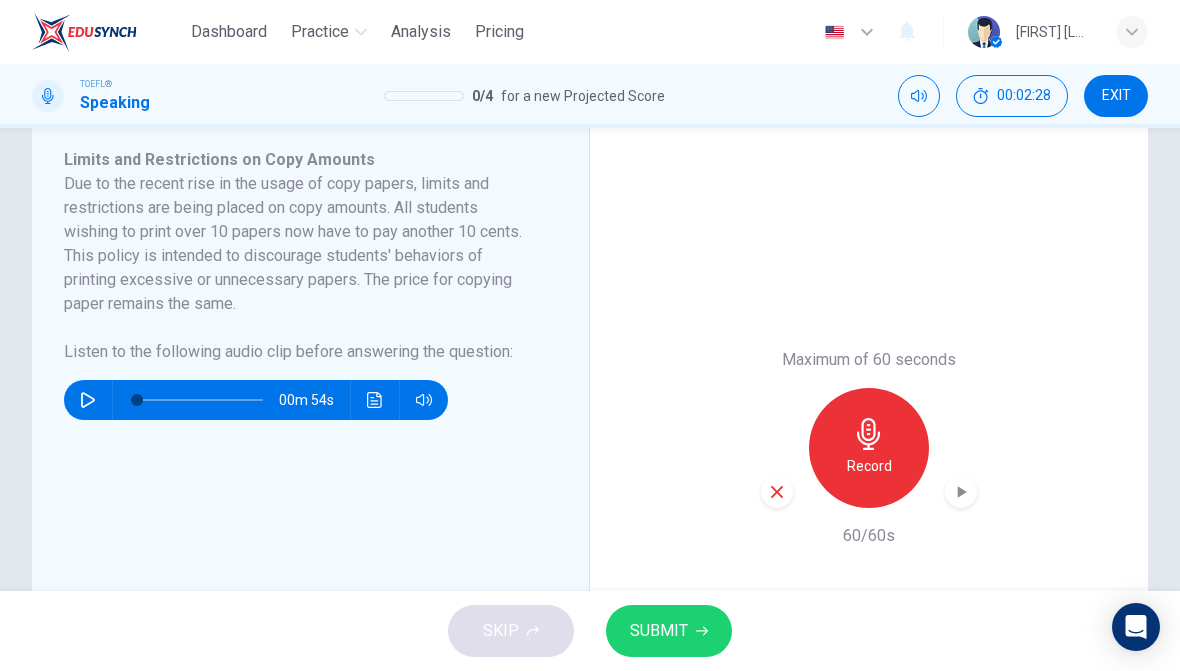 click 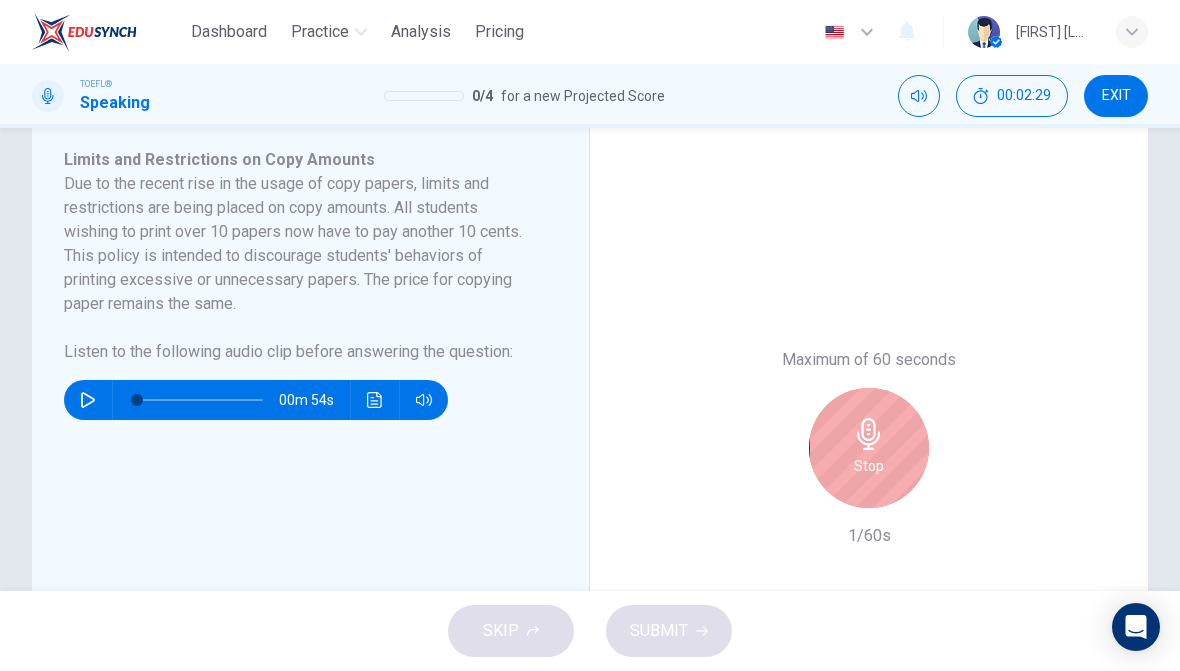 click 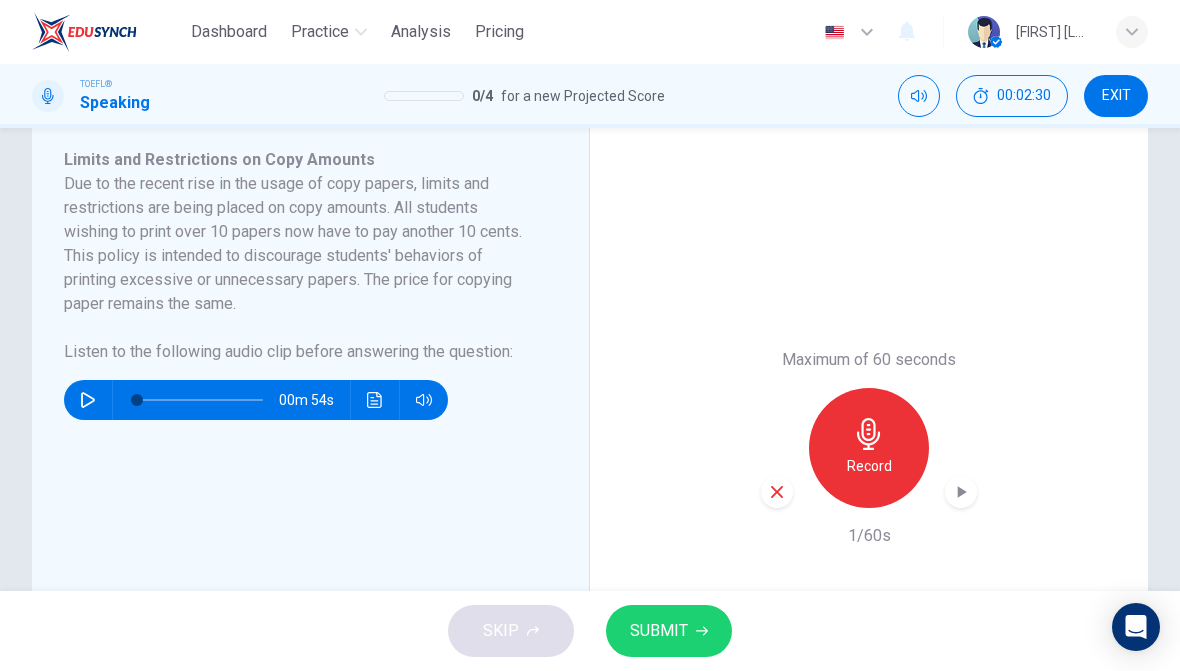 click 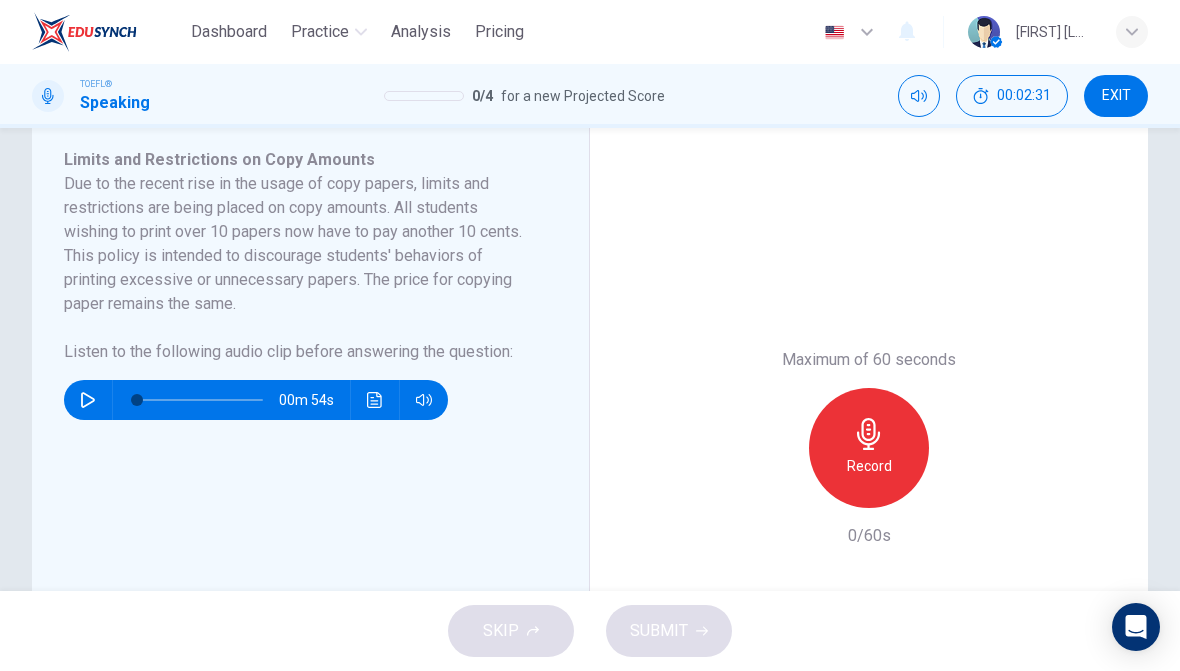 click 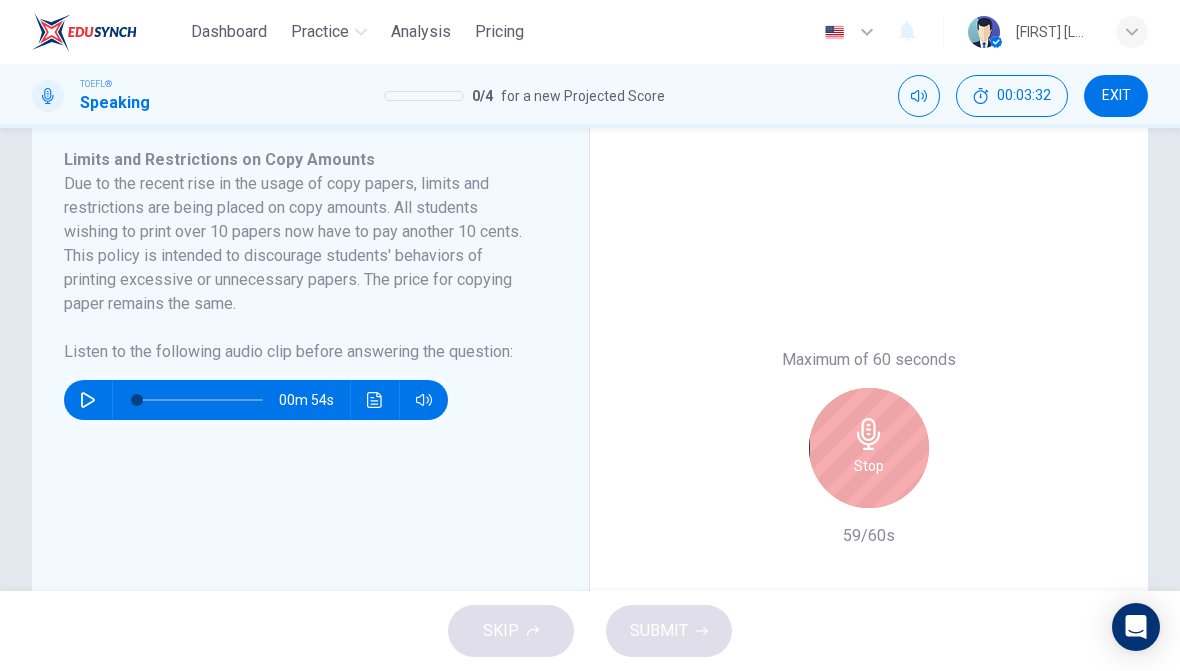 click on "Stop" at bounding box center (869, 448) 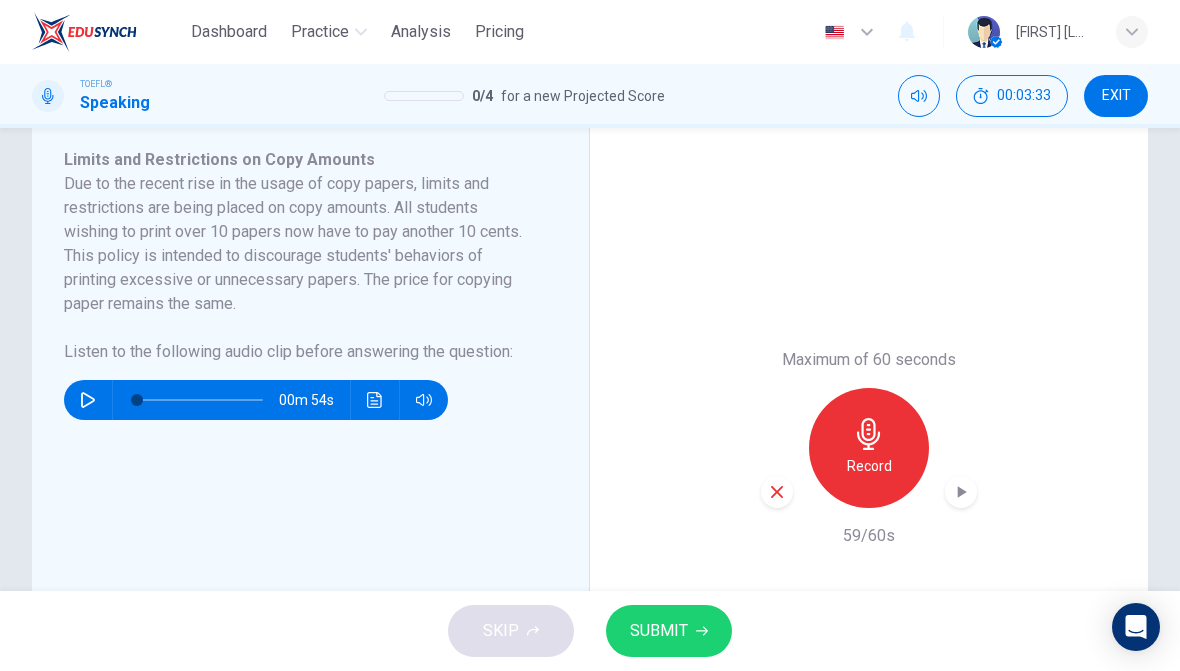 click on "SUBMIT" at bounding box center [669, 631] 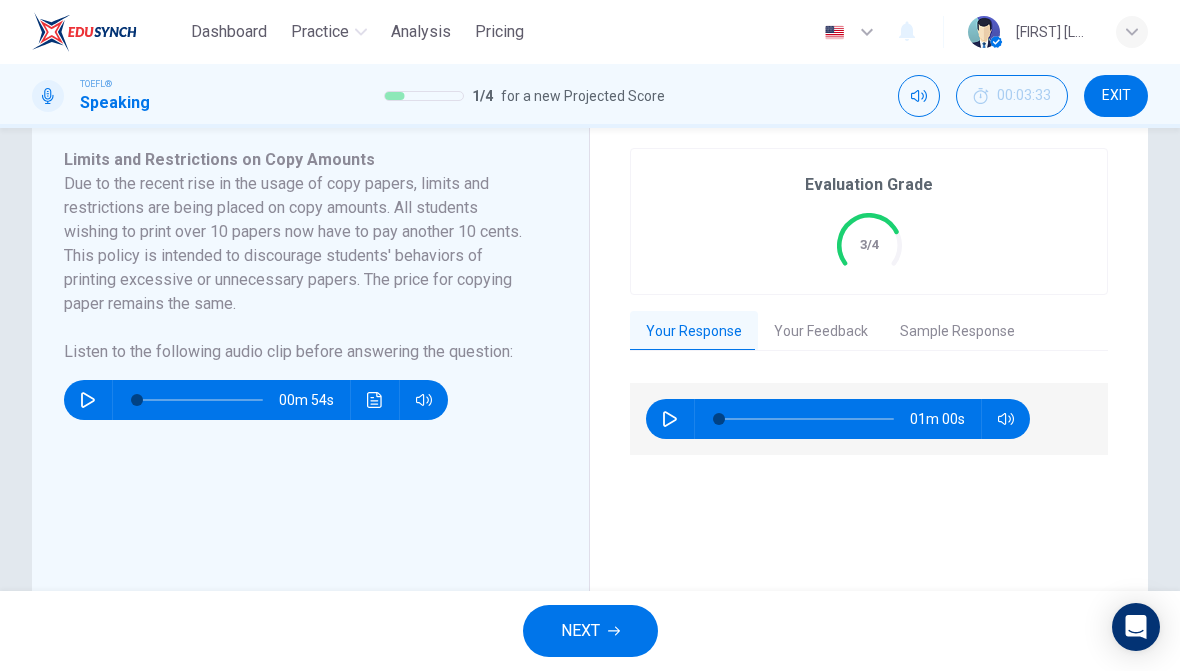 click on "NEXT" at bounding box center [590, 631] 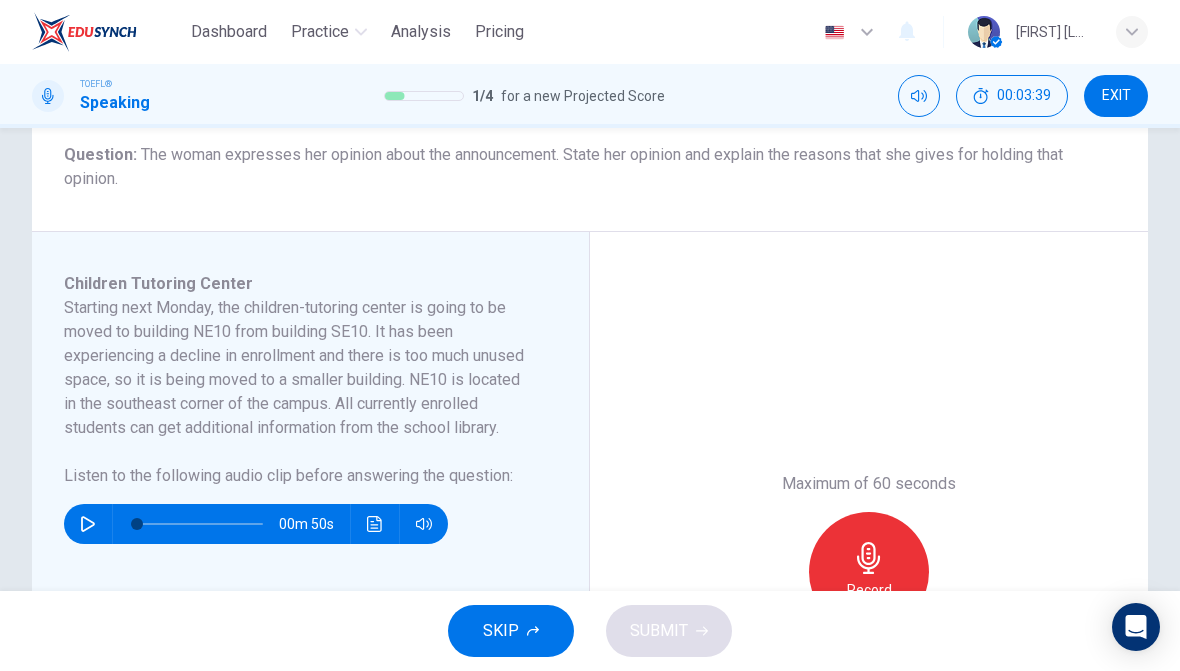 scroll, scrollTop: 254, scrollLeft: 0, axis: vertical 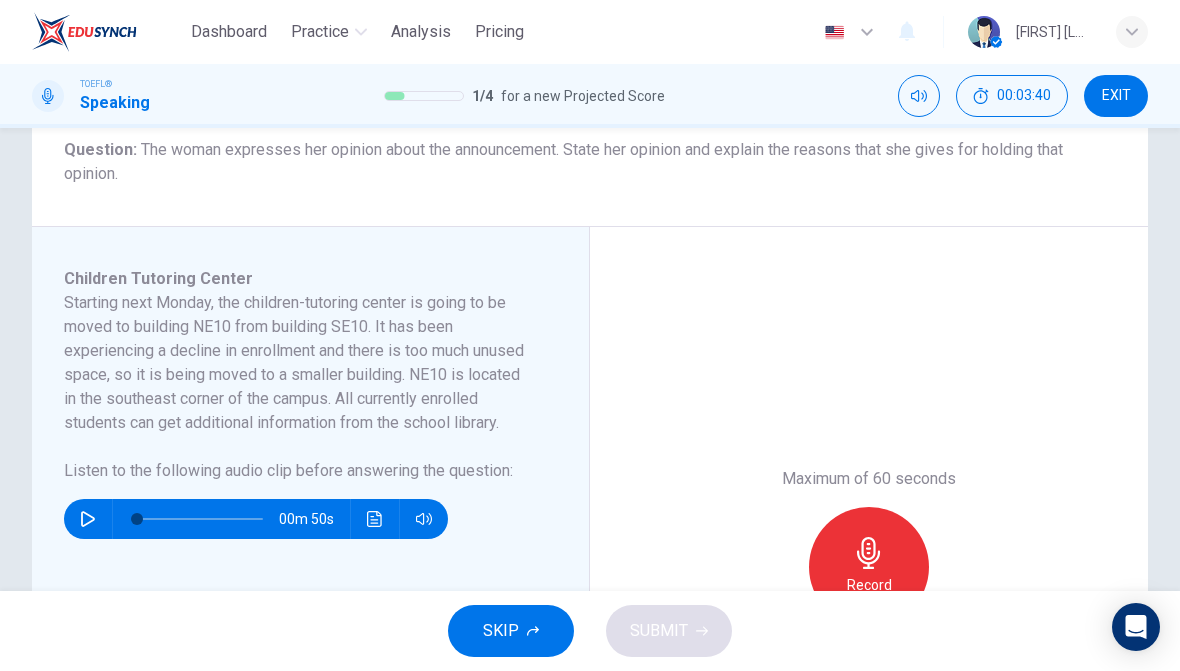 click 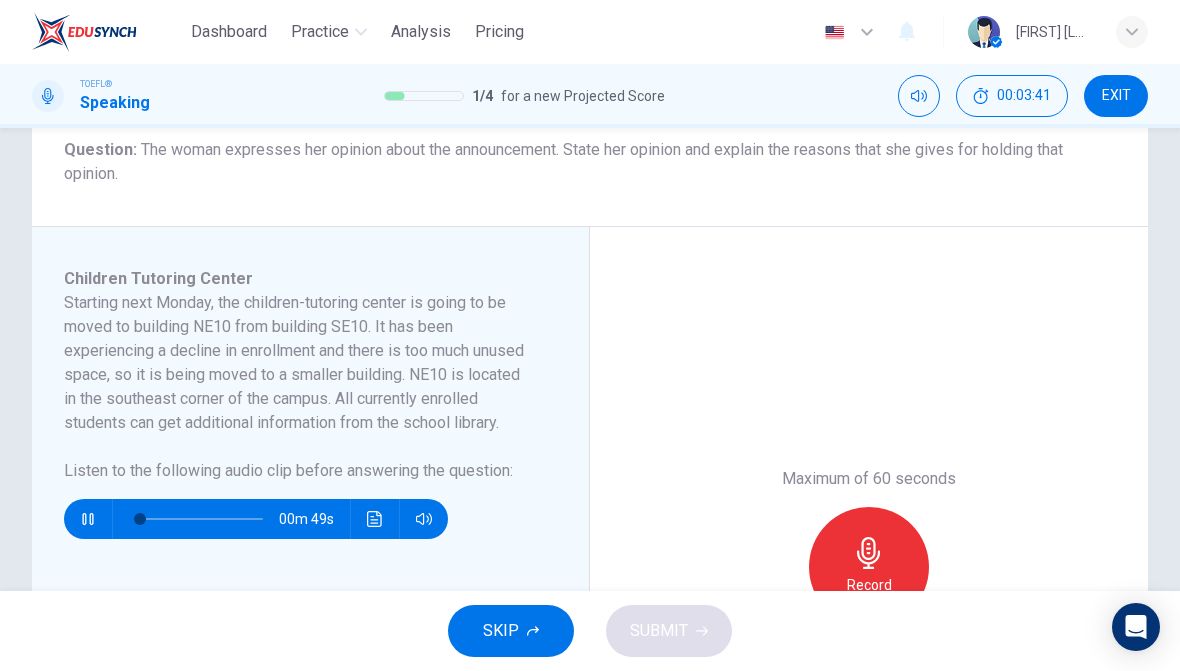 click at bounding box center [88, 519] 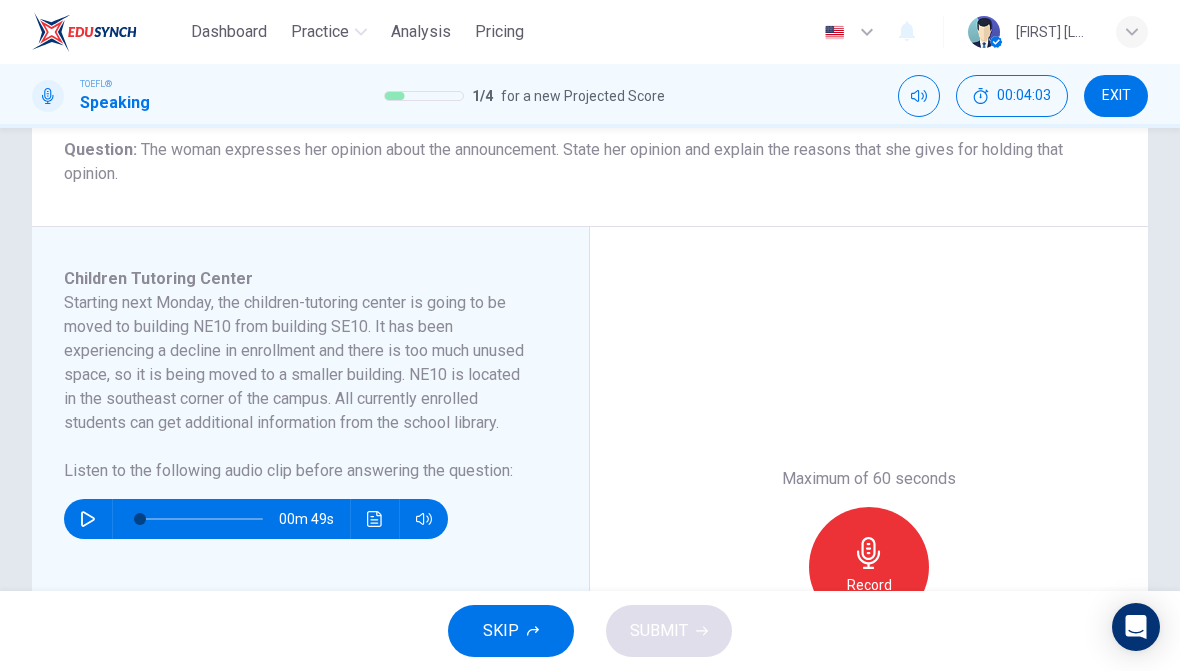 click 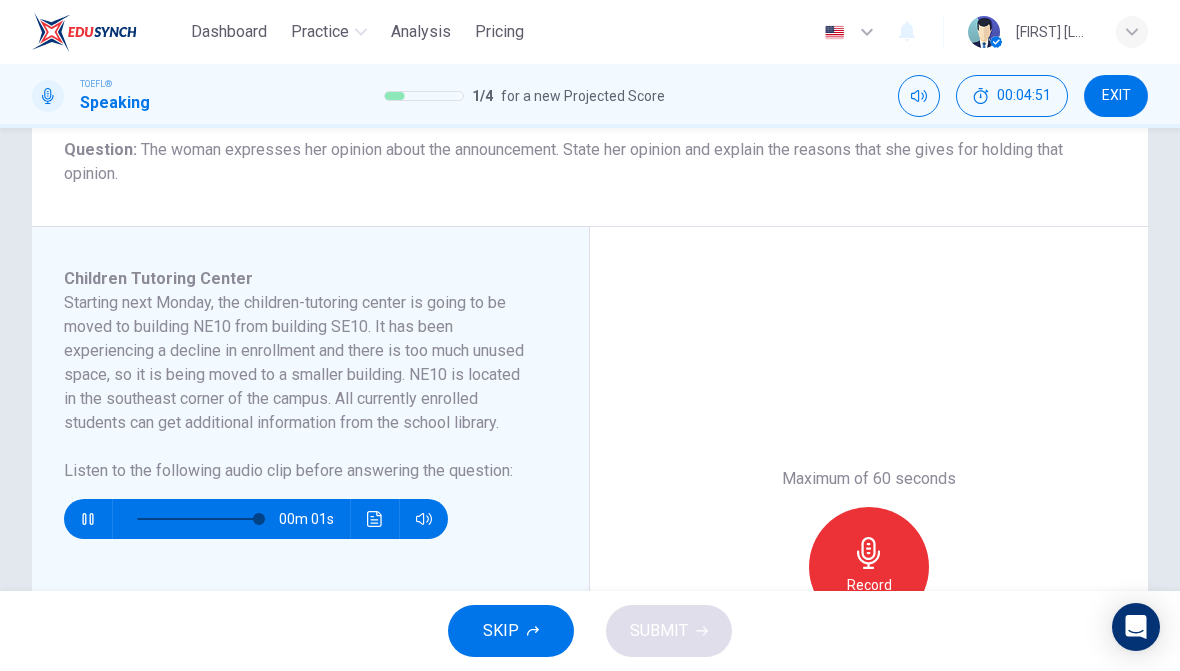type on "0" 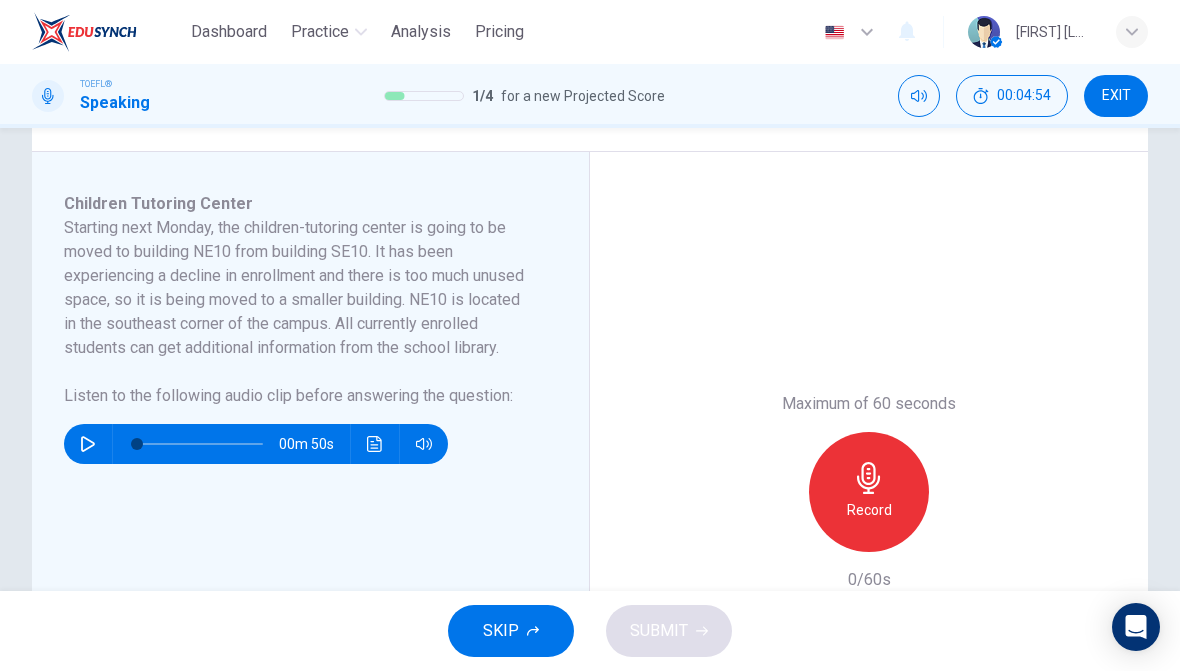 scroll, scrollTop: 339, scrollLeft: 0, axis: vertical 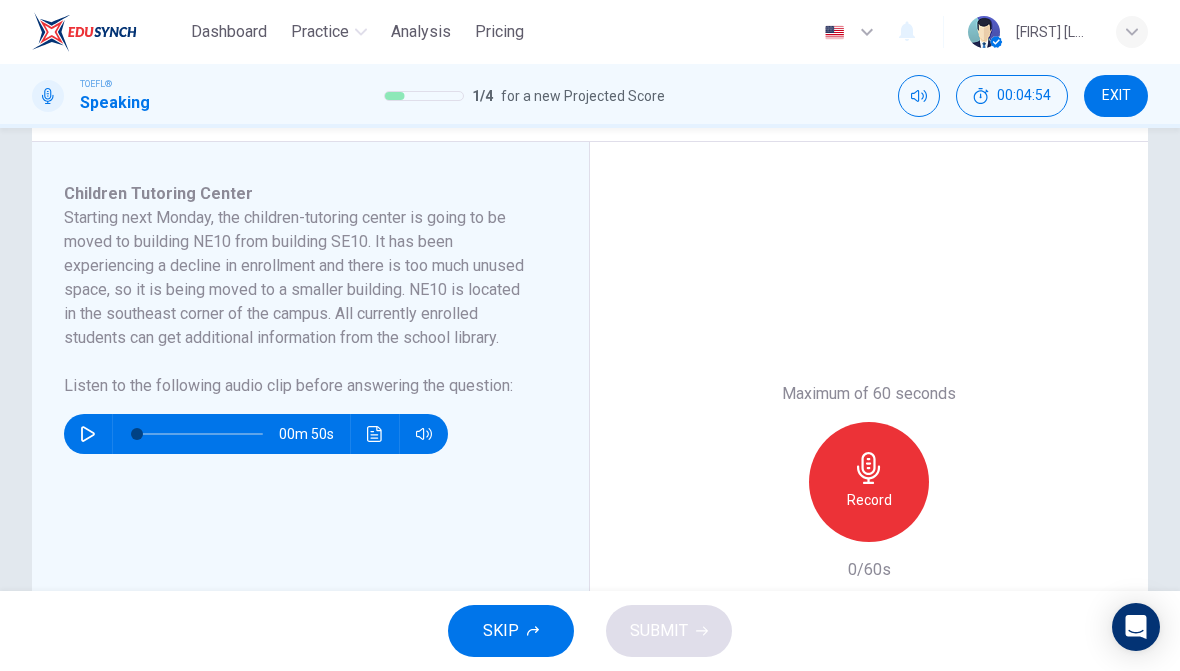 click on "Record" at bounding box center [869, 482] 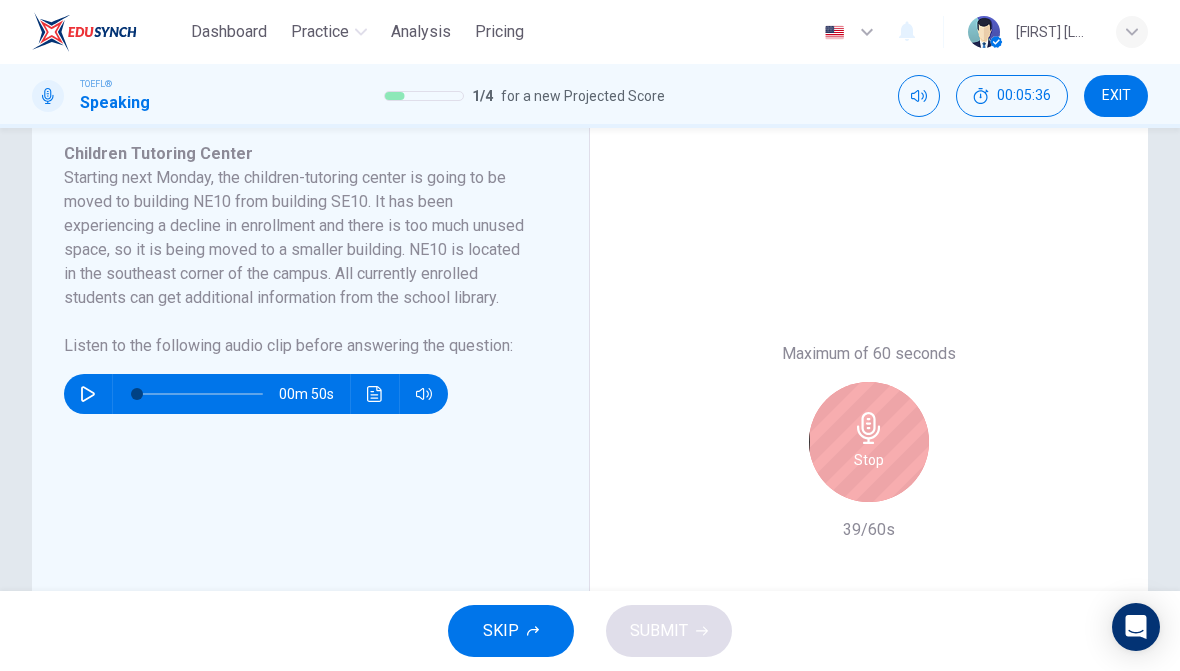 scroll, scrollTop: 378, scrollLeft: 0, axis: vertical 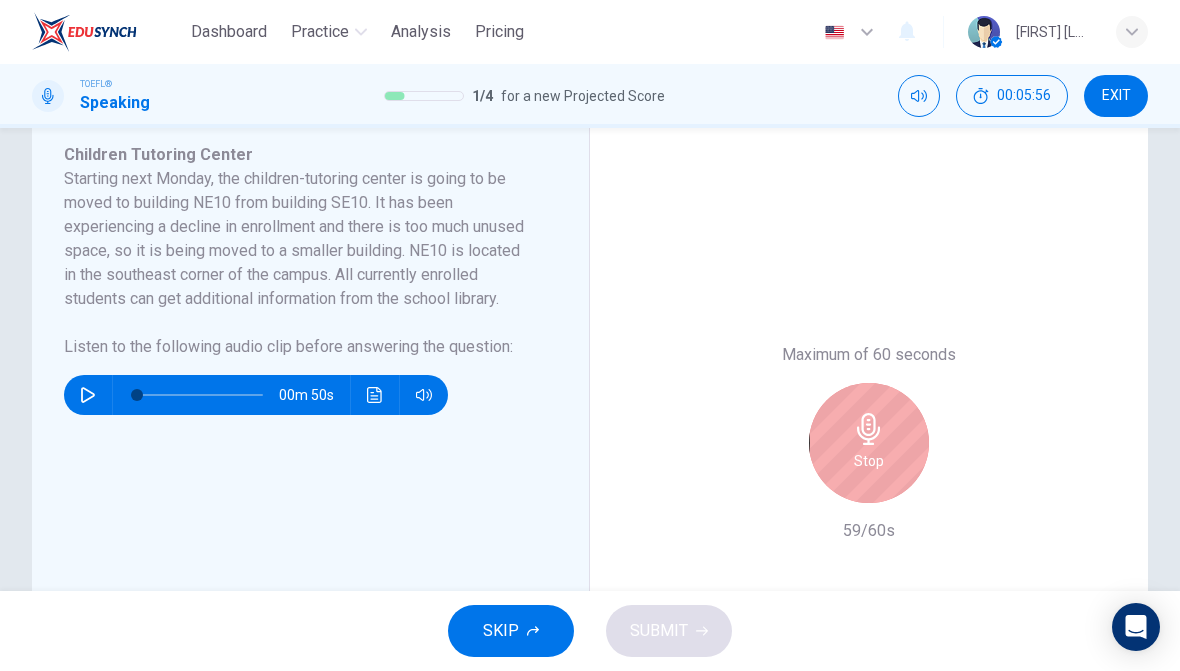 click on "Stop" at bounding box center [869, 443] 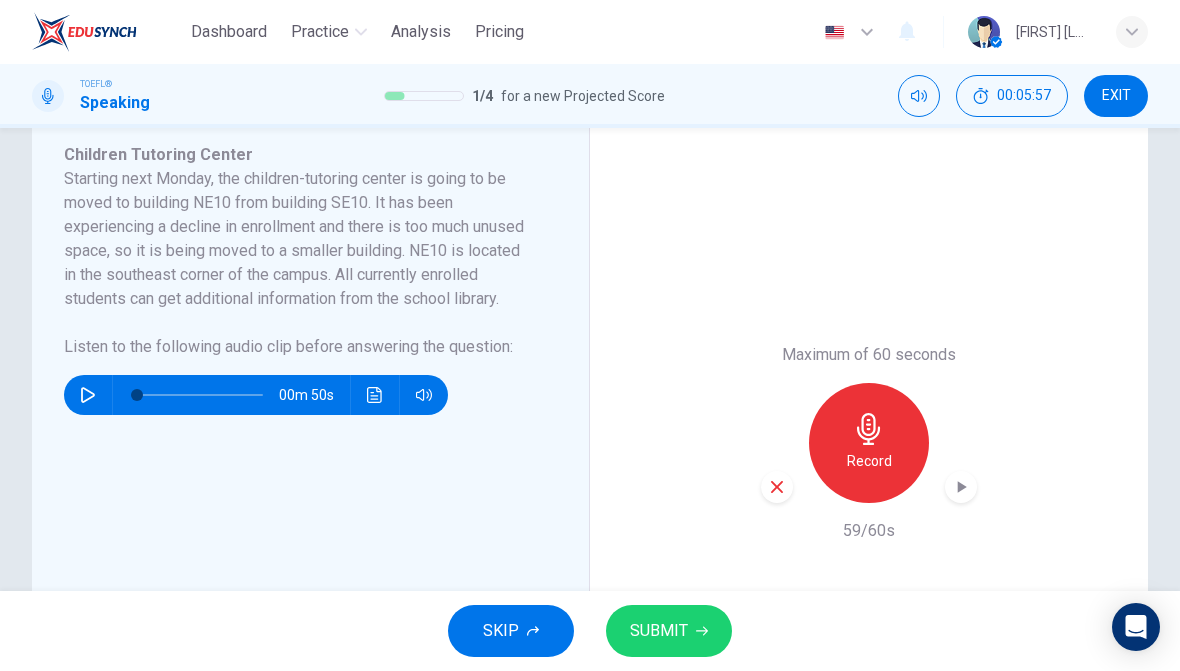click 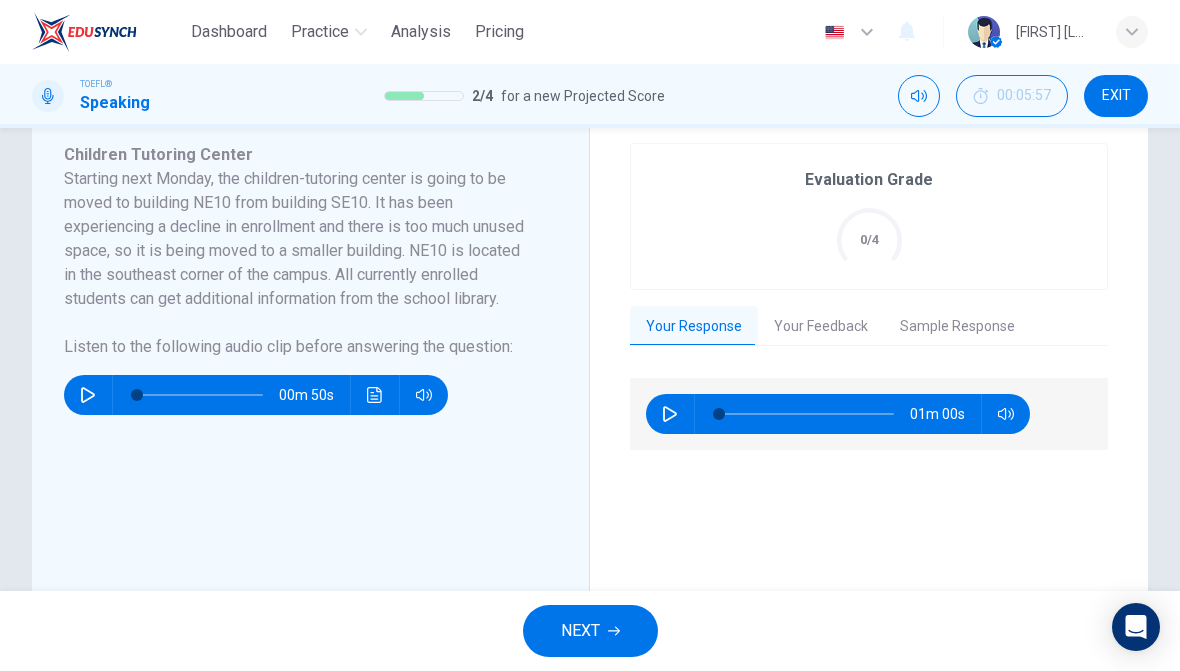 click on "Your Feedback" at bounding box center (821, 327) 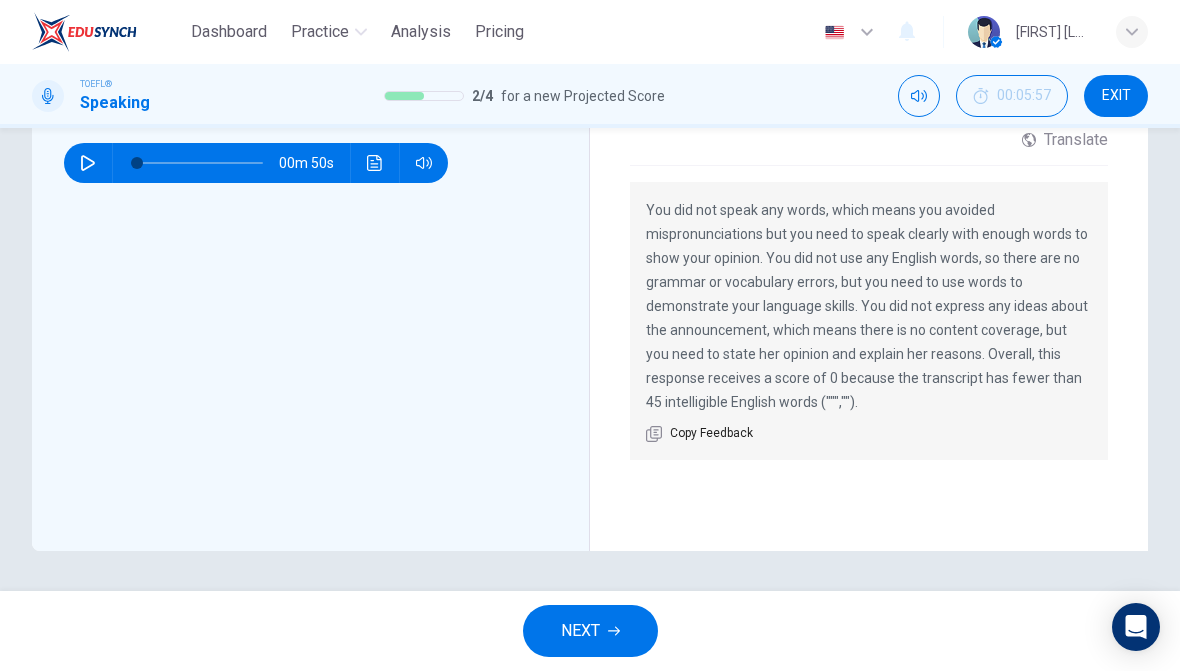 scroll, scrollTop: 610, scrollLeft: 0, axis: vertical 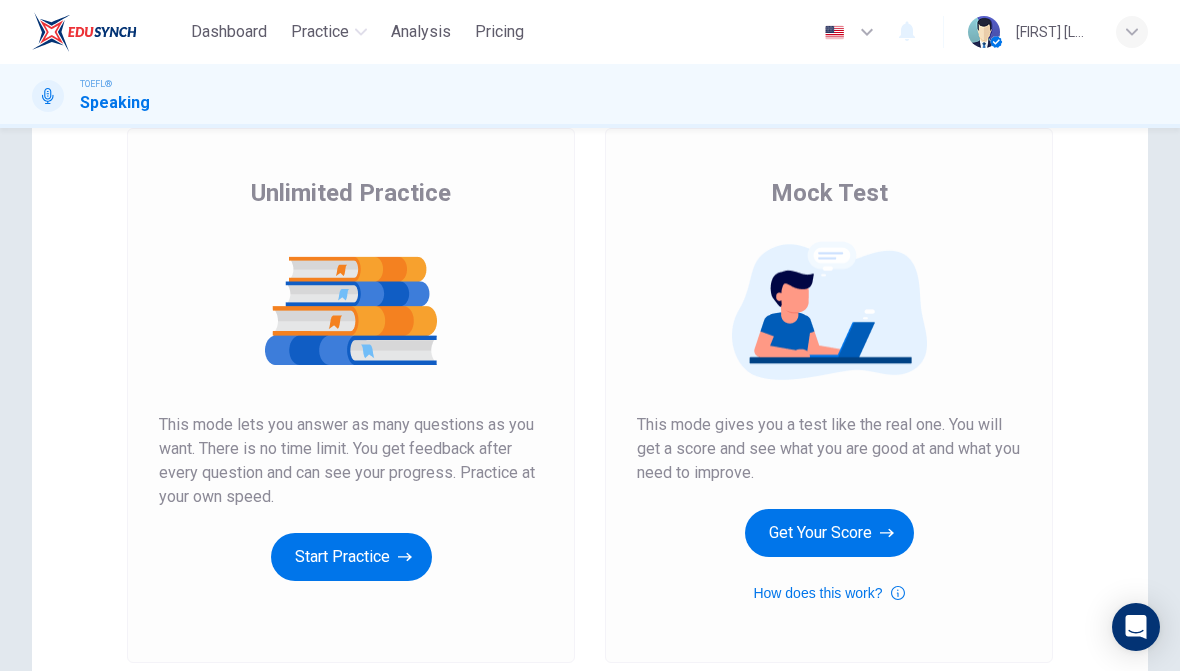 click on "Get Your Score" at bounding box center (829, 533) 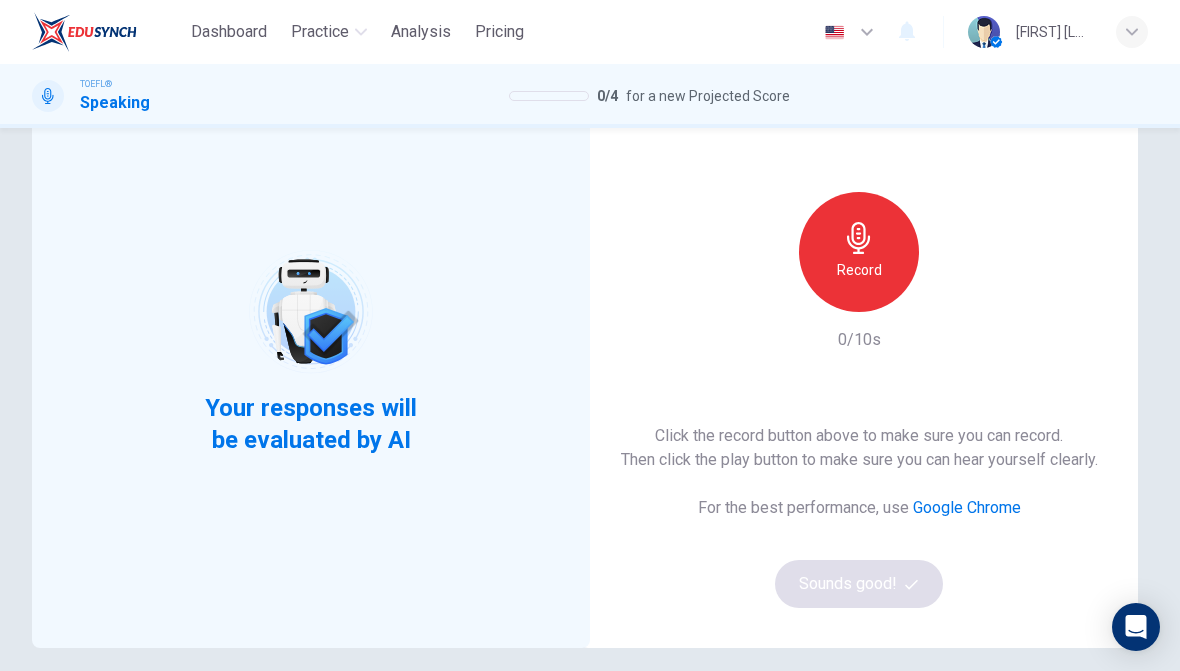 scroll, scrollTop: 114, scrollLeft: 0, axis: vertical 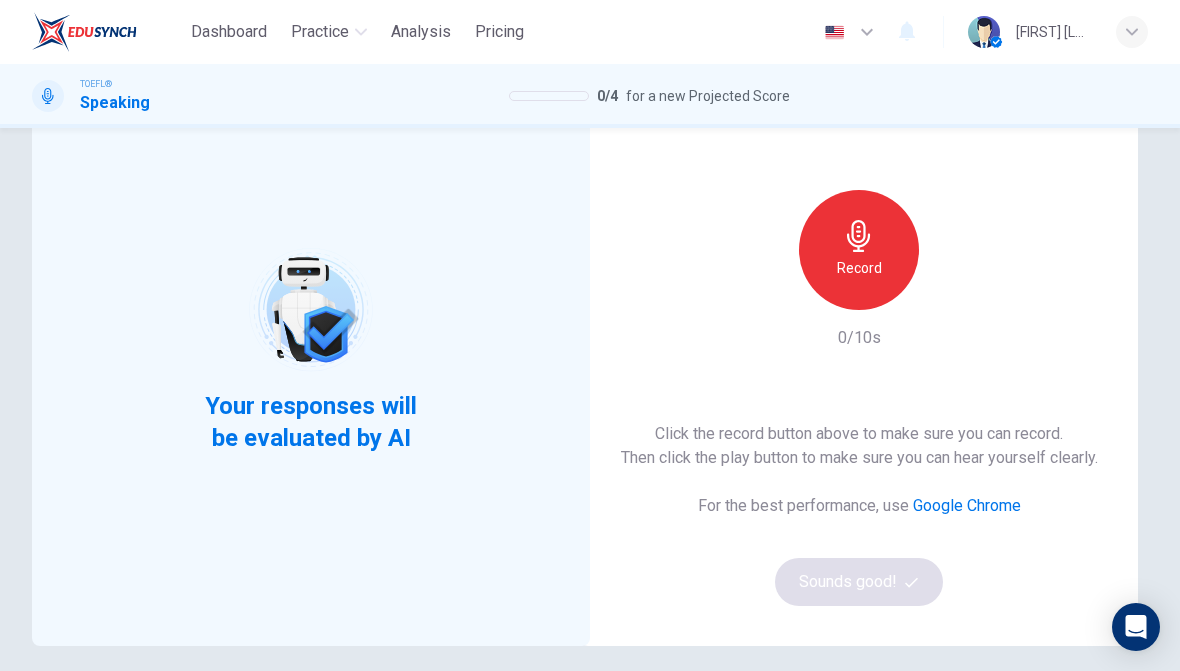 click on "Record" at bounding box center (859, 268) 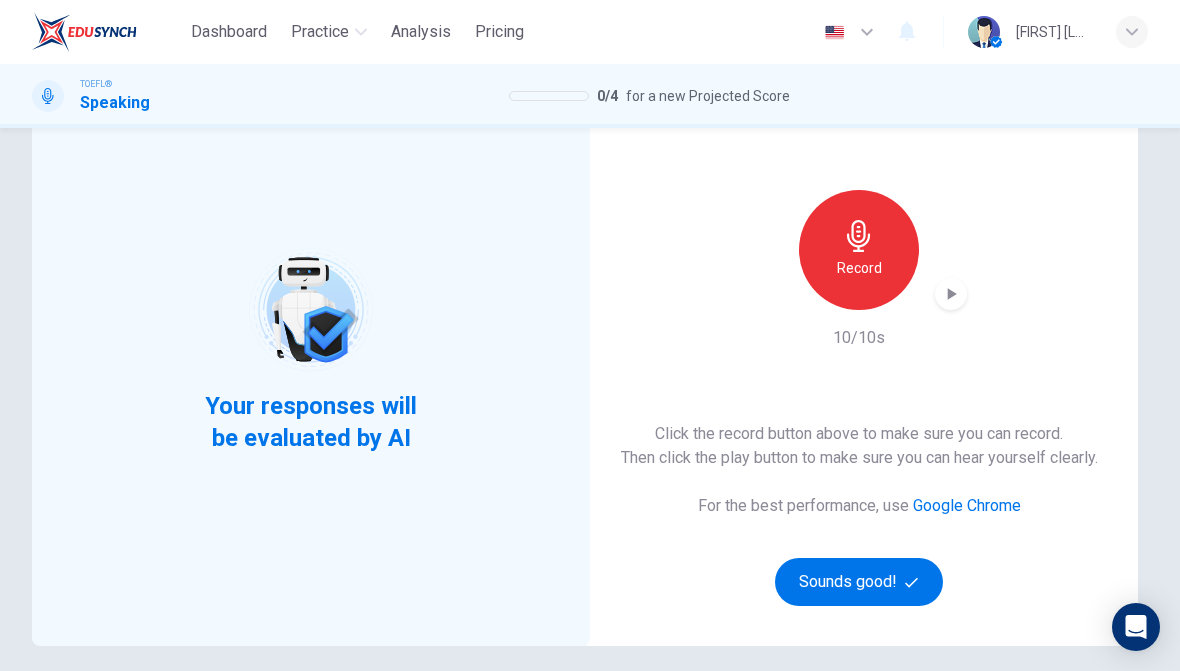 click on "Sounds good!" at bounding box center [859, 582] 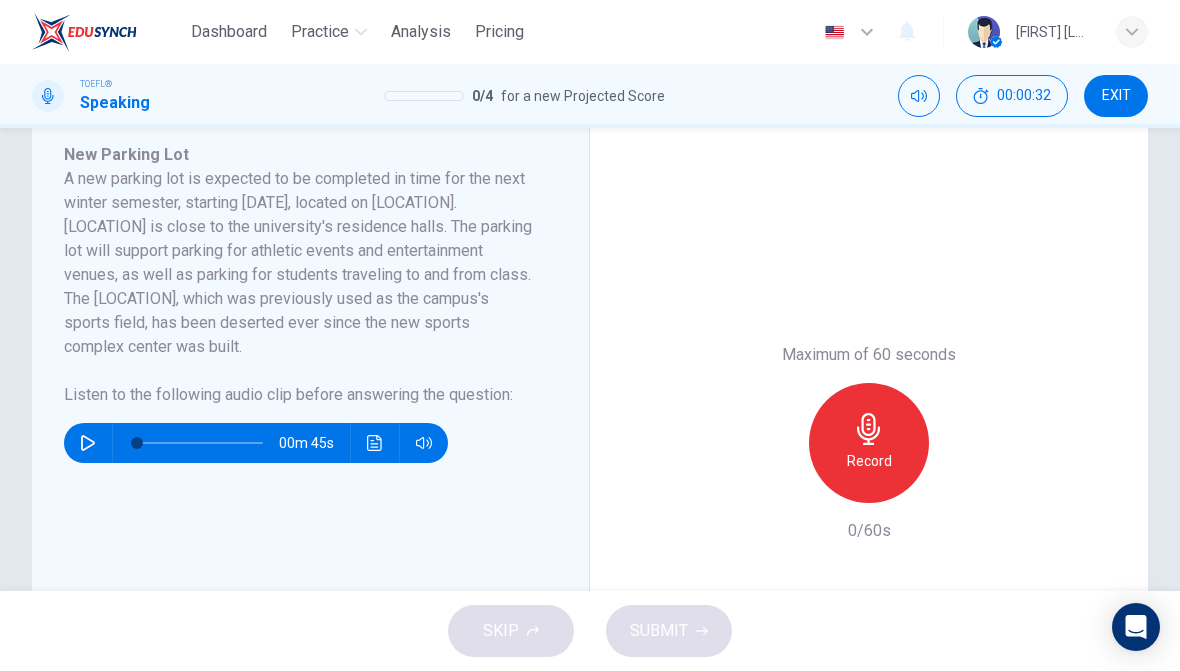 scroll, scrollTop: 355, scrollLeft: 0, axis: vertical 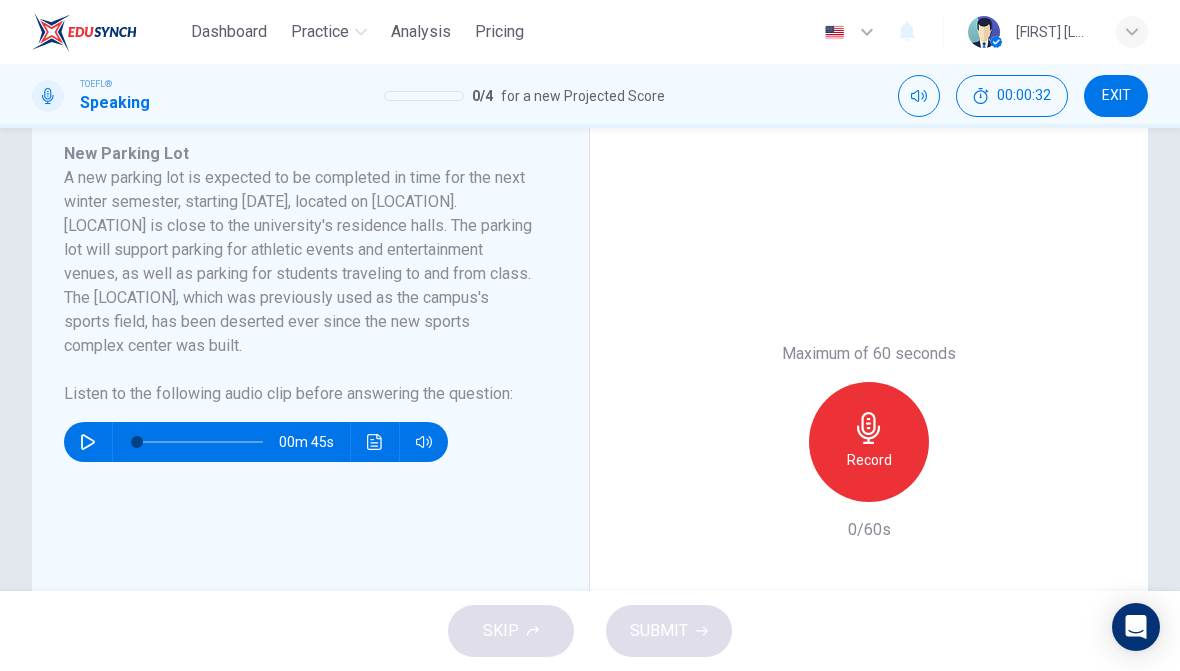 click 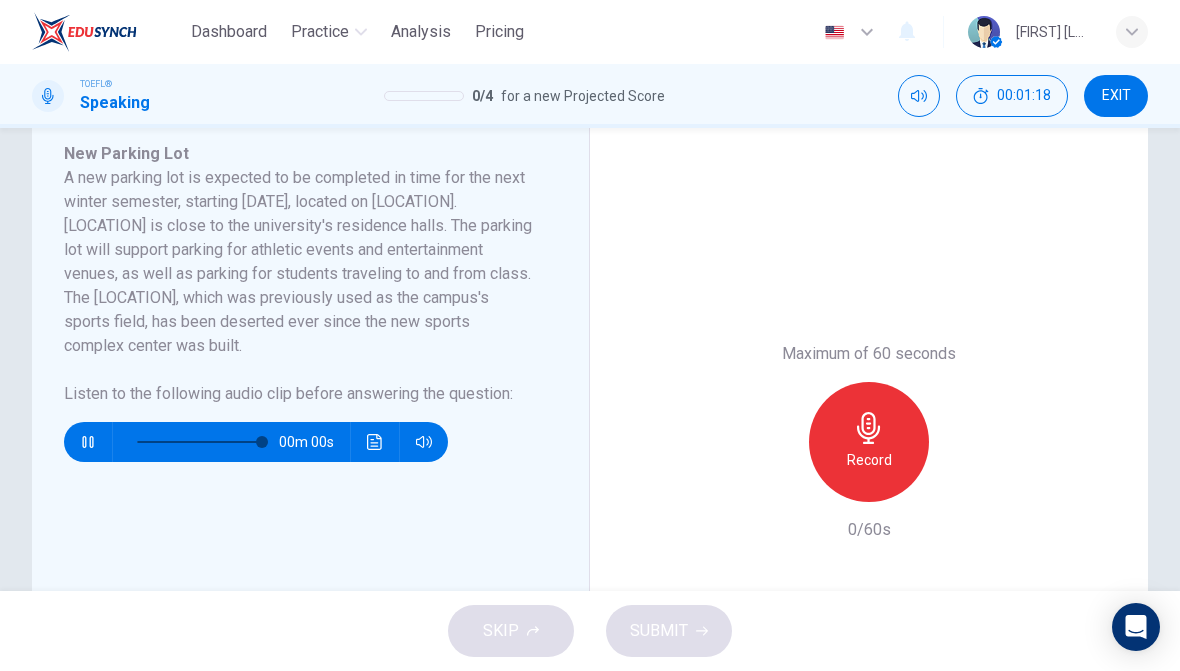 type on "0" 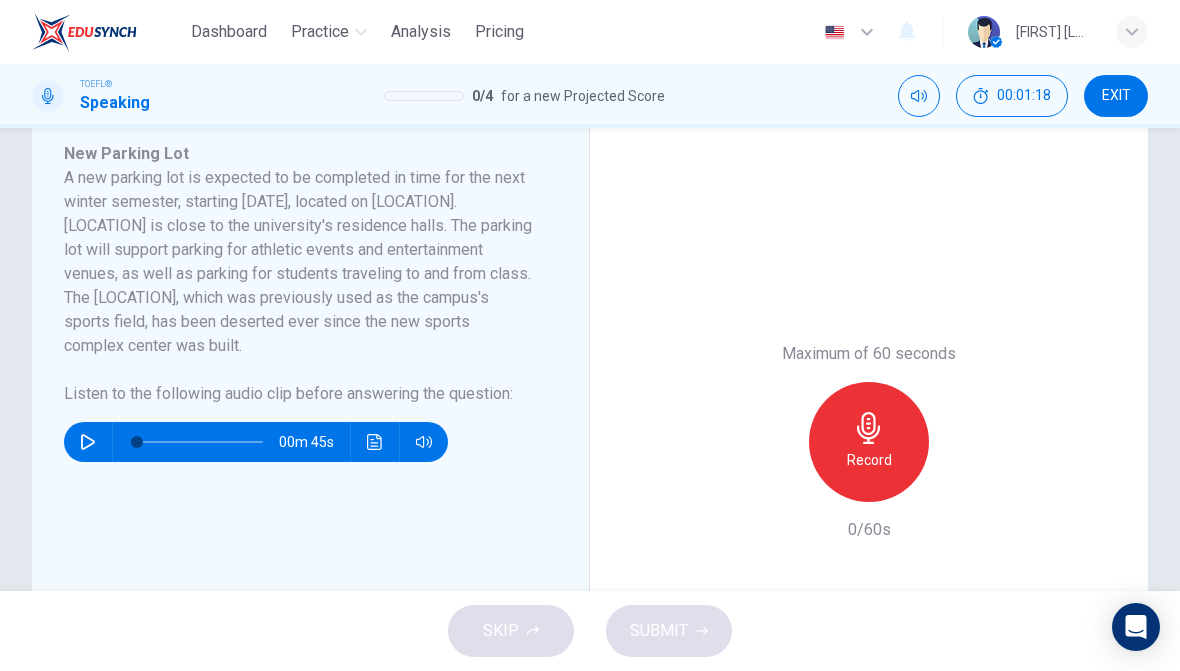 click on "Record" at bounding box center (869, 460) 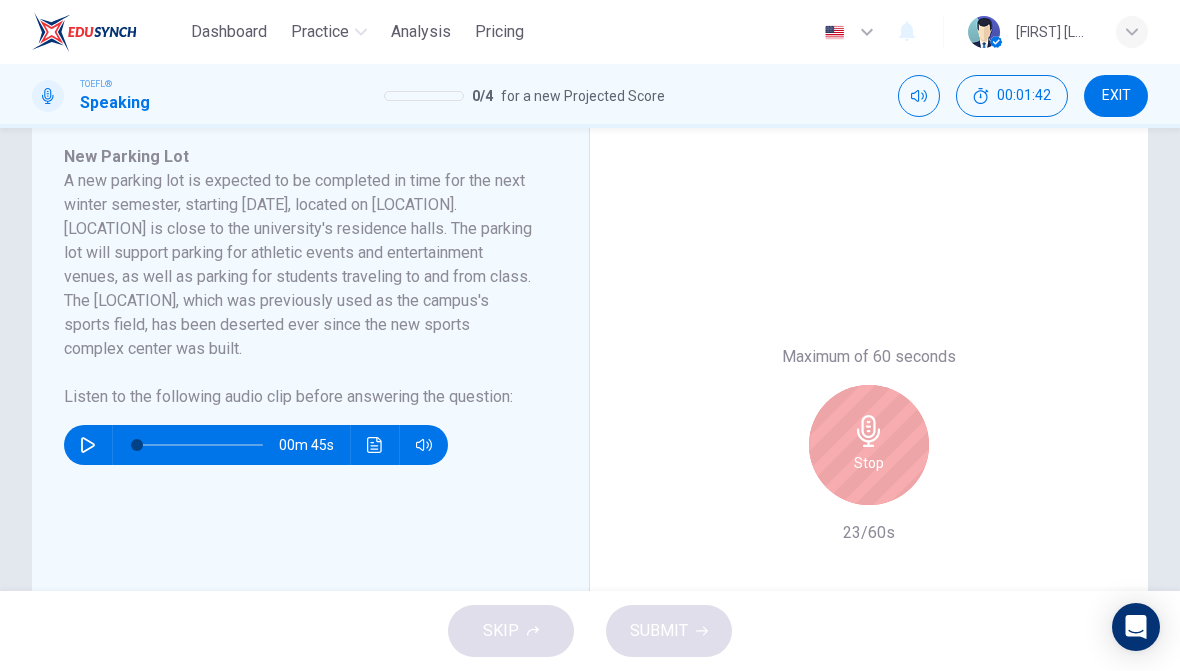 scroll, scrollTop: 353, scrollLeft: 0, axis: vertical 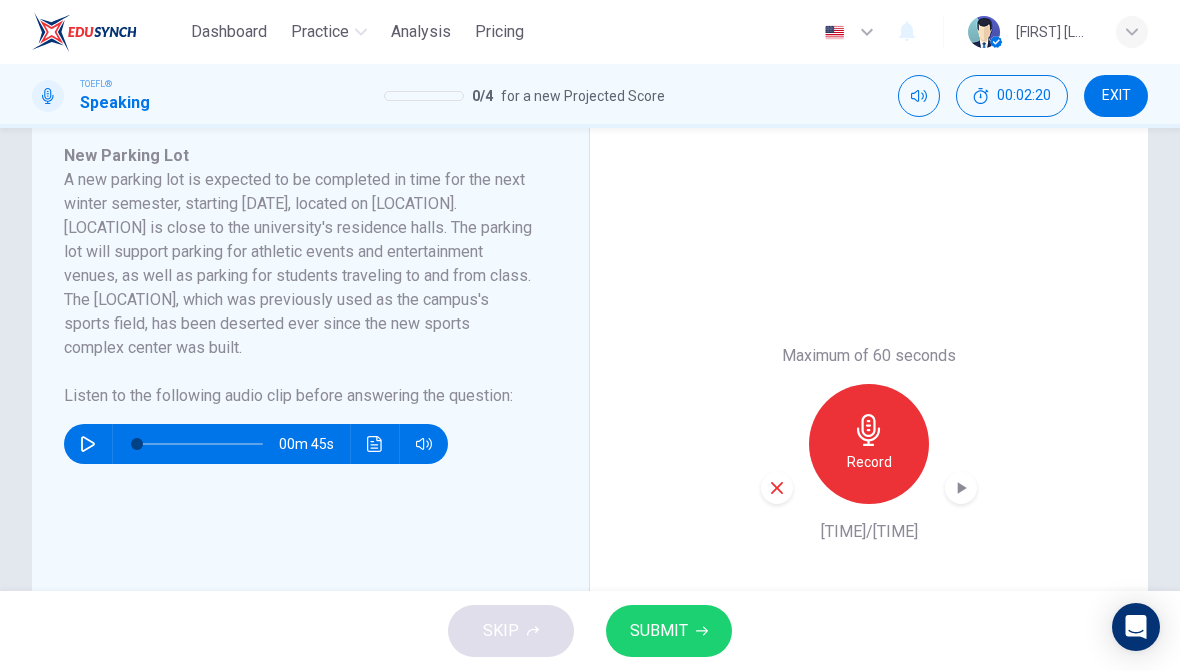 click on "SUBMIT" at bounding box center [669, 631] 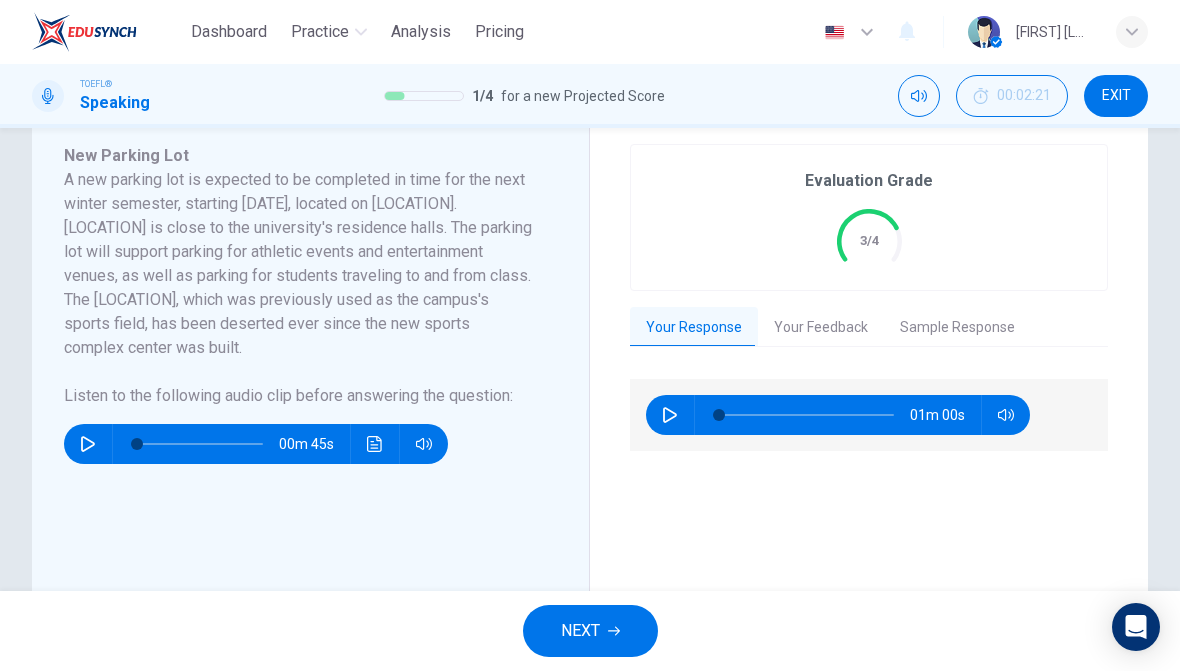 click on "Your Feedback" at bounding box center [821, 328] 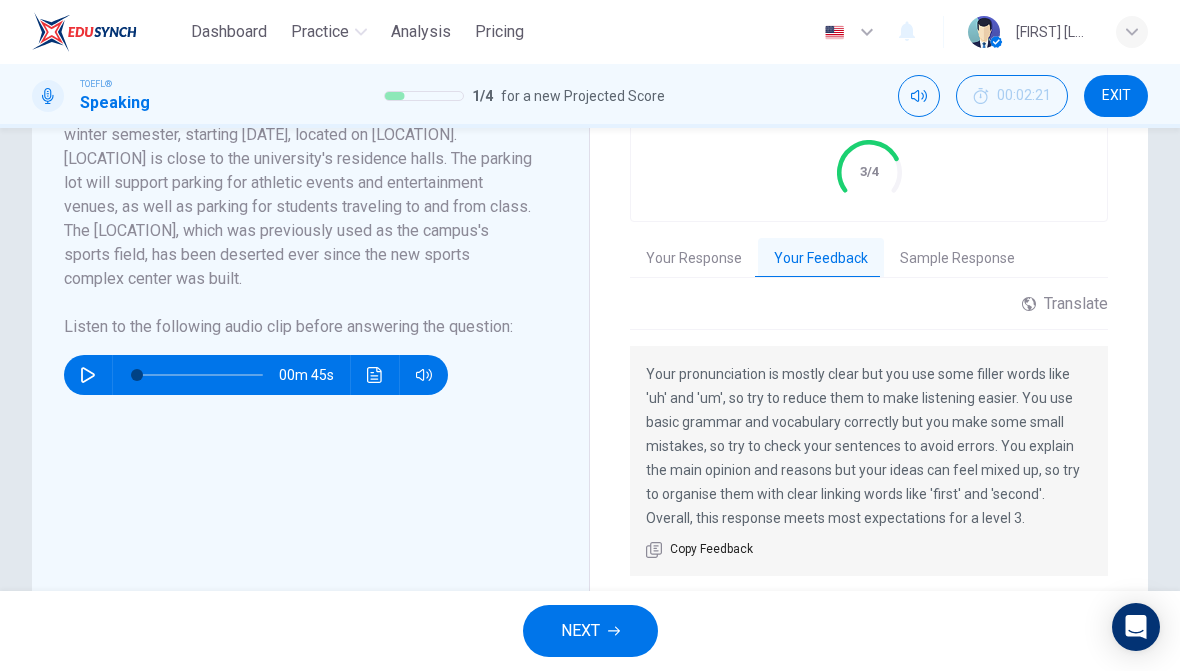 scroll, scrollTop: 423, scrollLeft: 0, axis: vertical 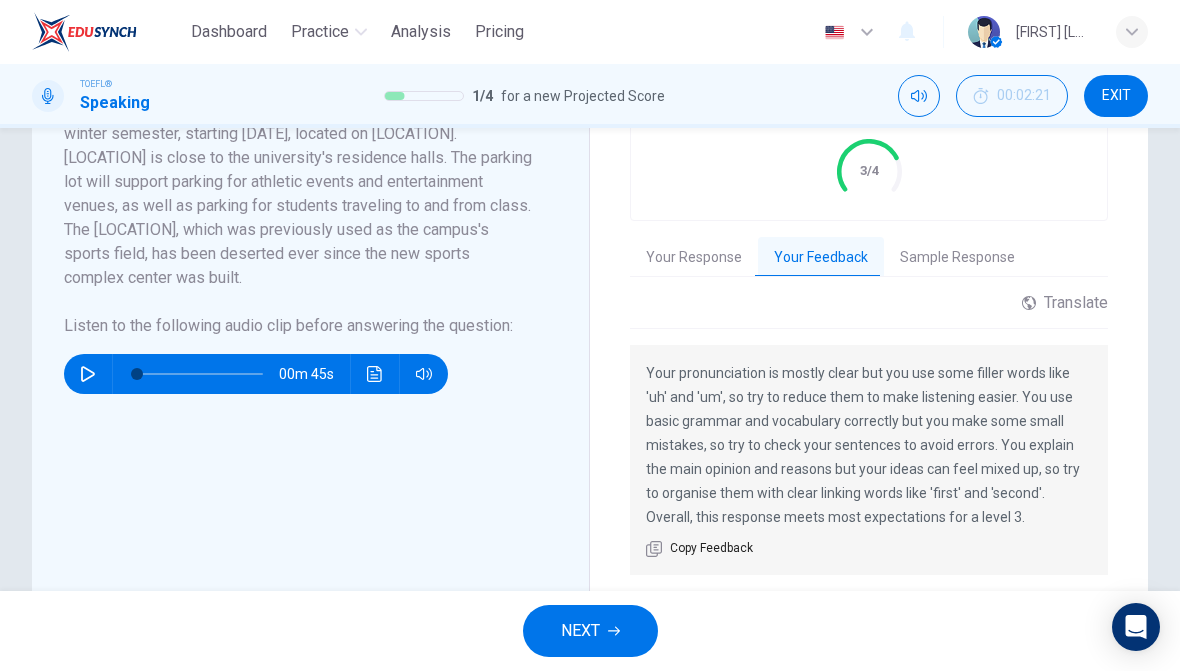 click on "NEXT" at bounding box center (590, 631) 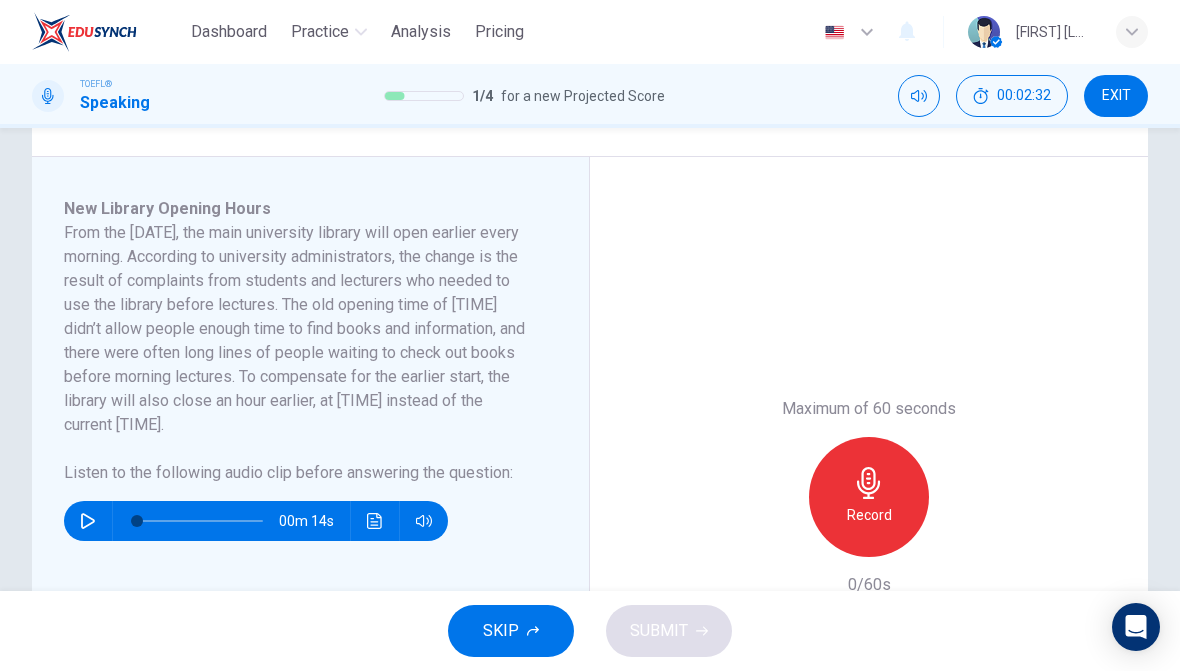 scroll, scrollTop: 325, scrollLeft: 0, axis: vertical 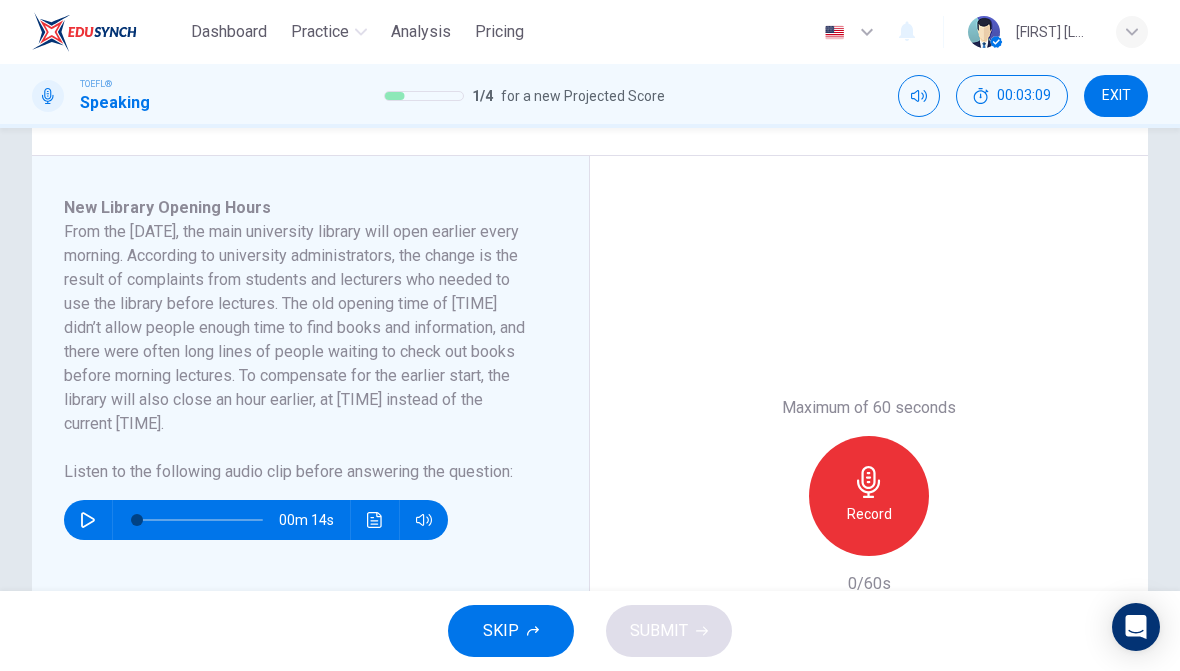 click 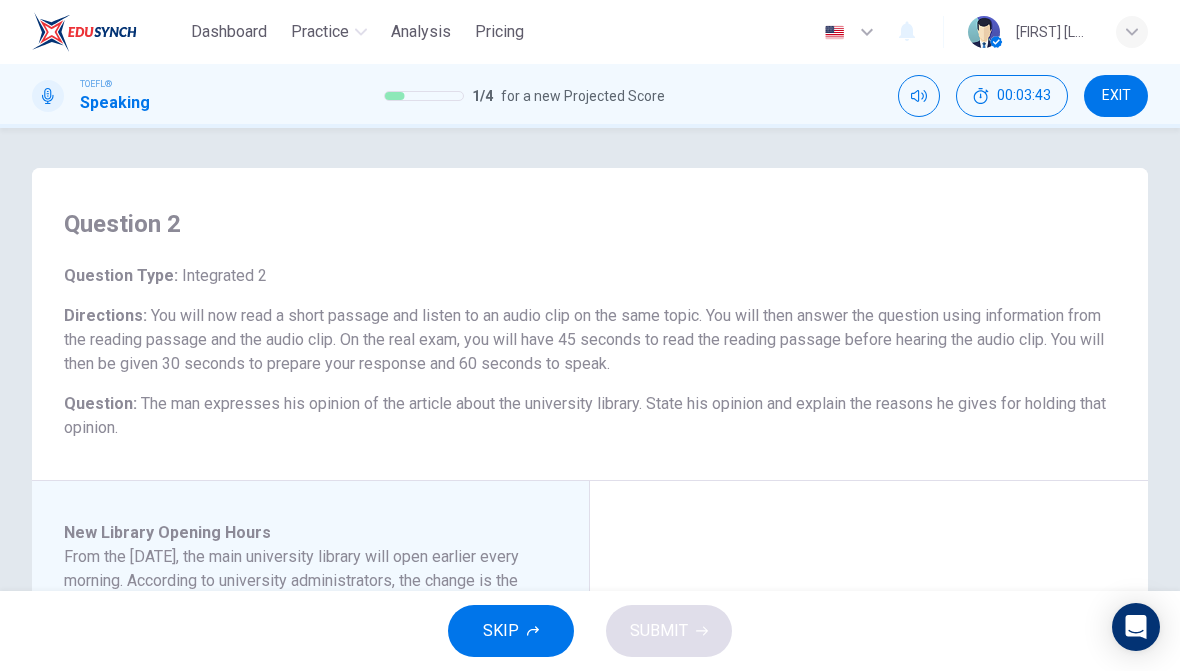 scroll, scrollTop: 0, scrollLeft: 0, axis: both 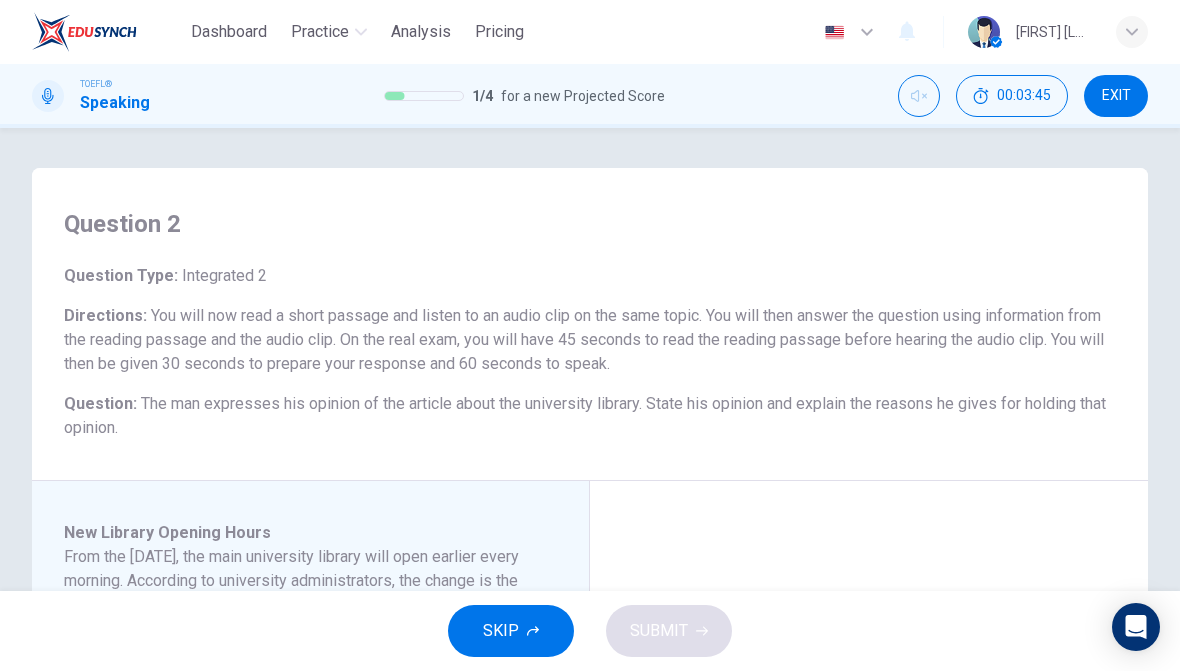 click at bounding box center [919, 96] 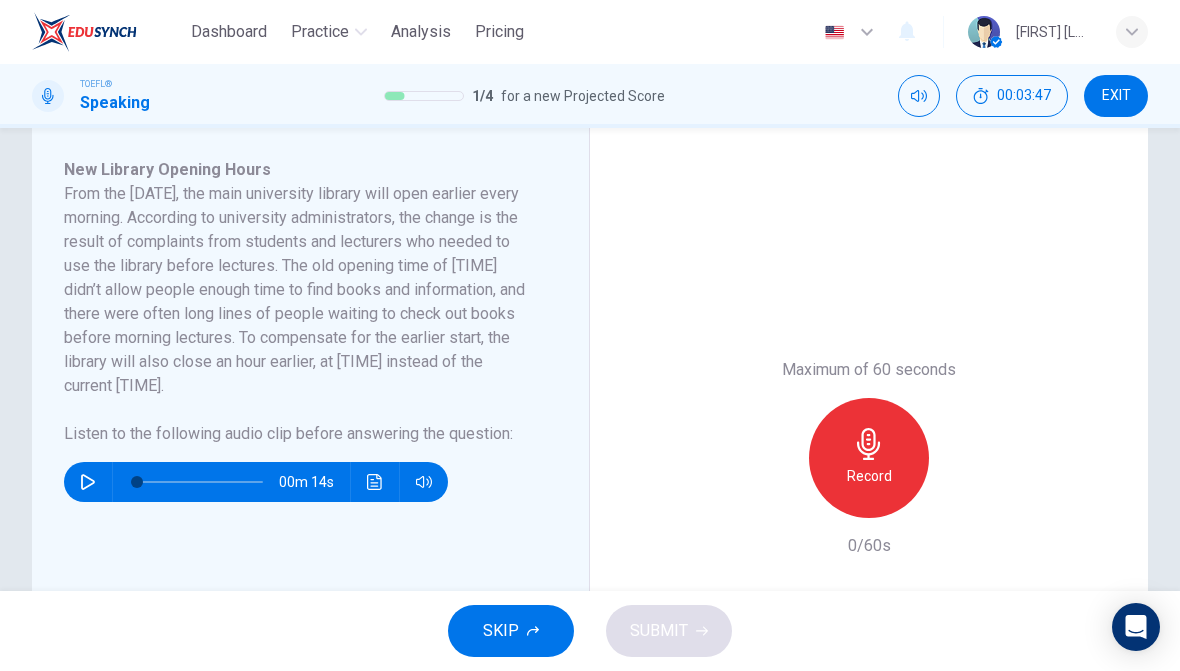 scroll, scrollTop: 362, scrollLeft: 0, axis: vertical 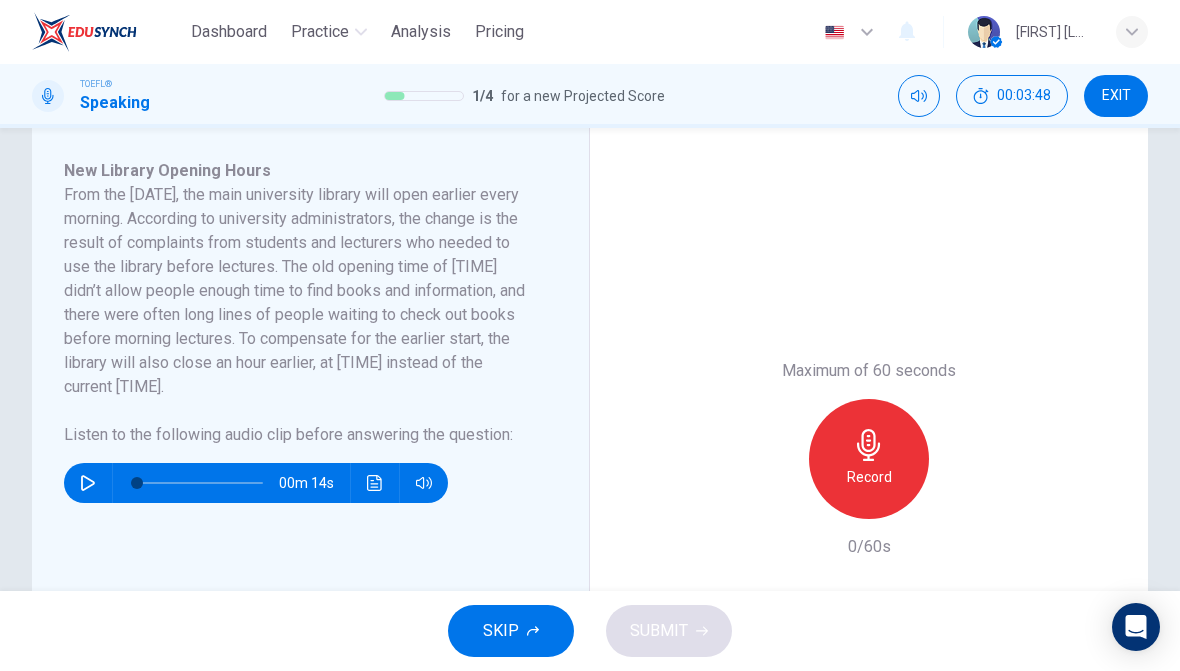 click at bounding box center (88, 483) 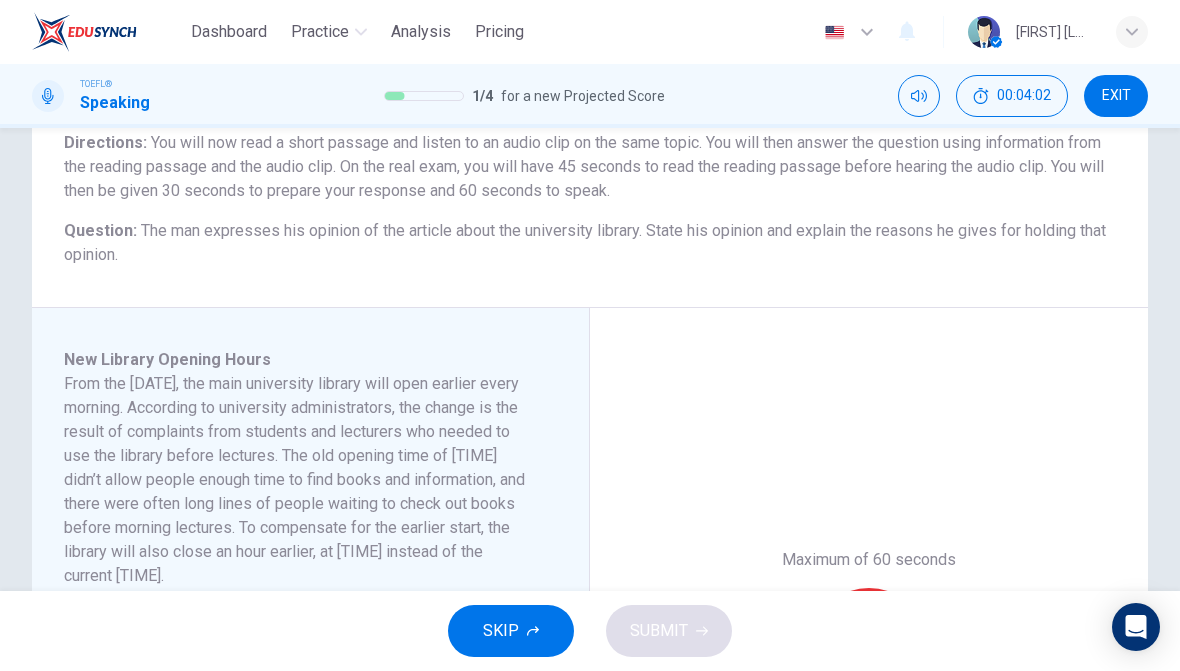 type on "0" 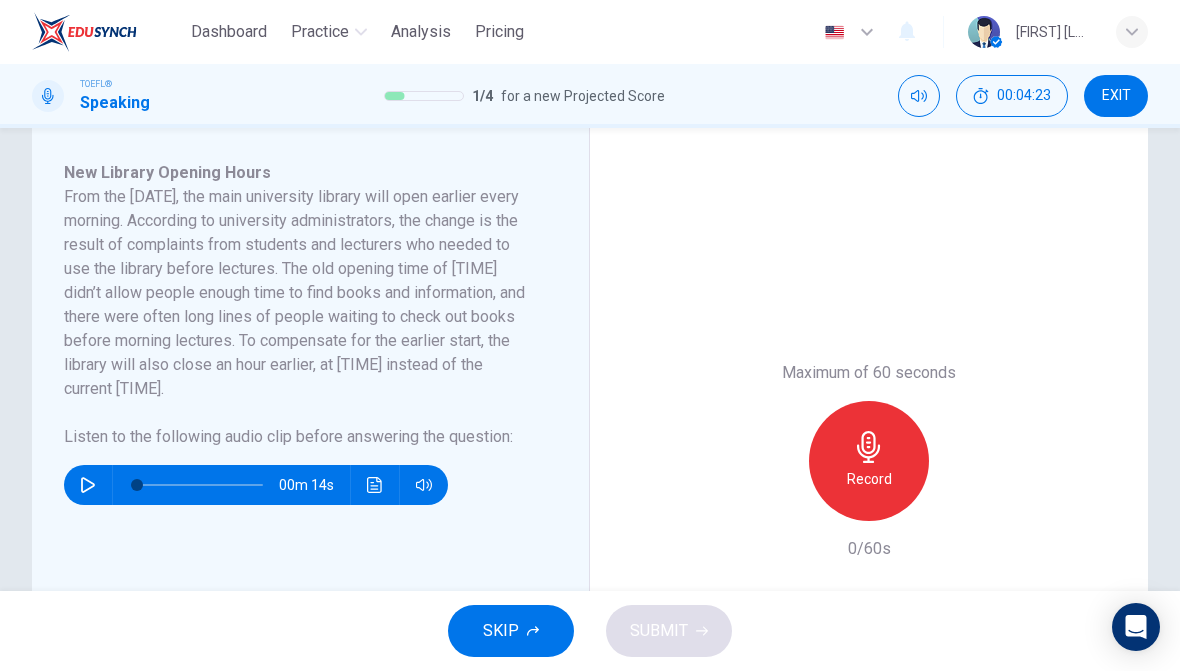 scroll, scrollTop: 356, scrollLeft: 0, axis: vertical 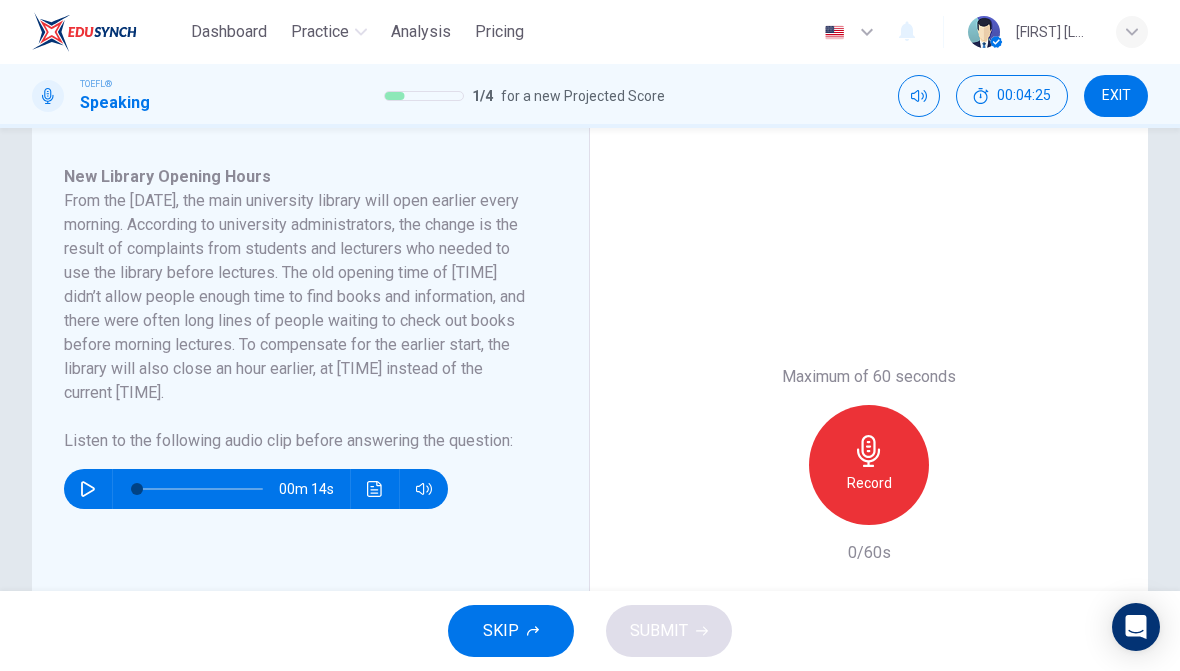 click 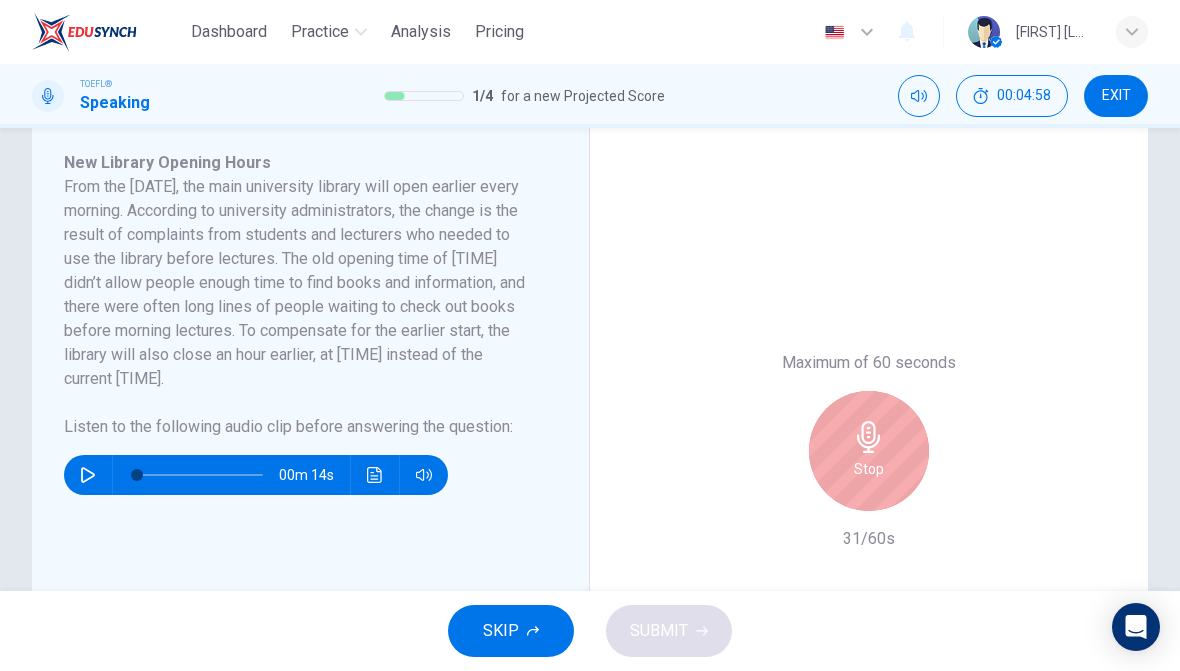 scroll, scrollTop: 372, scrollLeft: 0, axis: vertical 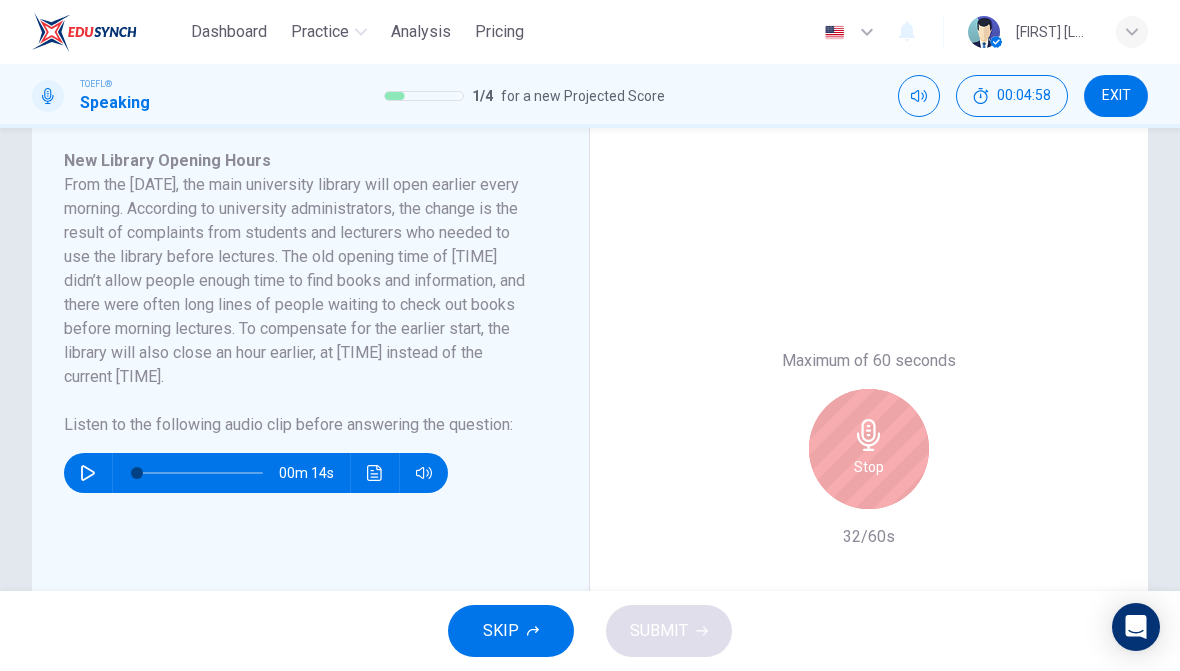 click on "Stop" at bounding box center [869, 449] 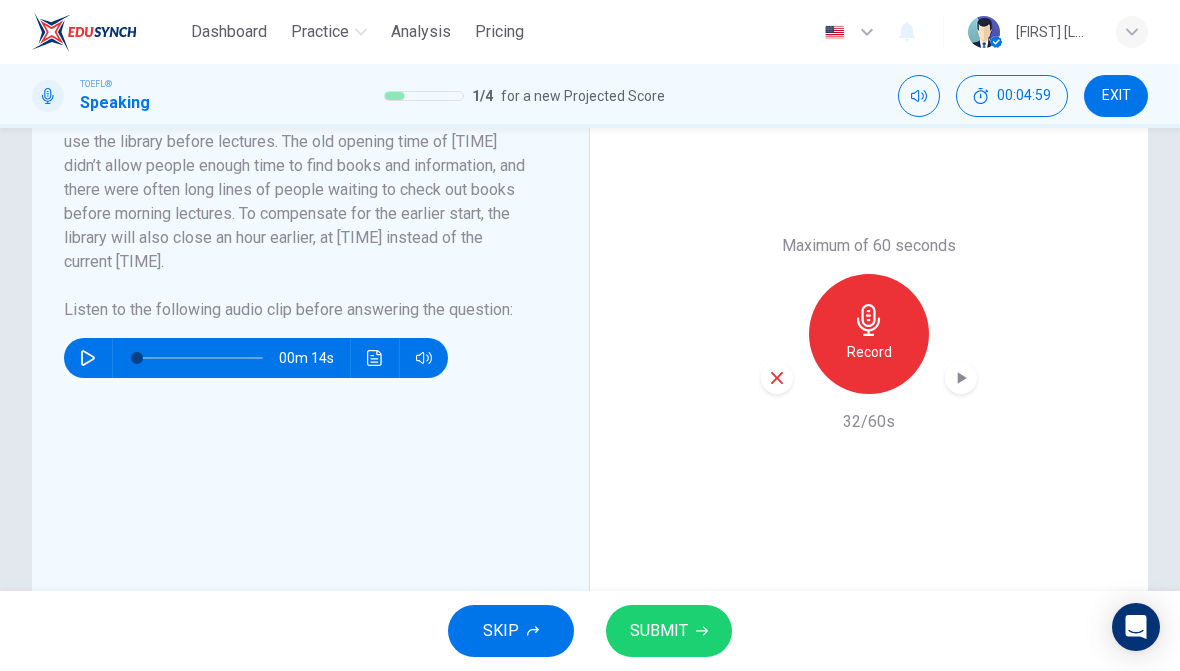 scroll, scrollTop: 493, scrollLeft: 0, axis: vertical 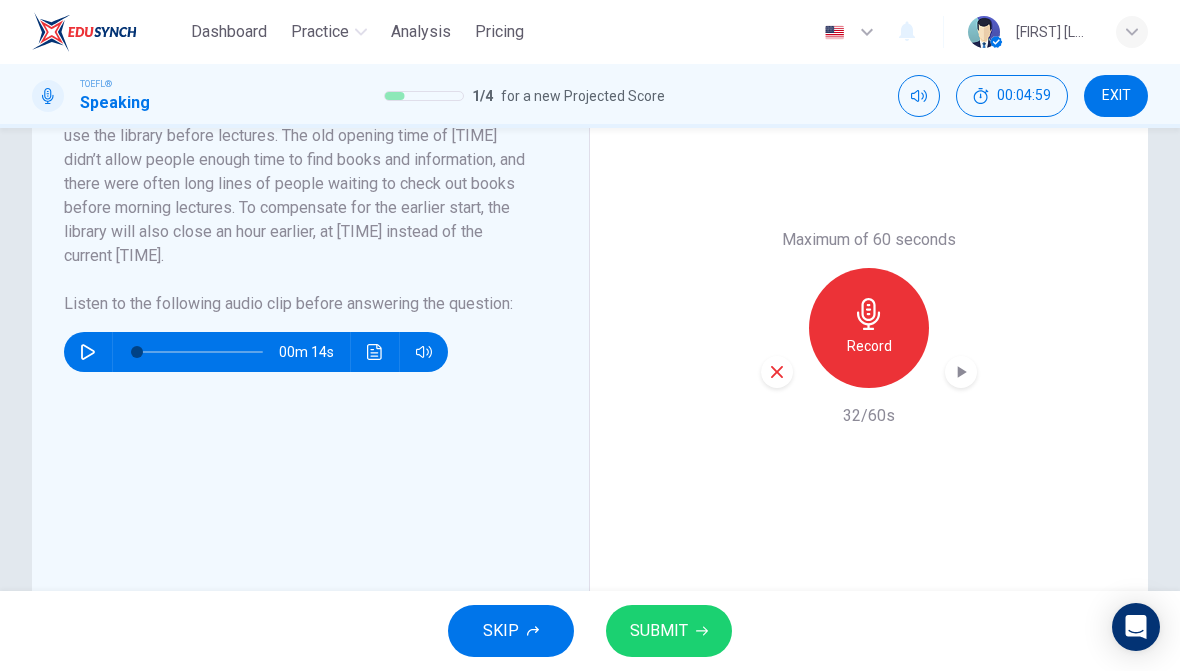 click on "SUBMIT" at bounding box center (669, 631) 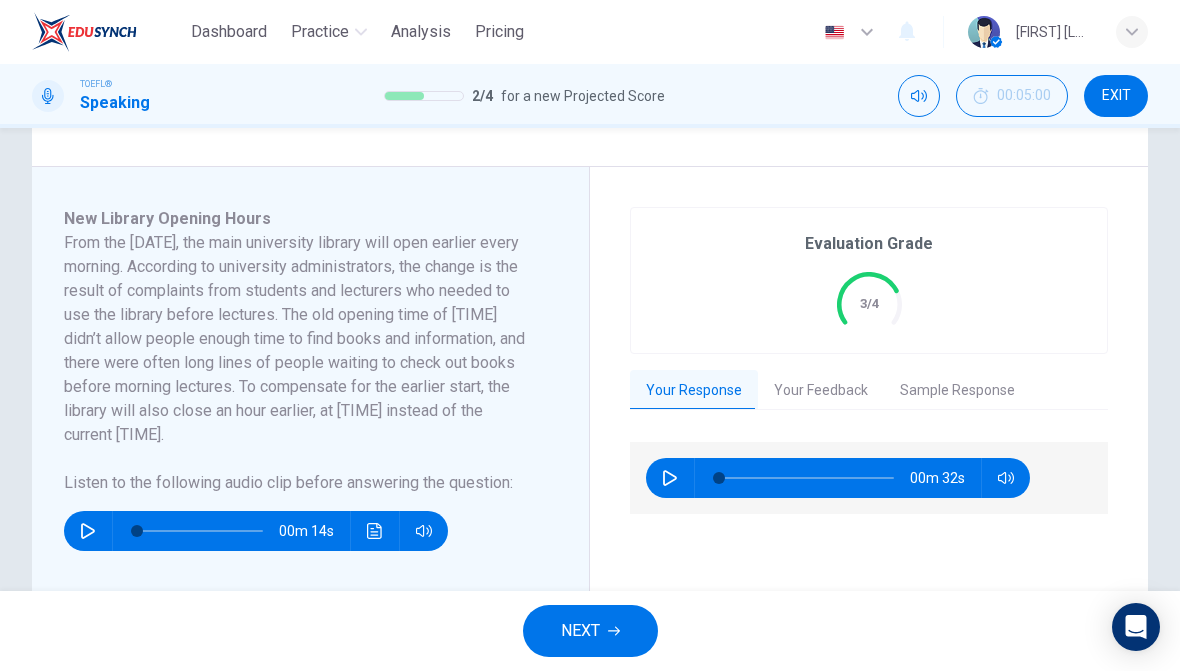 scroll, scrollTop: 316, scrollLeft: 0, axis: vertical 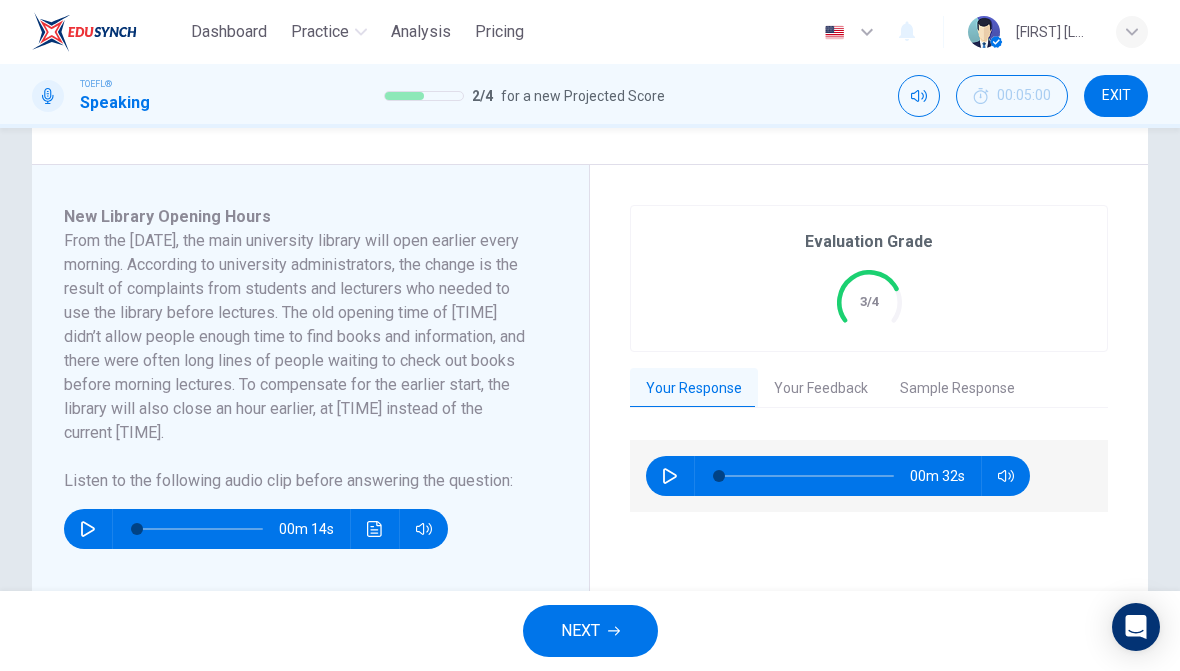 click on "Your Feedback" at bounding box center (821, 389) 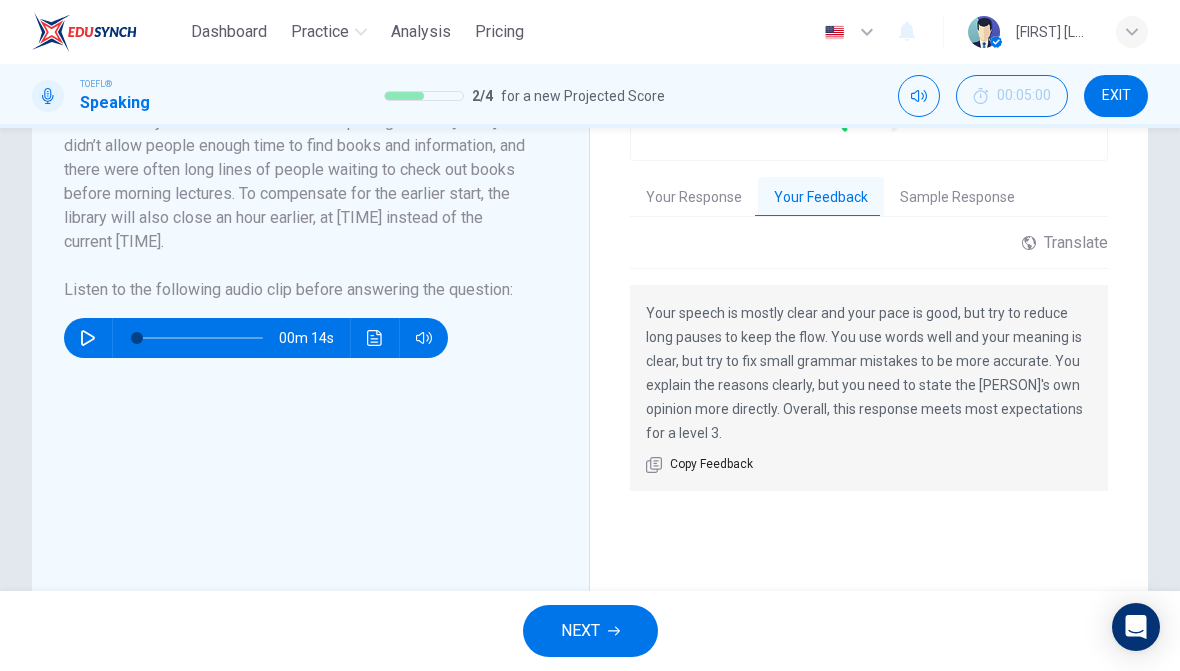 scroll, scrollTop: 508, scrollLeft: 0, axis: vertical 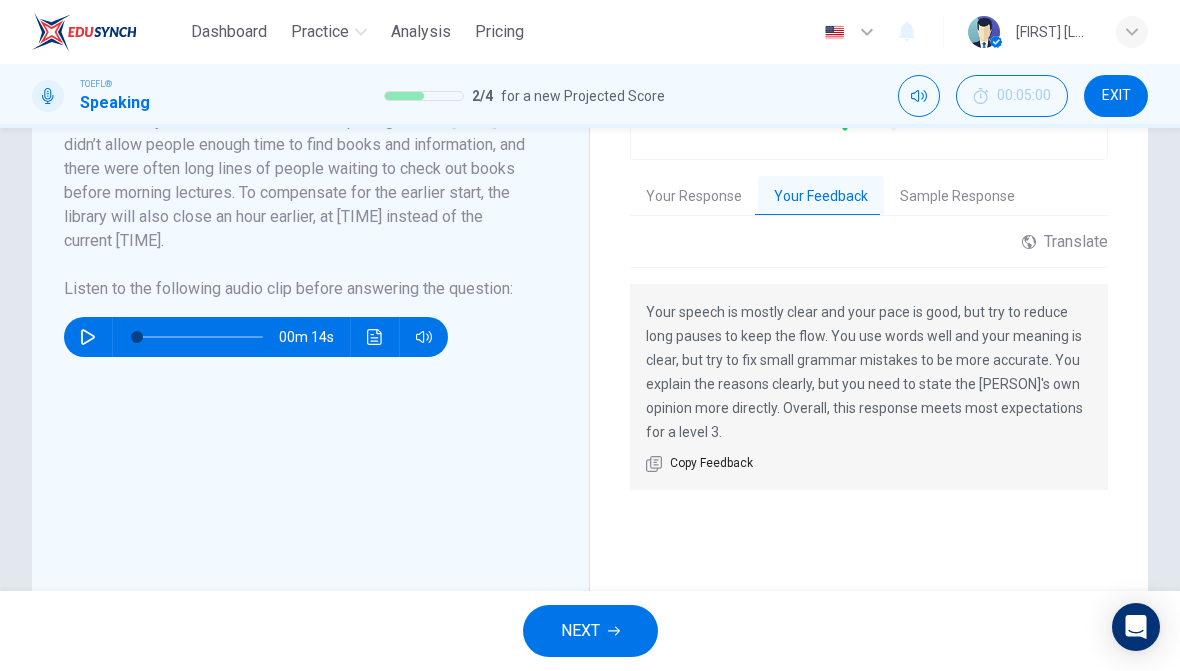 click on "NEXT" at bounding box center (590, 631) 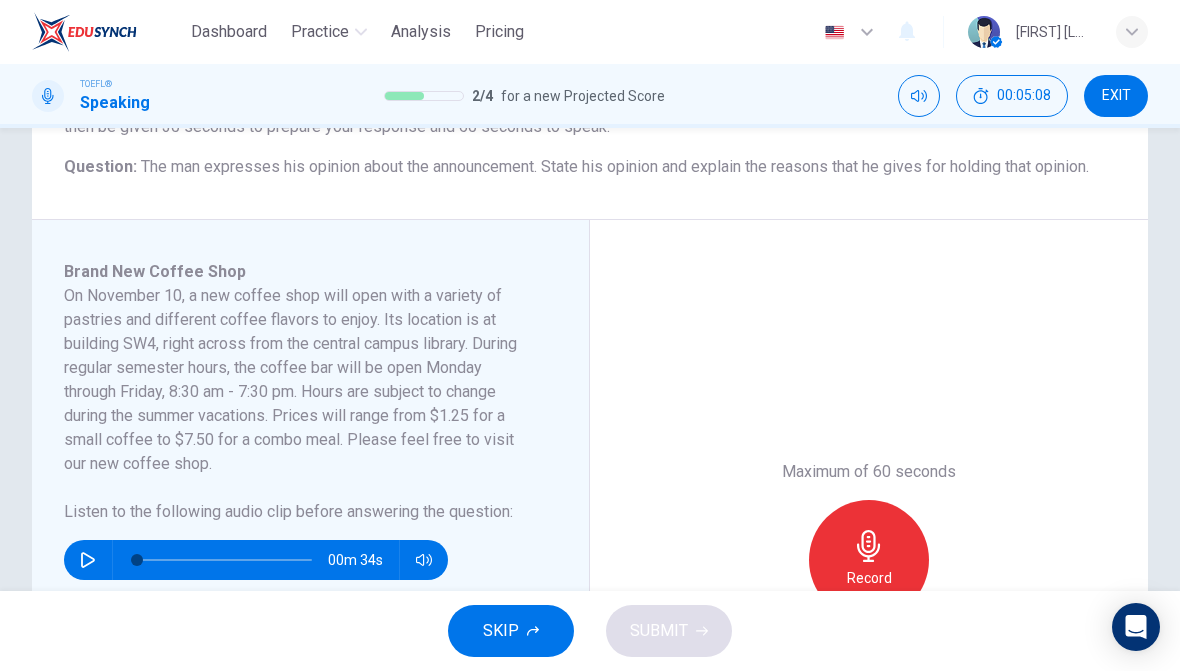 scroll, scrollTop: 239, scrollLeft: 0, axis: vertical 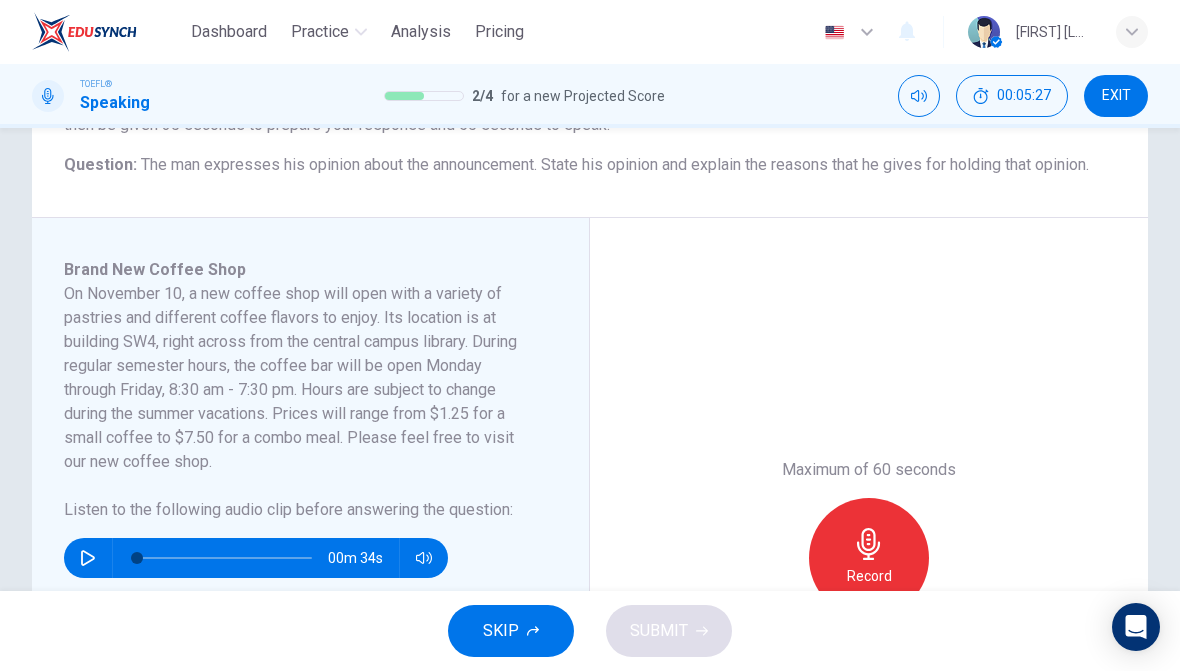 click 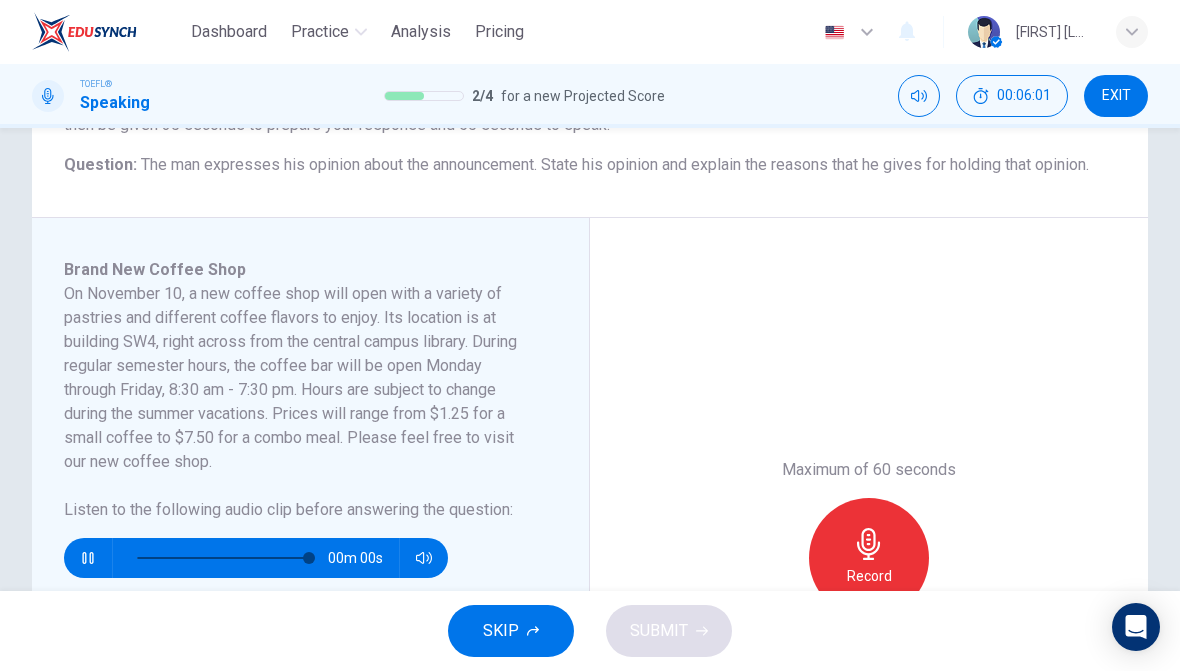 type on "0" 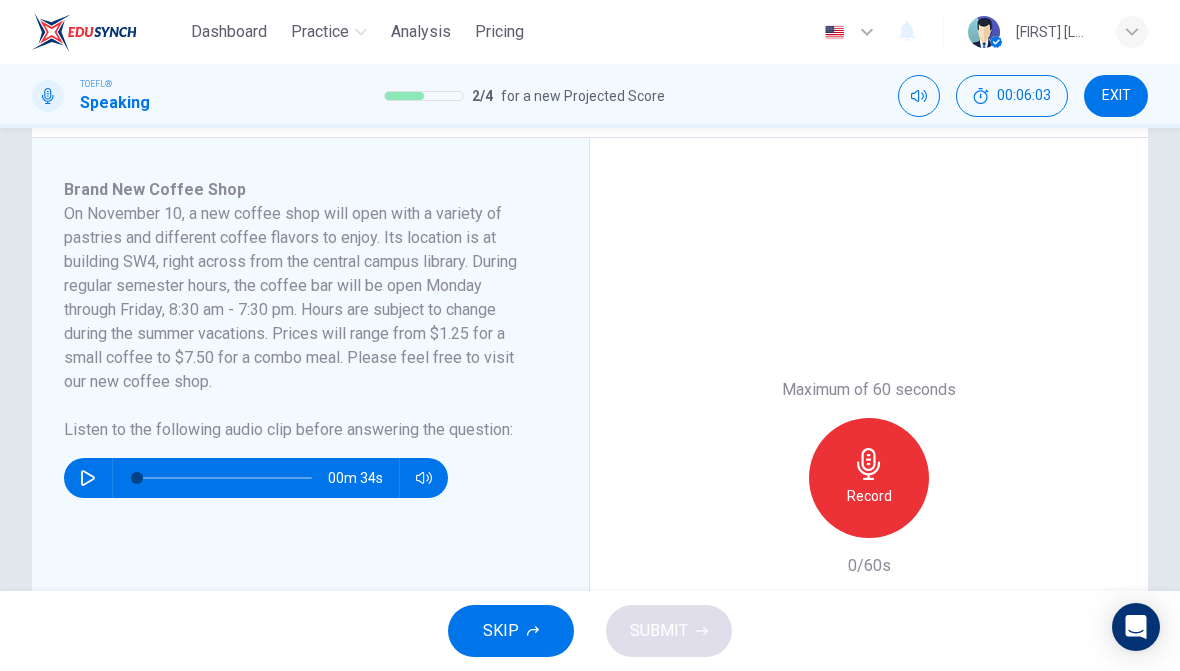 click 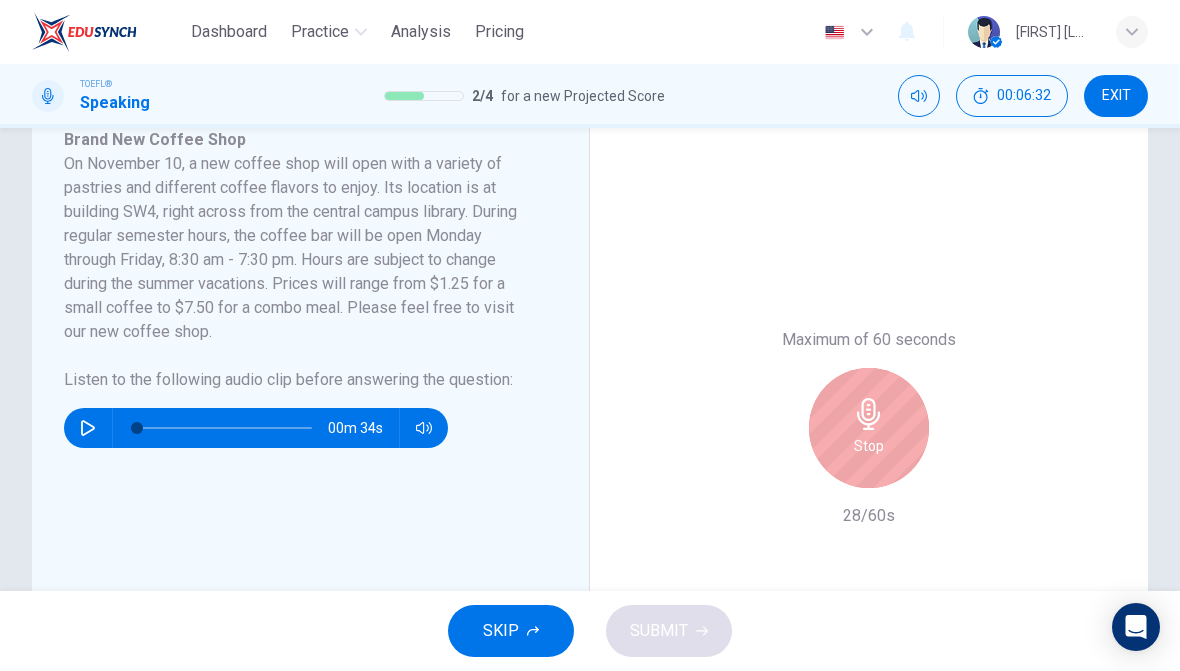 scroll, scrollTop: 375, scrollLeft: 0, axis: vertical 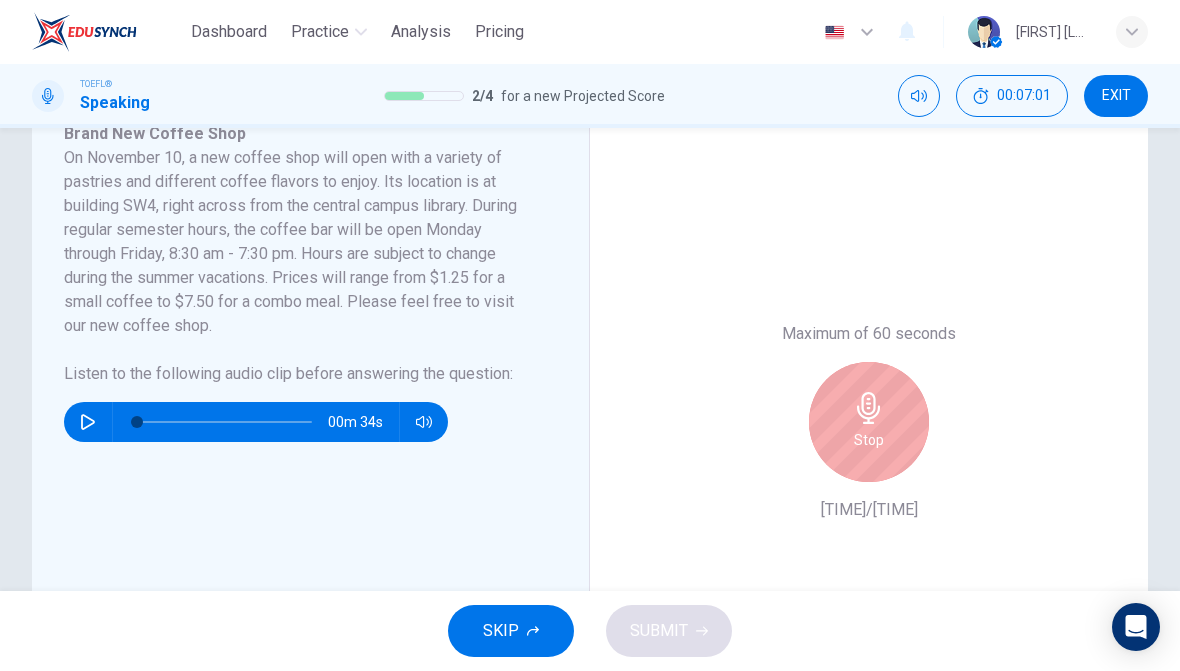 click on "Stop" at bounding box center (869, 422) 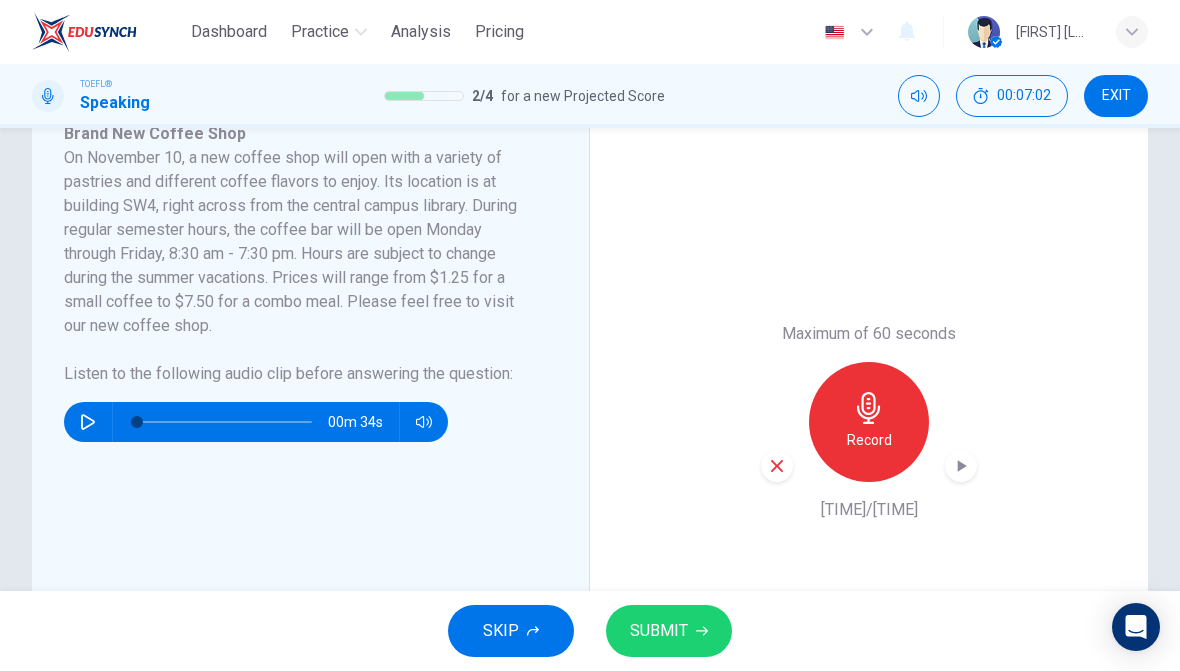 click on "SUBMIT" at bounding box center (659, 631) 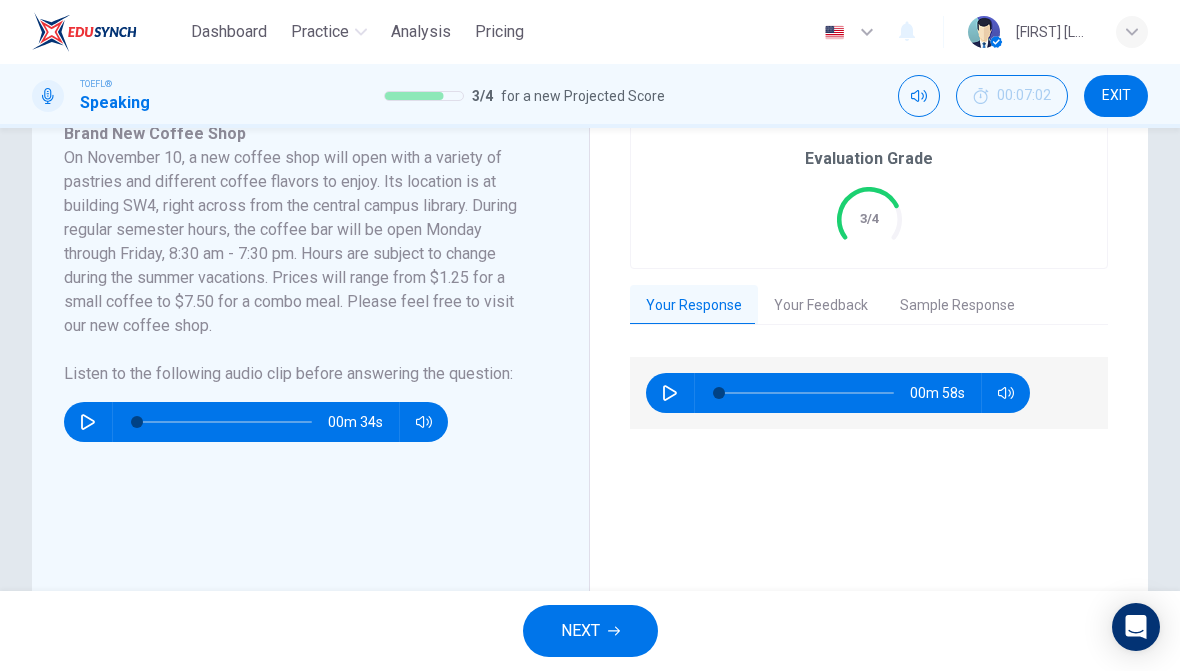 click on "Your Feedback" at bounding box center (821, 306) 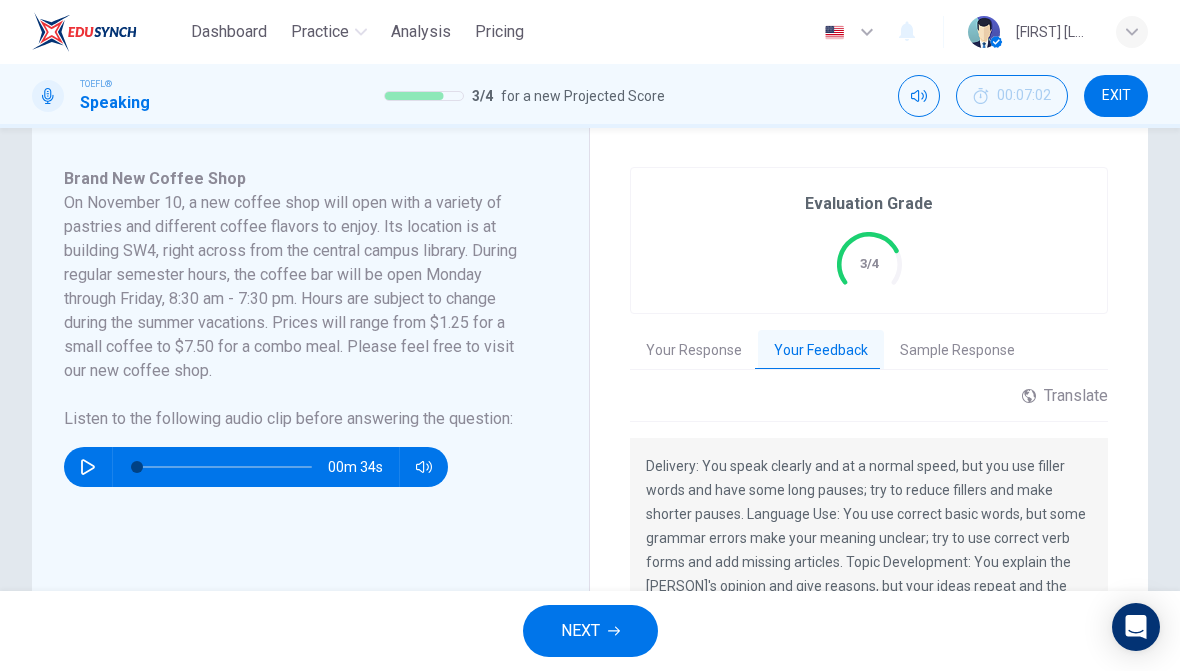 scroll, scrollTop: 326, scrollLeft: 0, axis: vertical 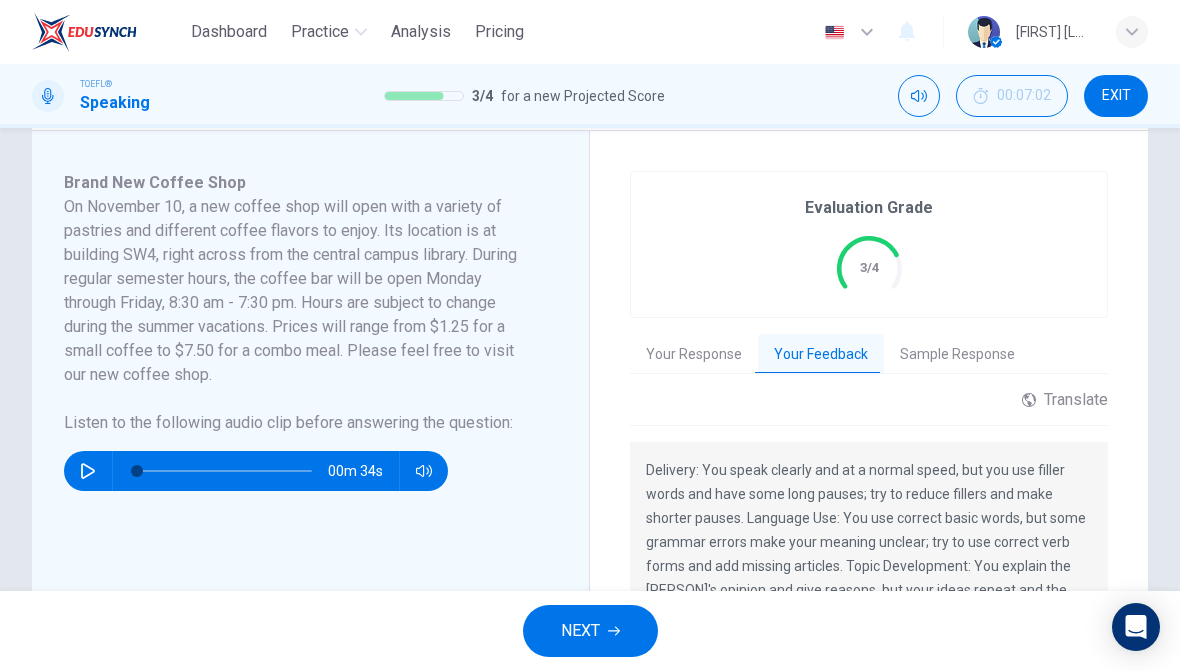 click on "NEXT" at bounding box center (590, 631) 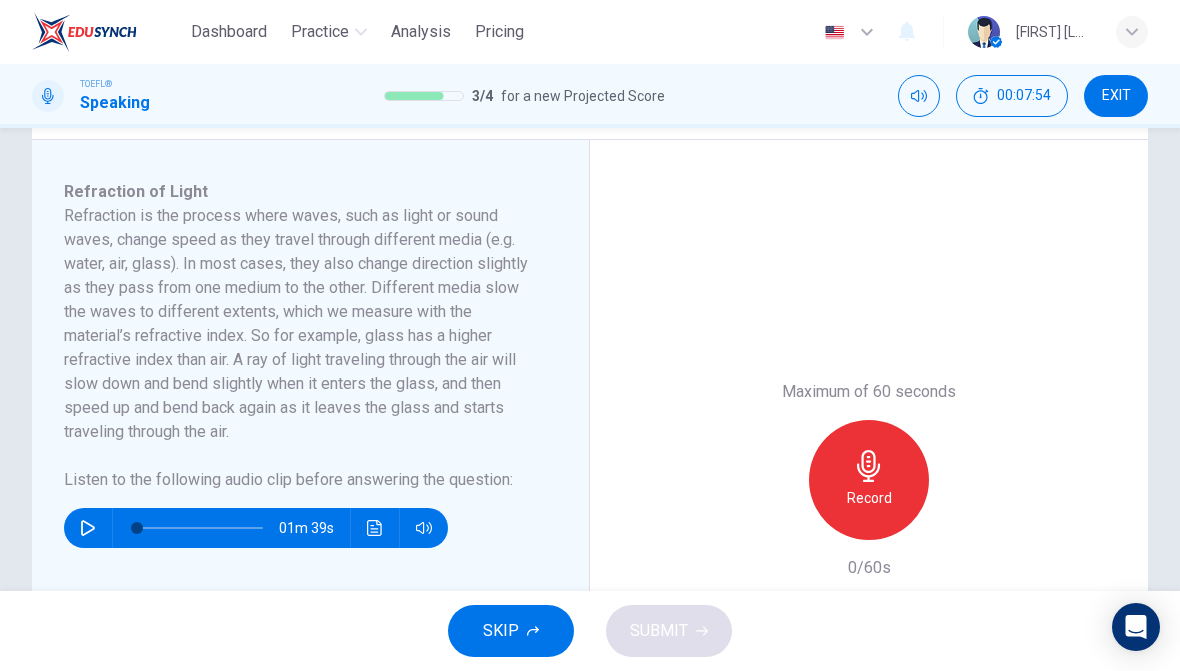 scroll, scrollTop: 343, scrollLeft: 0, axis: vertical 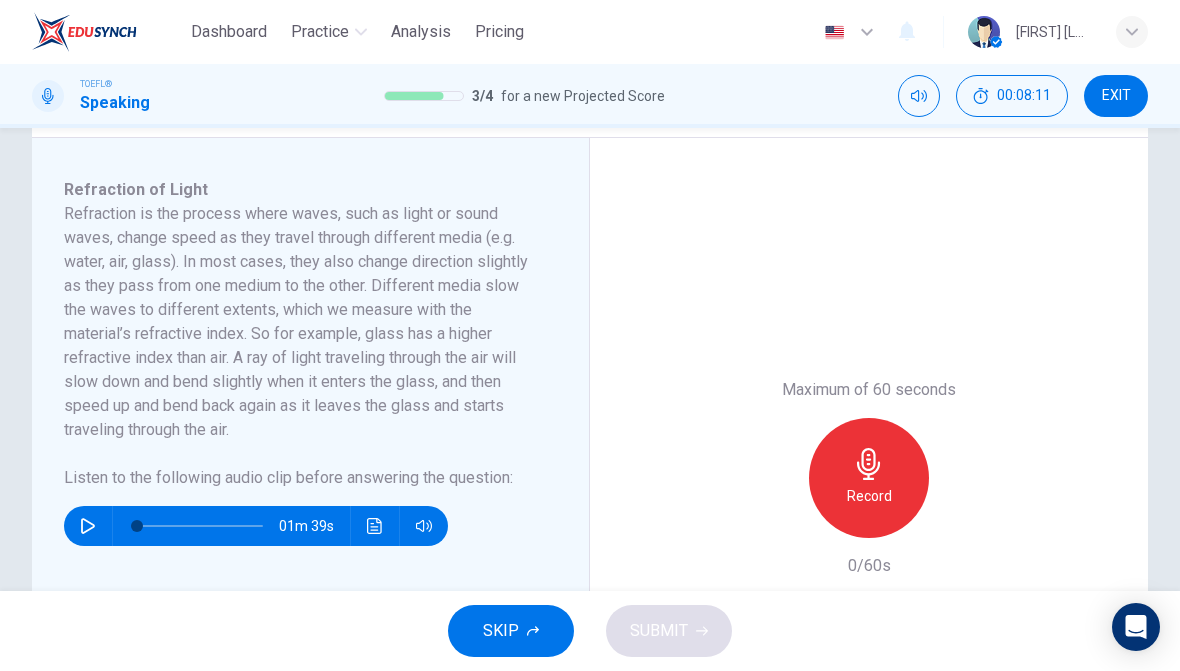 click at bounding box center (88, 526) 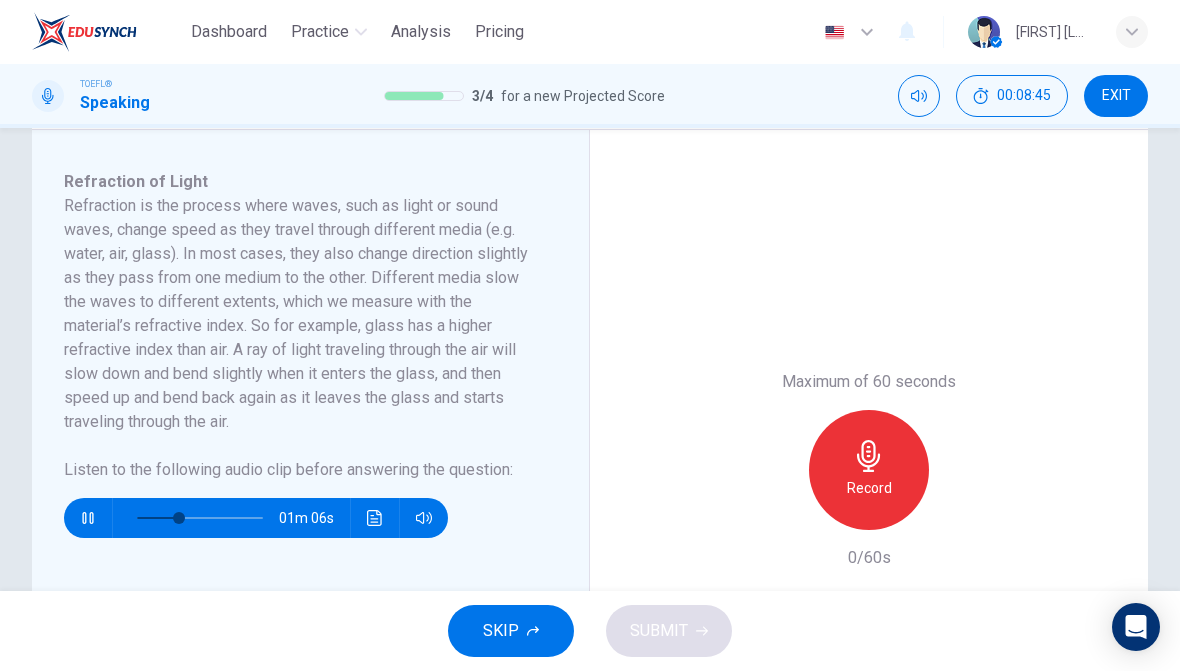 scroll, scrollTop: 352, scrollLeft: 0, axis: vertical 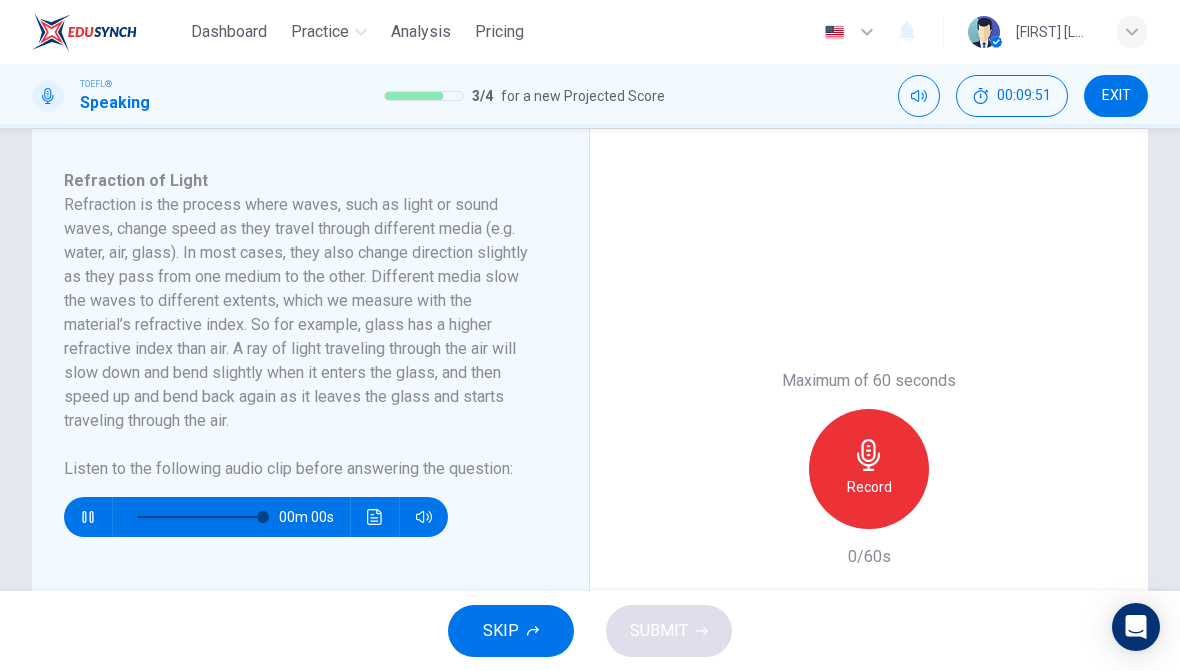 type on "0" 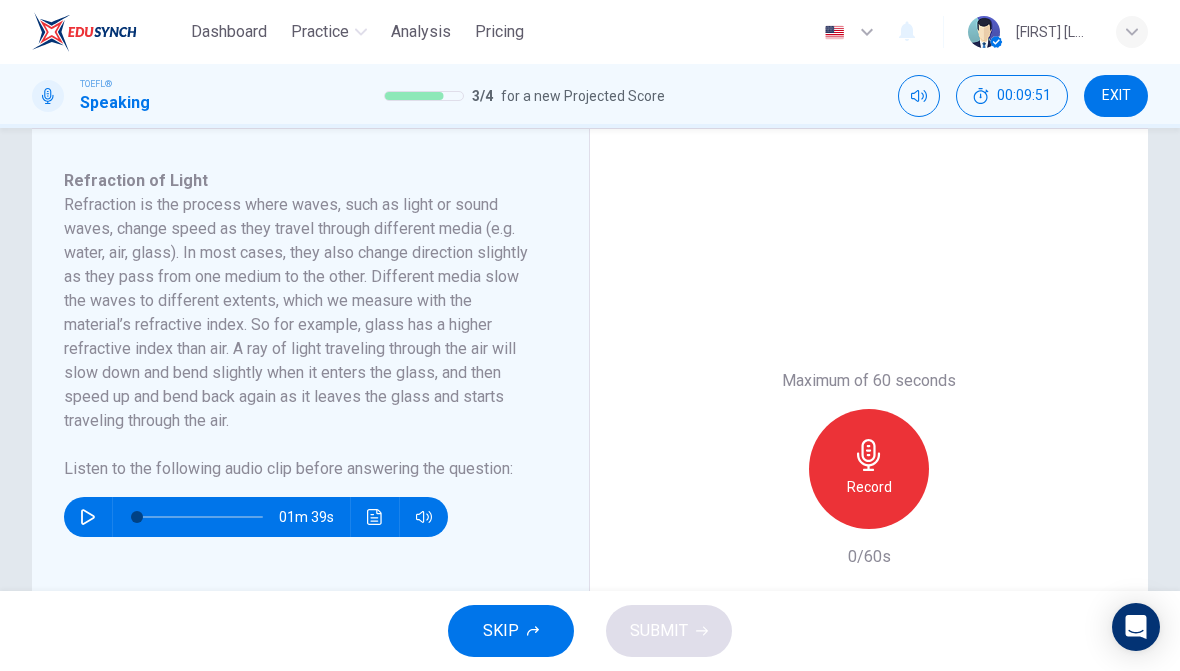 click on "Record" at bounding box center [869, 487] 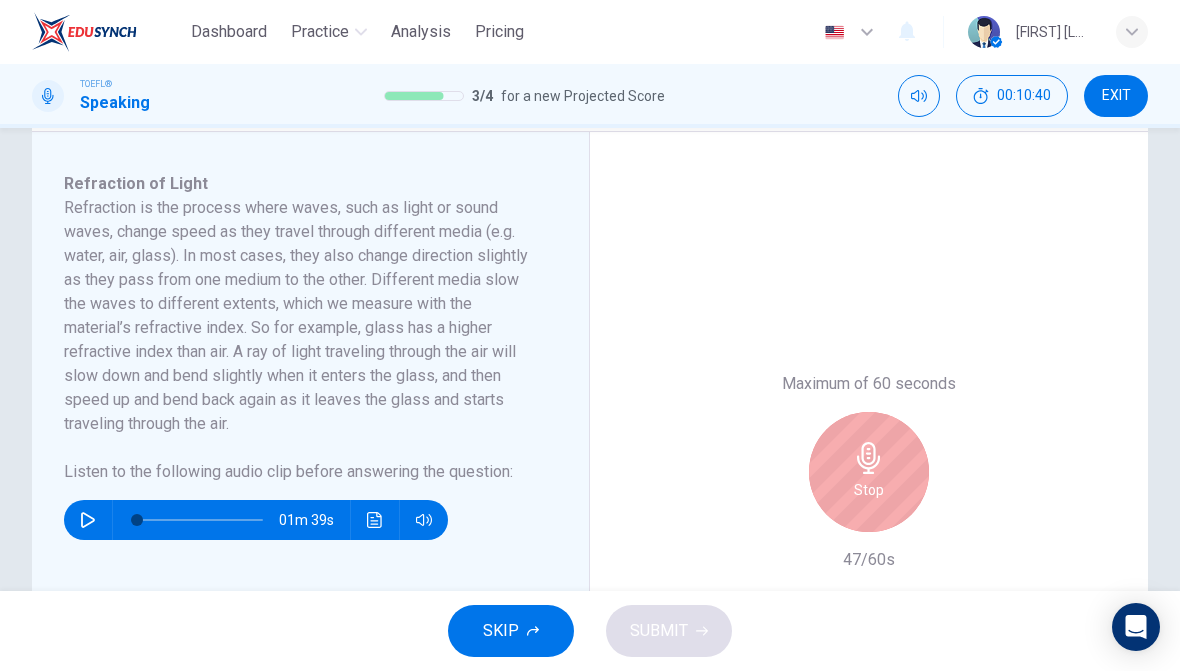 scroll, scrollTop: 363, scrollLeft: 0, axis: vertical 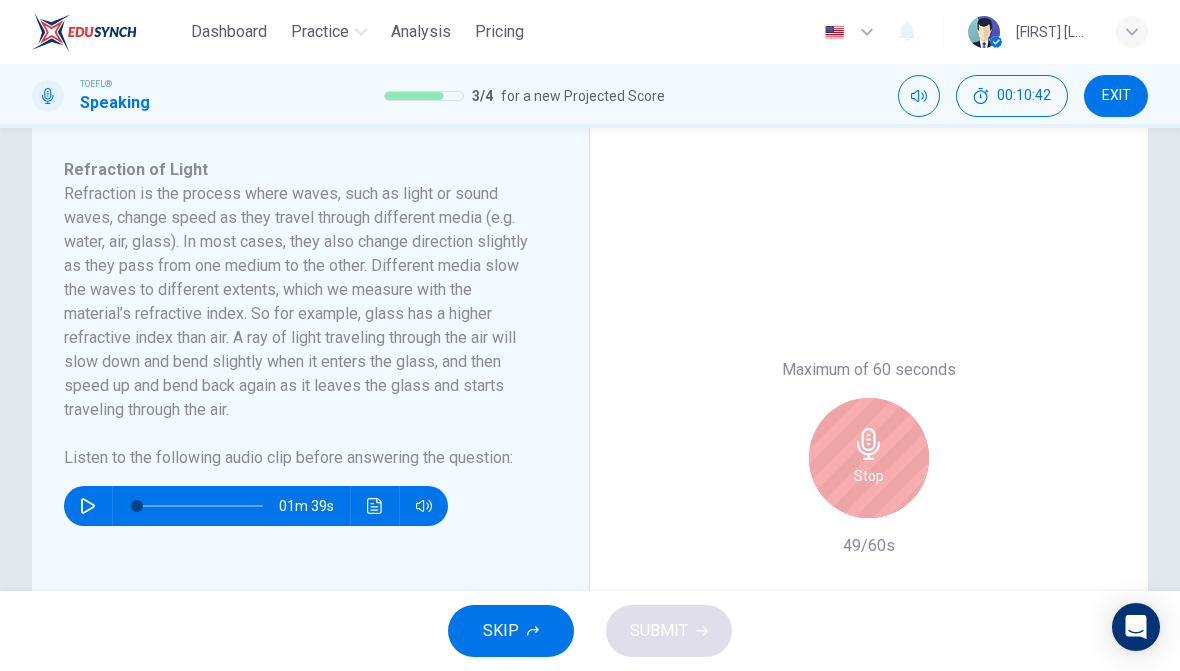 click on "Stop" at bounding box center [869, 458] 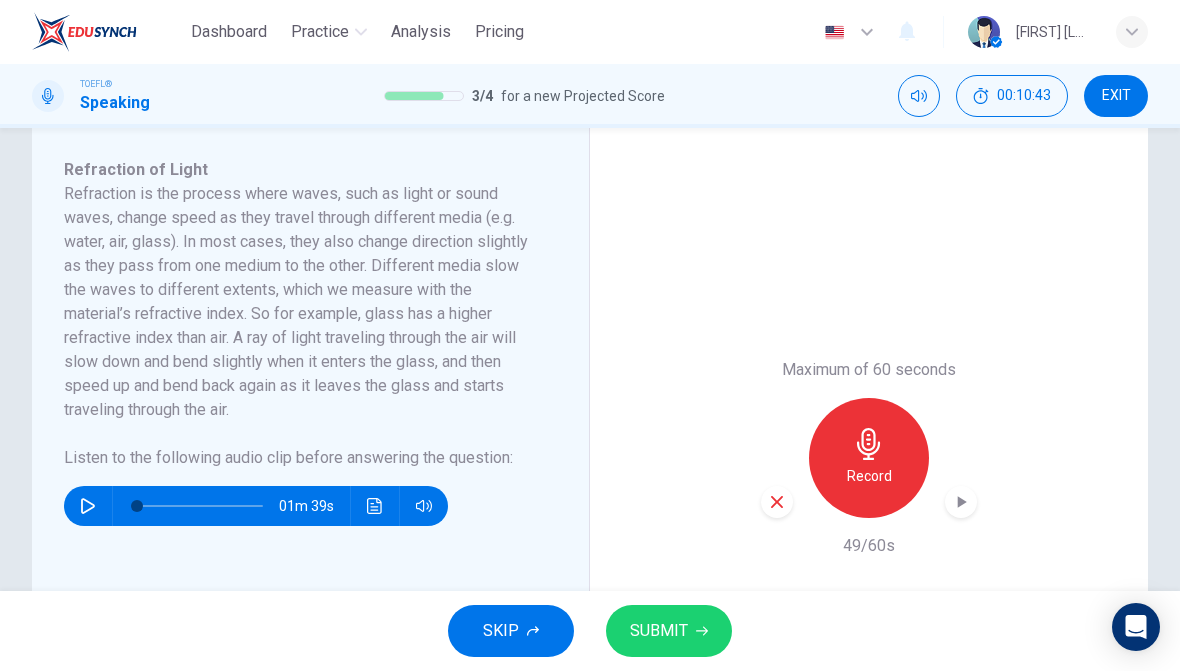 click on "SUBMIT" at bounding box center [669, 631] 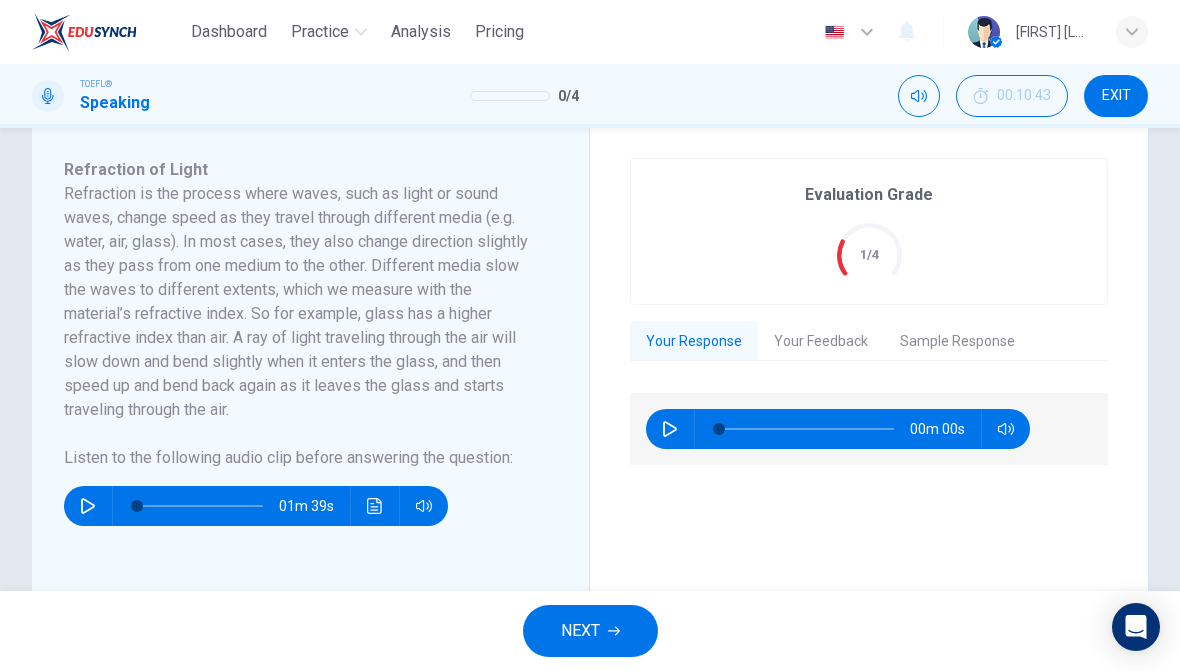 scroll, scrollTop: 0, scrollLeft: 0, axis: both 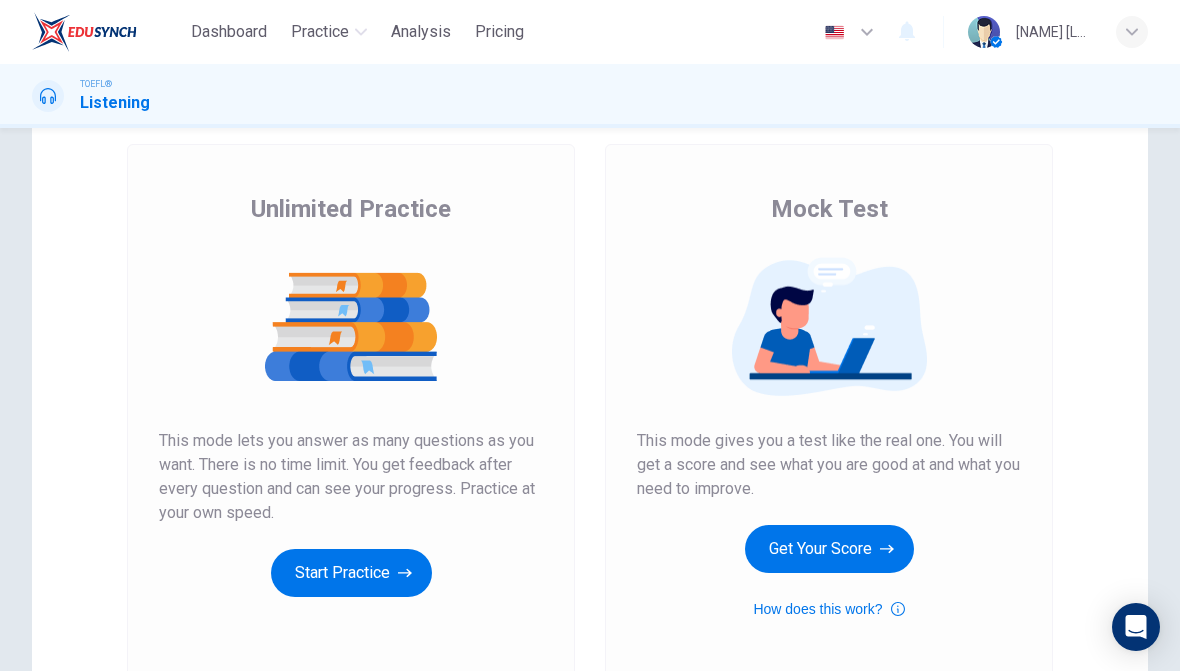 click on "Get Your Score" at bounding box center (829, 549) 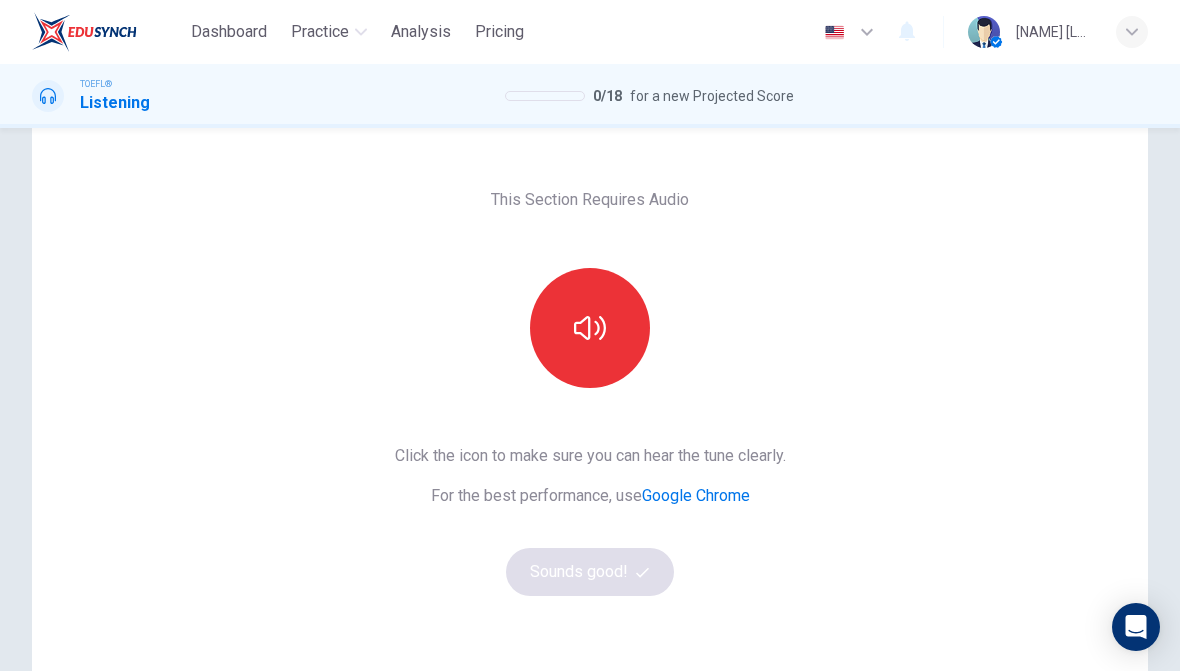 scroll, scrollTop: 64, scrollLeft: 0, axis: vertical 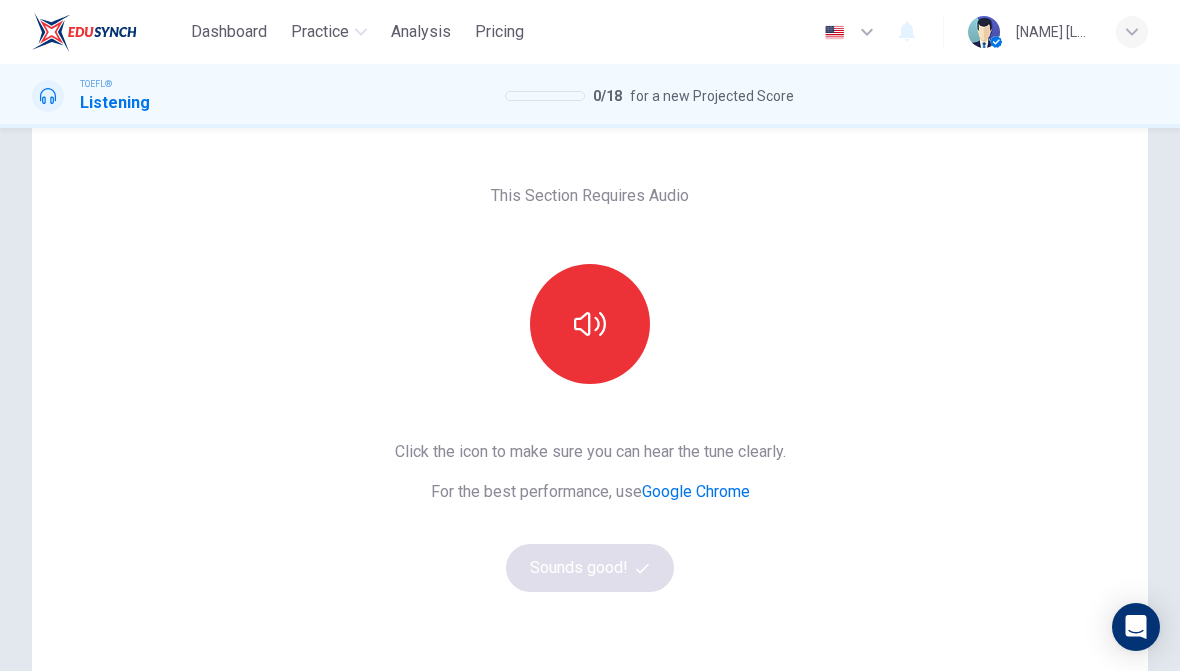 click 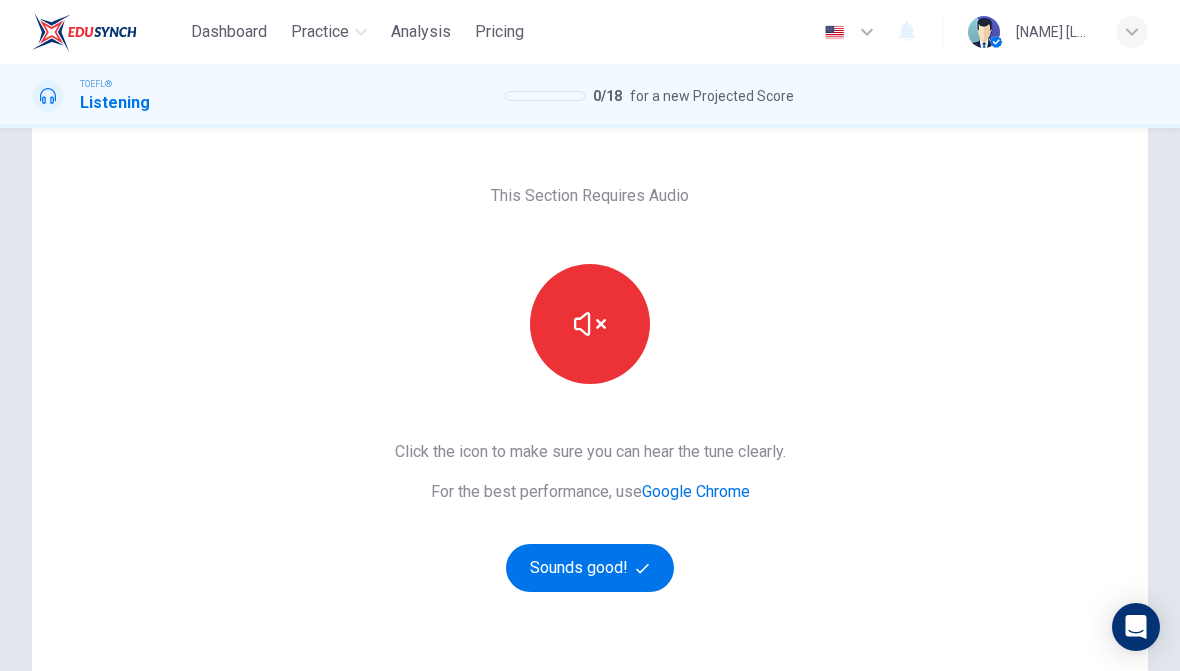 click on "Sounds good!" at bounding box center [590, 568] 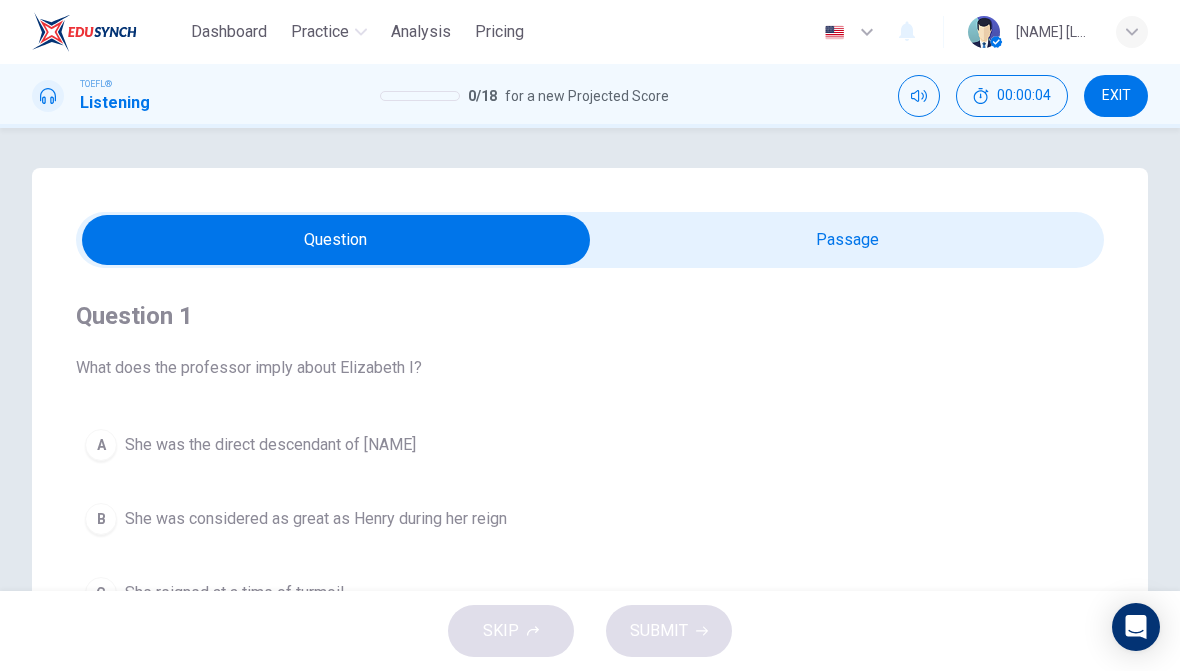 scroll, scrollTop: 0, scrollLeft: 0, axis: both 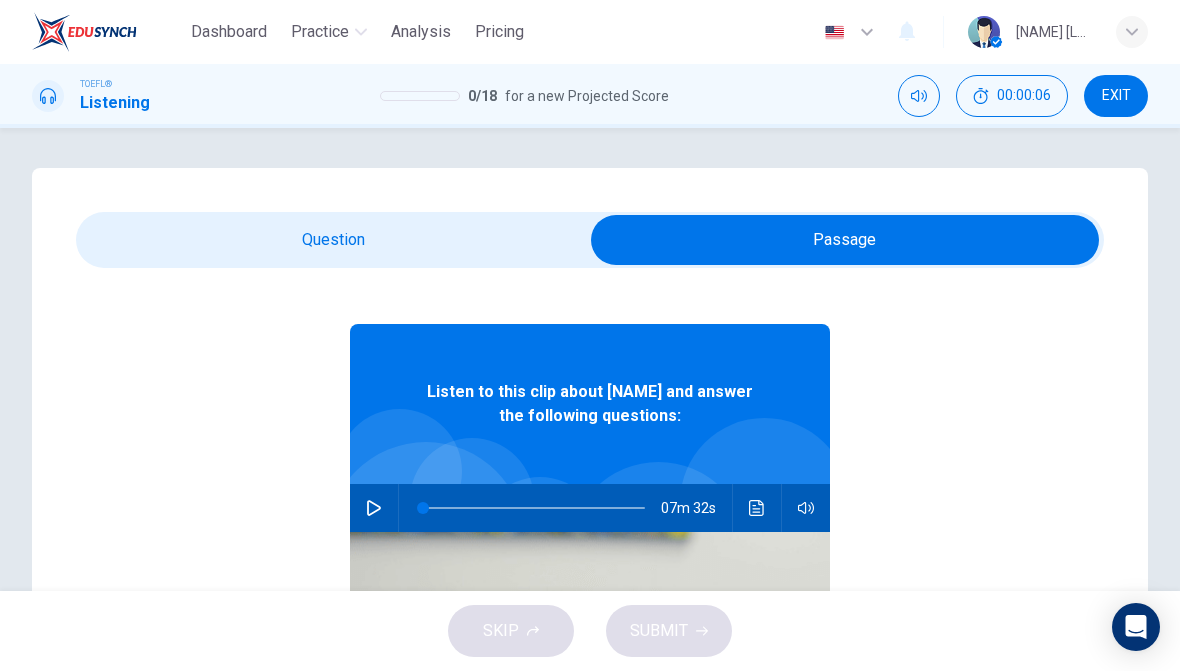 click at bounding box center [374, 508] 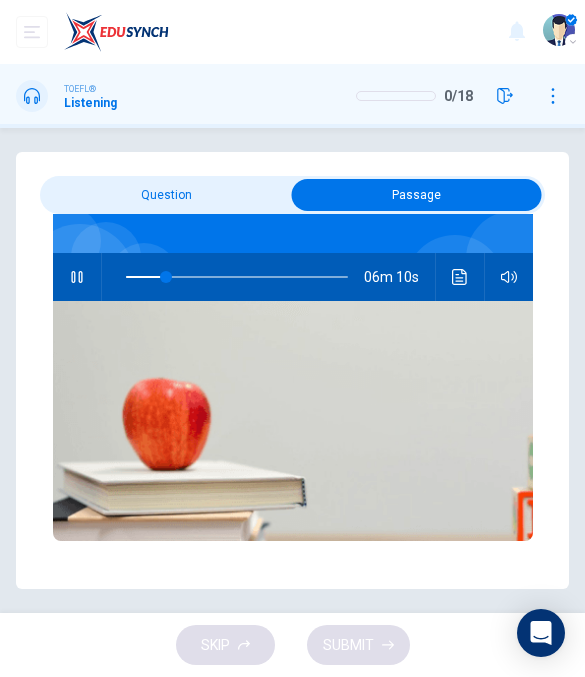scroll, scrollTop: 85, scrollLeft: 0, axis: vertical 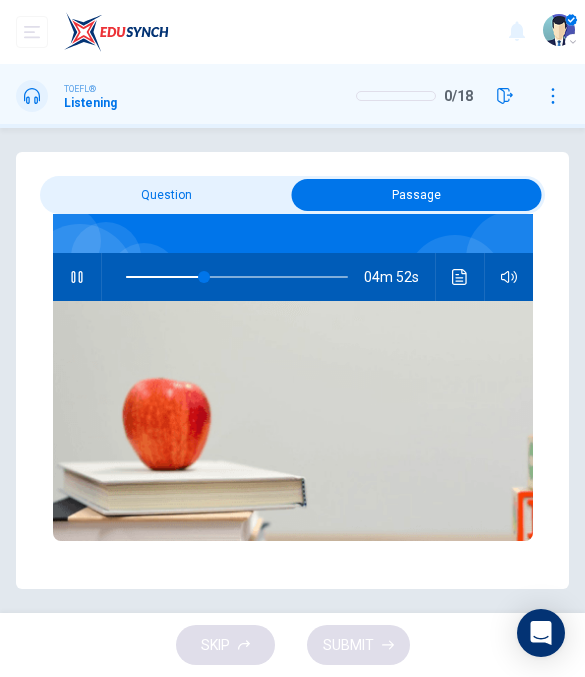 type on "36" 